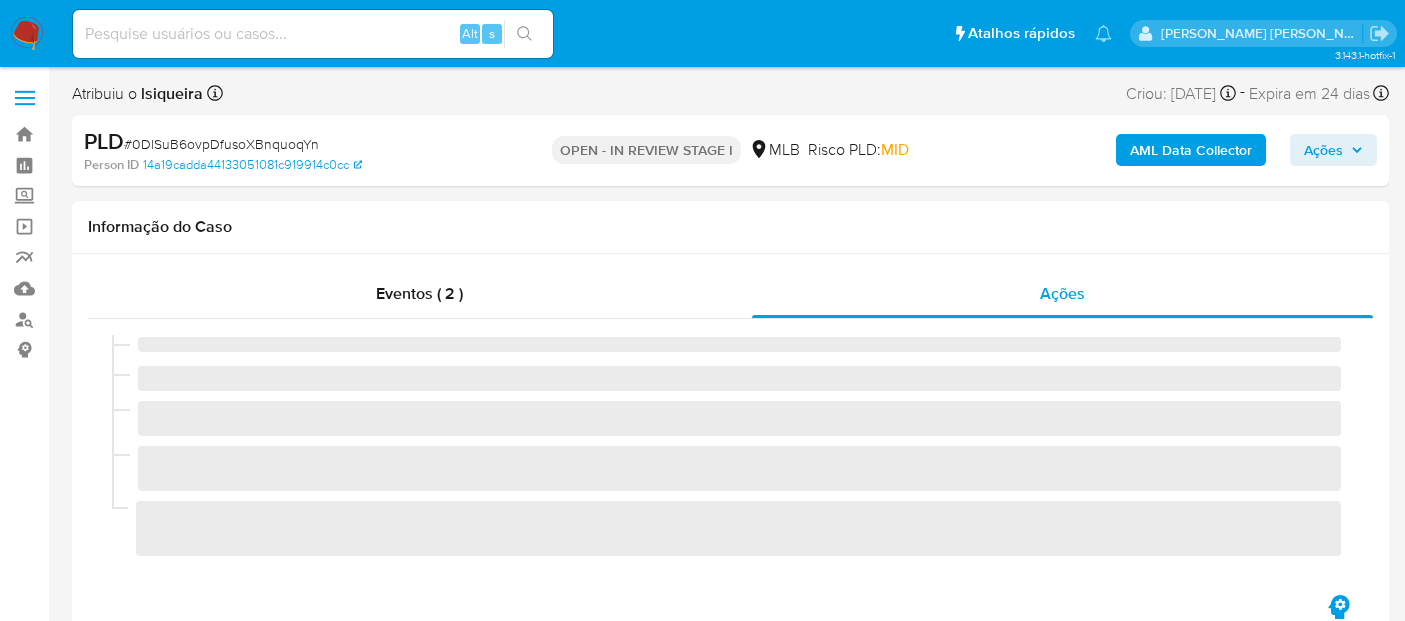 select on "10" 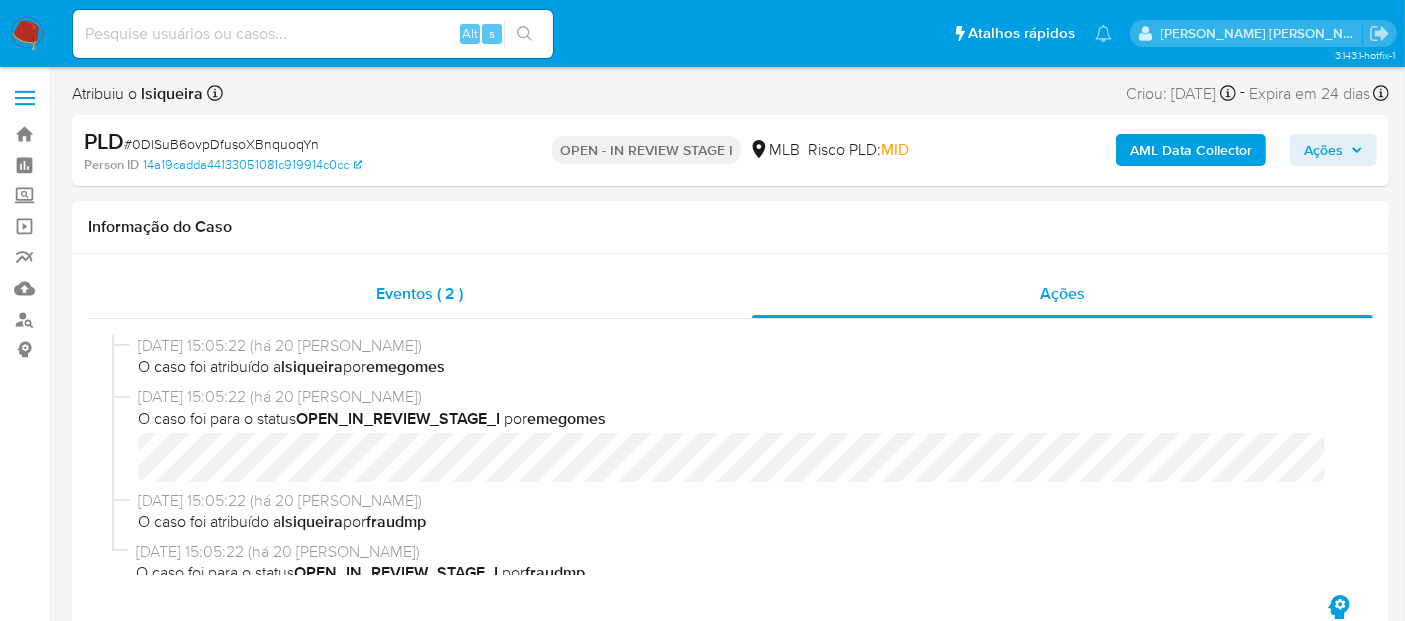 click on "Eventos ( 2 )" at bounding box center [420, 294] 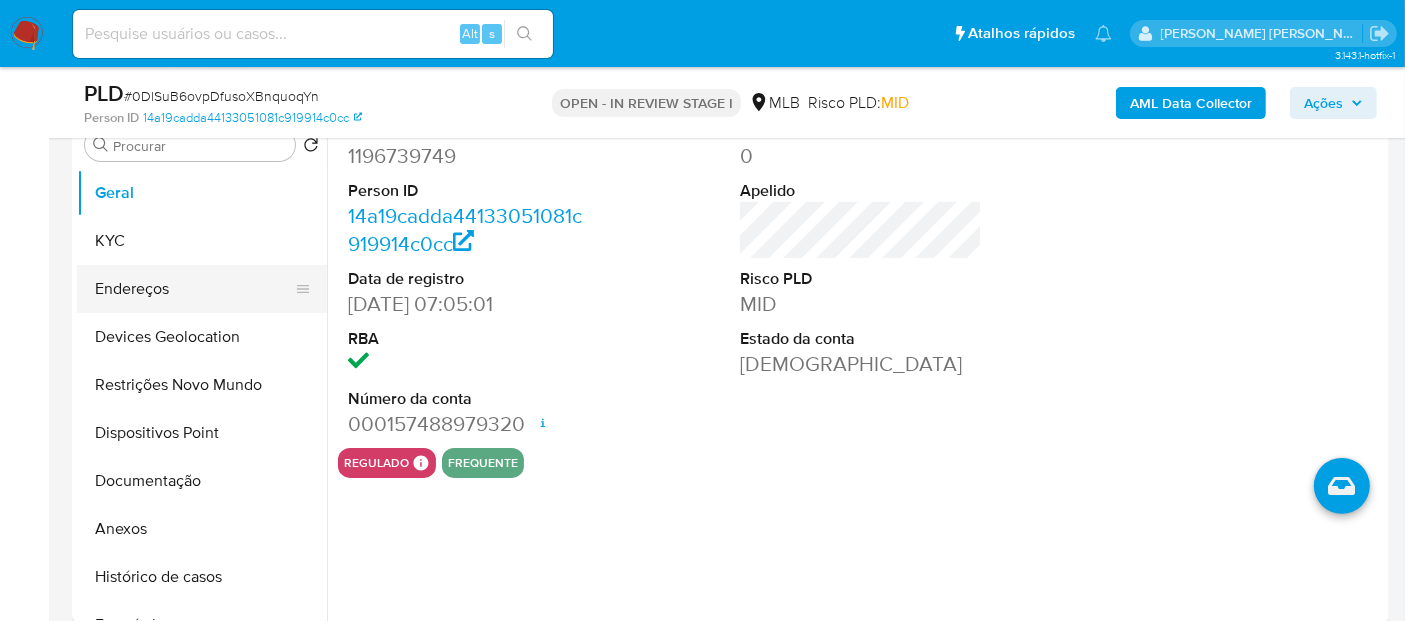scroll, scrollTop: 444, scrollLeft: 0, axis: vertical 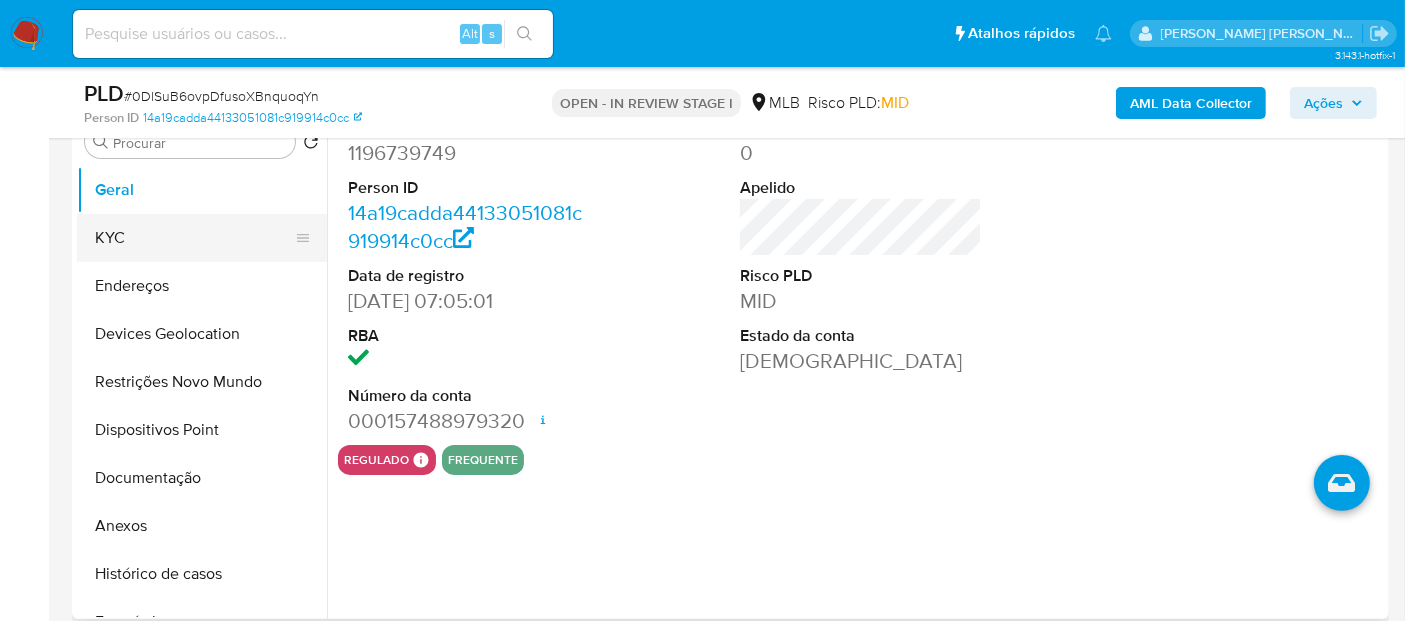 click on "KYC" at bounding box center (194, 238) 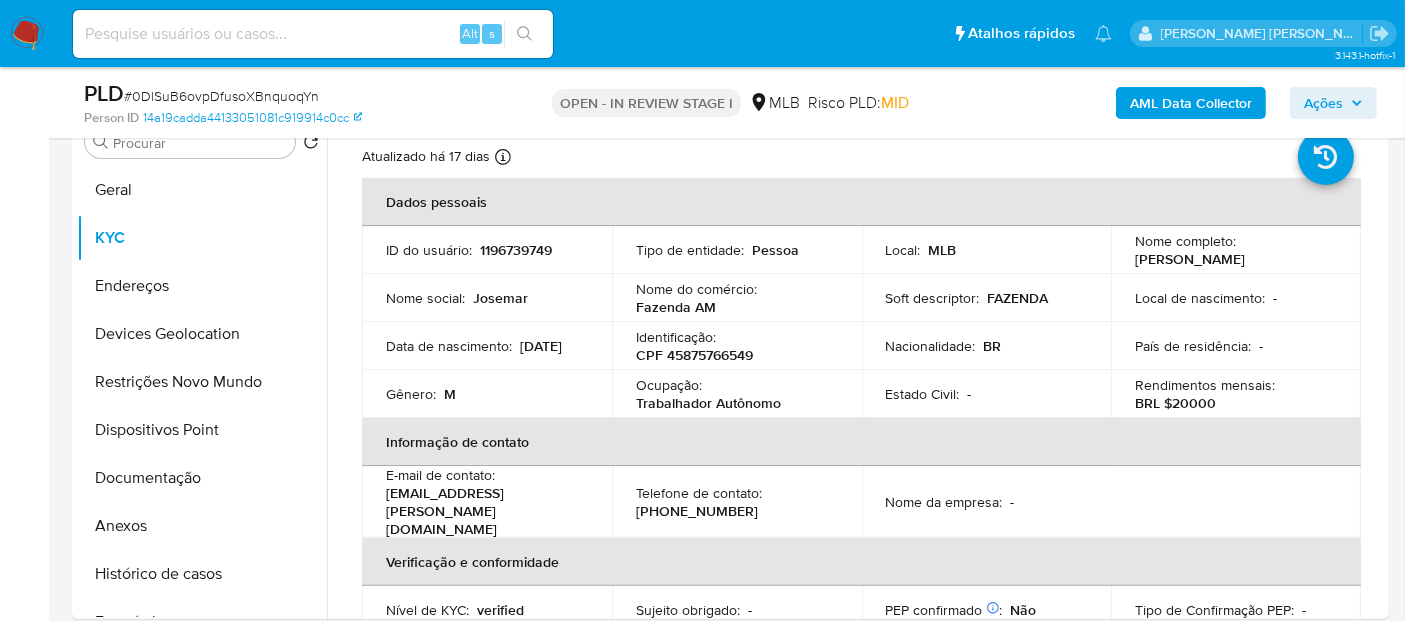 scroll, scrollTop: 0, scrollLeft: 0, axis: both 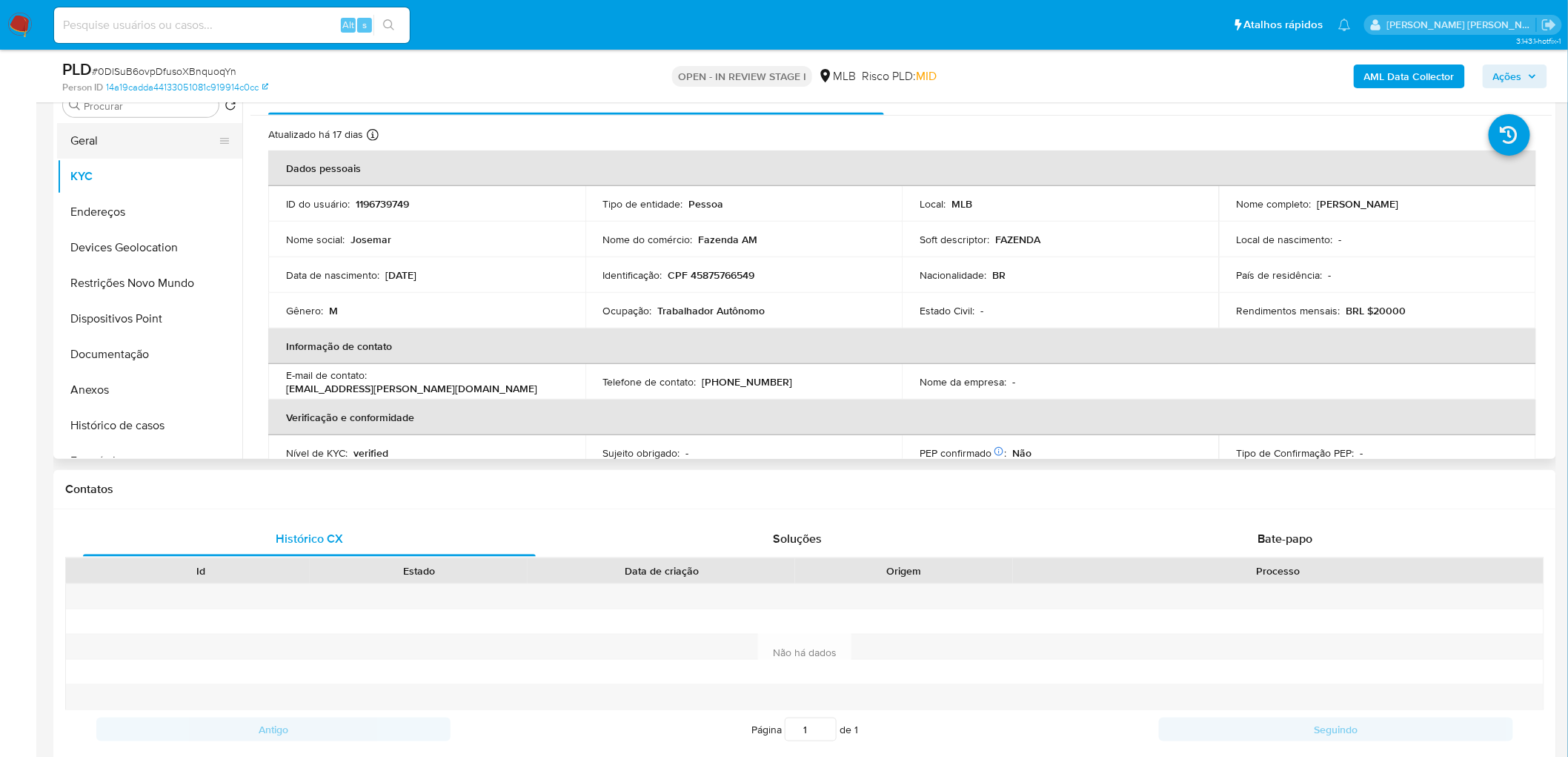 click on "Geral" at bounding box center (144, 141) 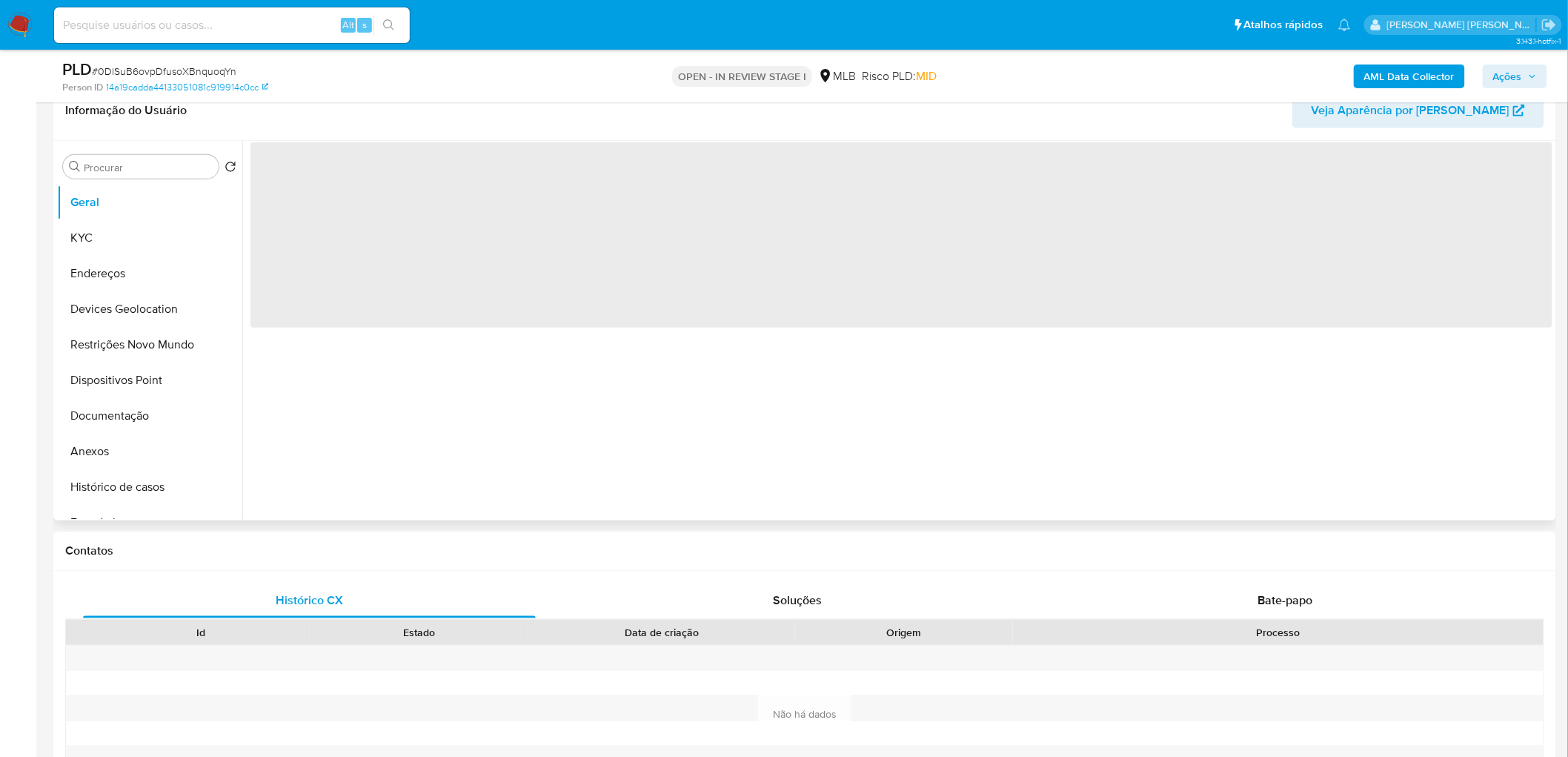 scroll, scrollTop: 165, scrollLeft: 0, axis: vertical 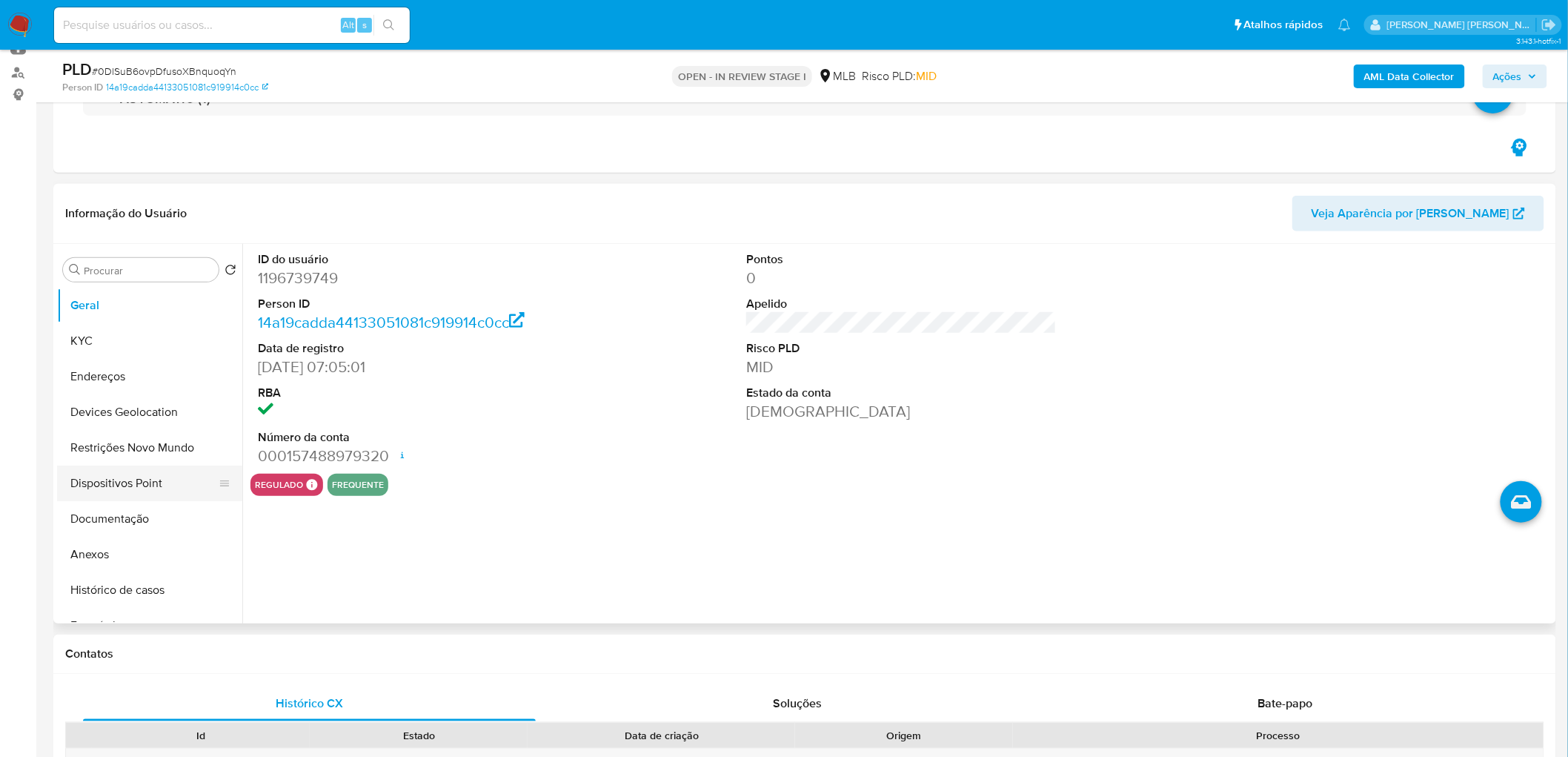 click on "Dispositivos Point" at bounding box center (144, 483) 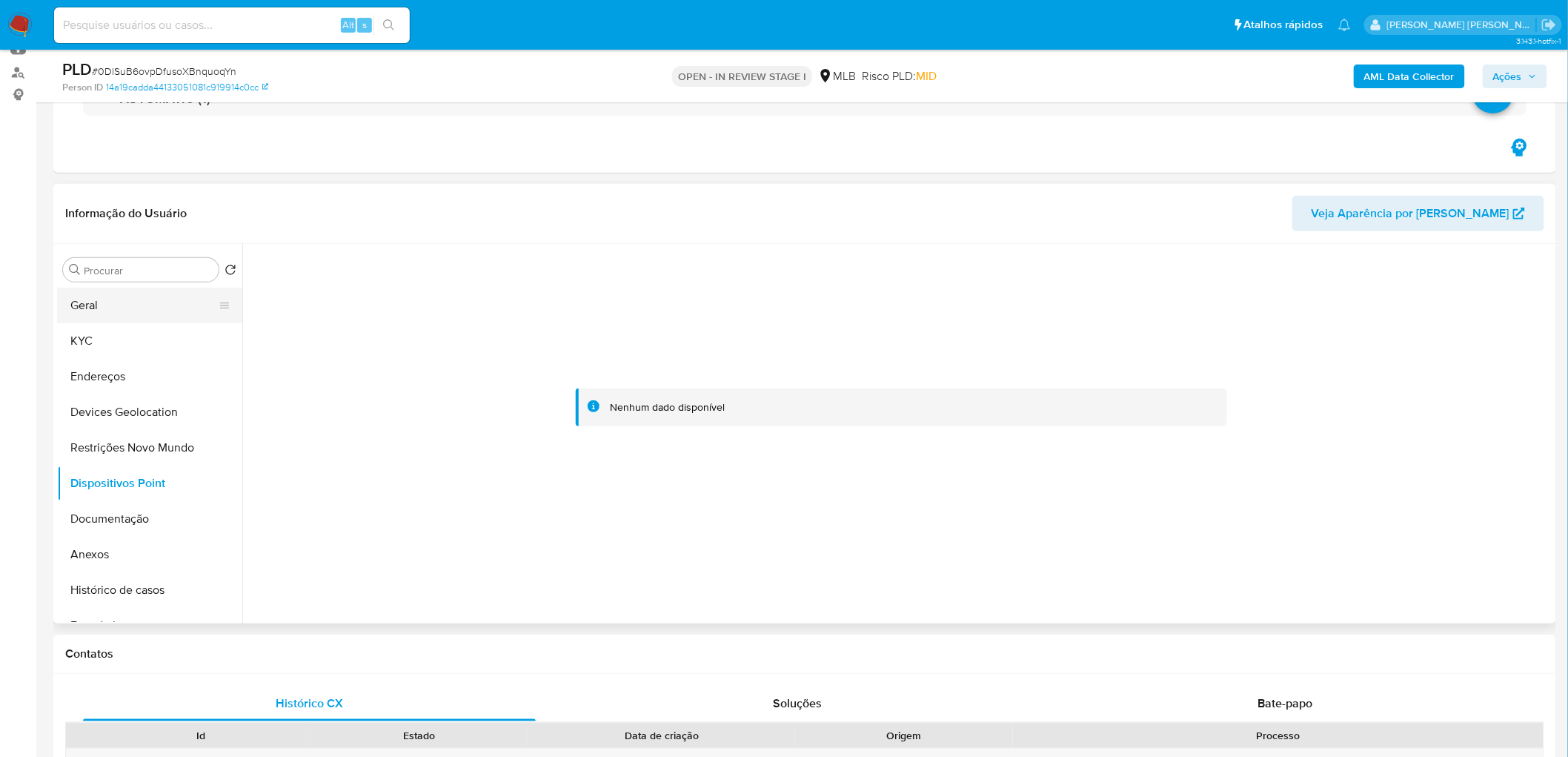 click on "Geral" at bounding box center [144, 305] 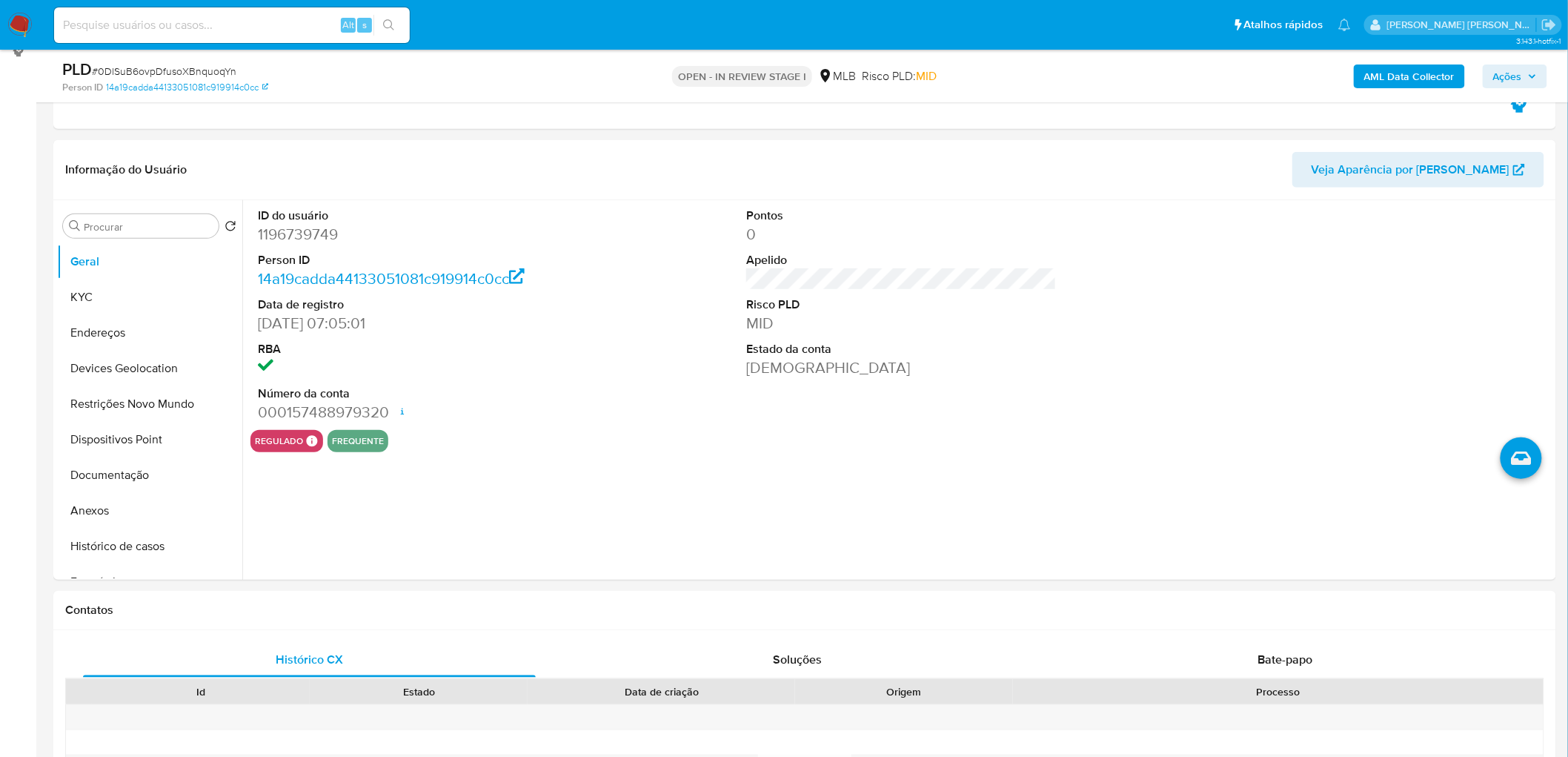 scroll, scrollTop: 247, scrollLeft: 0, axis: vertical 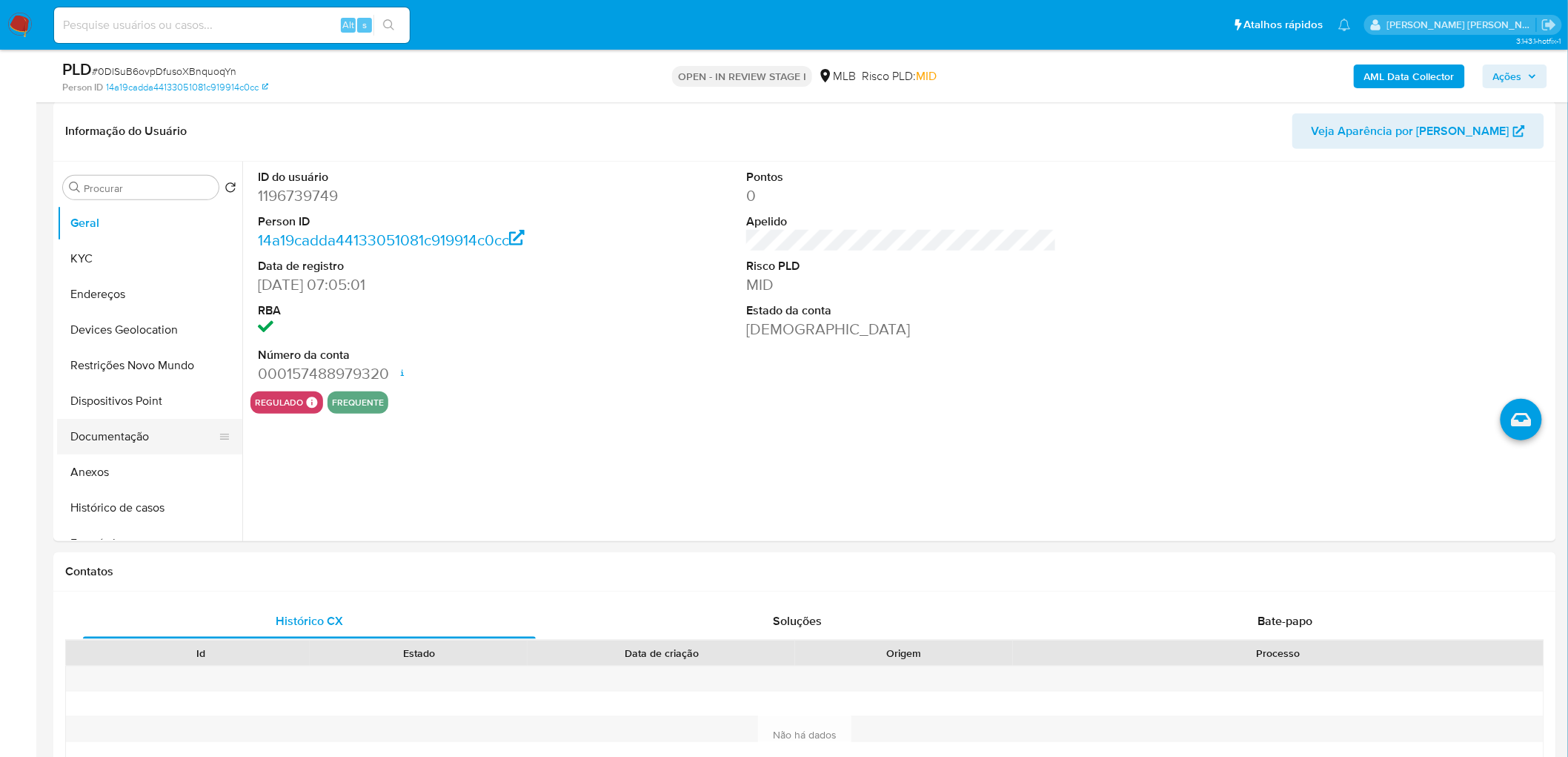 click on "Documentação" at bounding box center [144, 437] 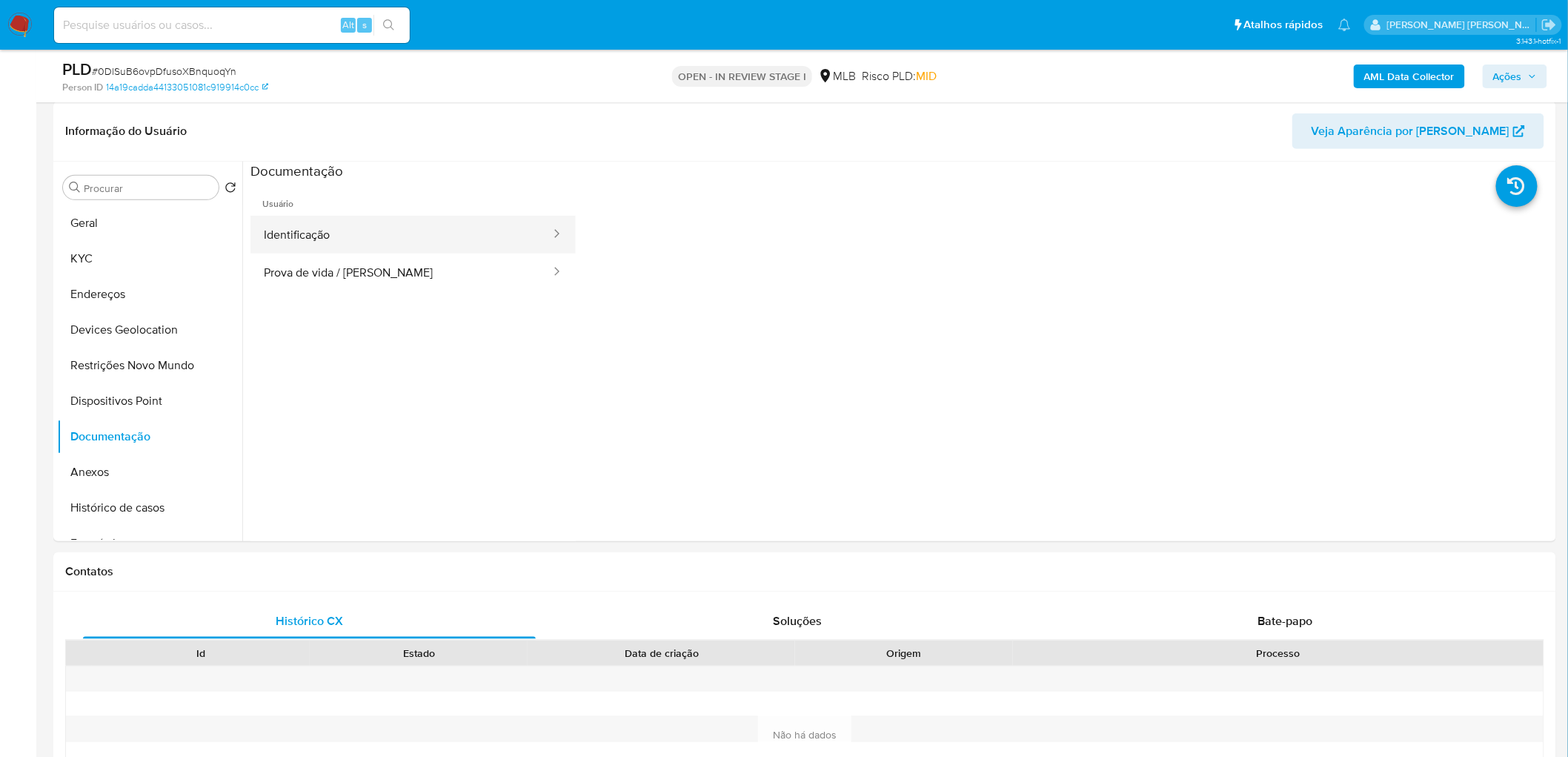 click on "Identificação" at bounding box center [401, 234] 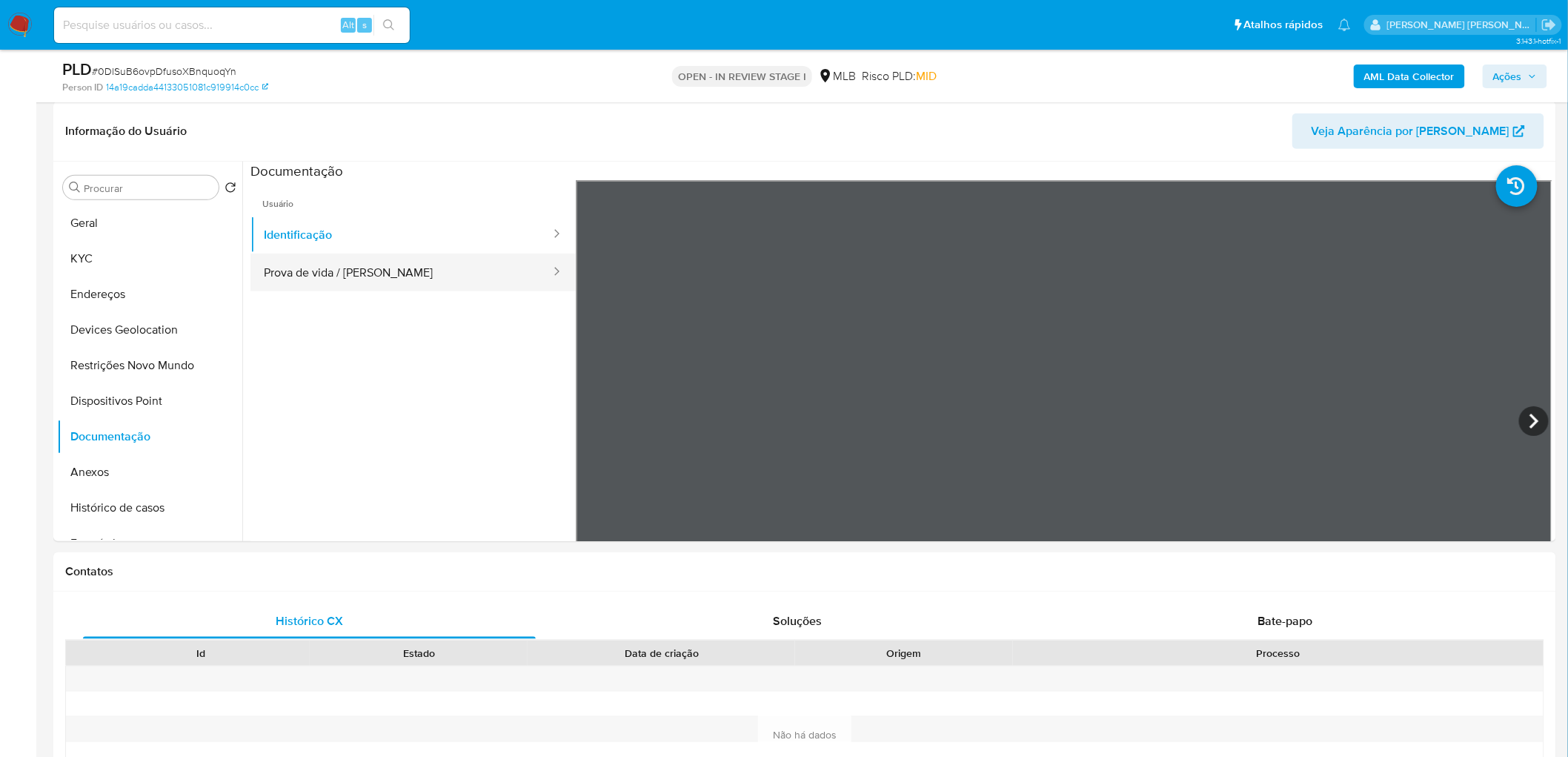 click on "Prova de vida / [PERSON_NAME]" at bounding box center [401, 272] 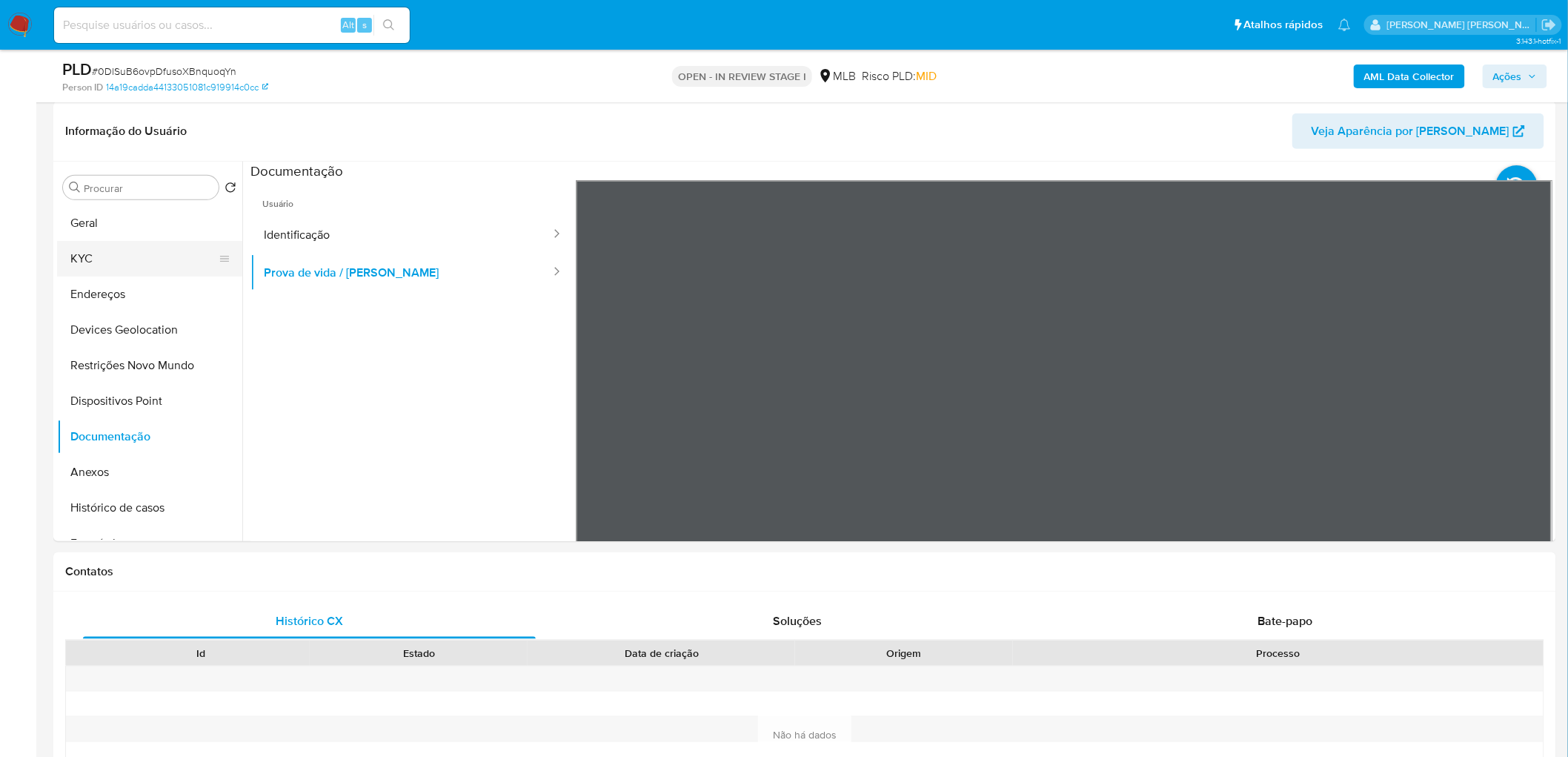 click on "KYC" at bounding box center [144, 259] 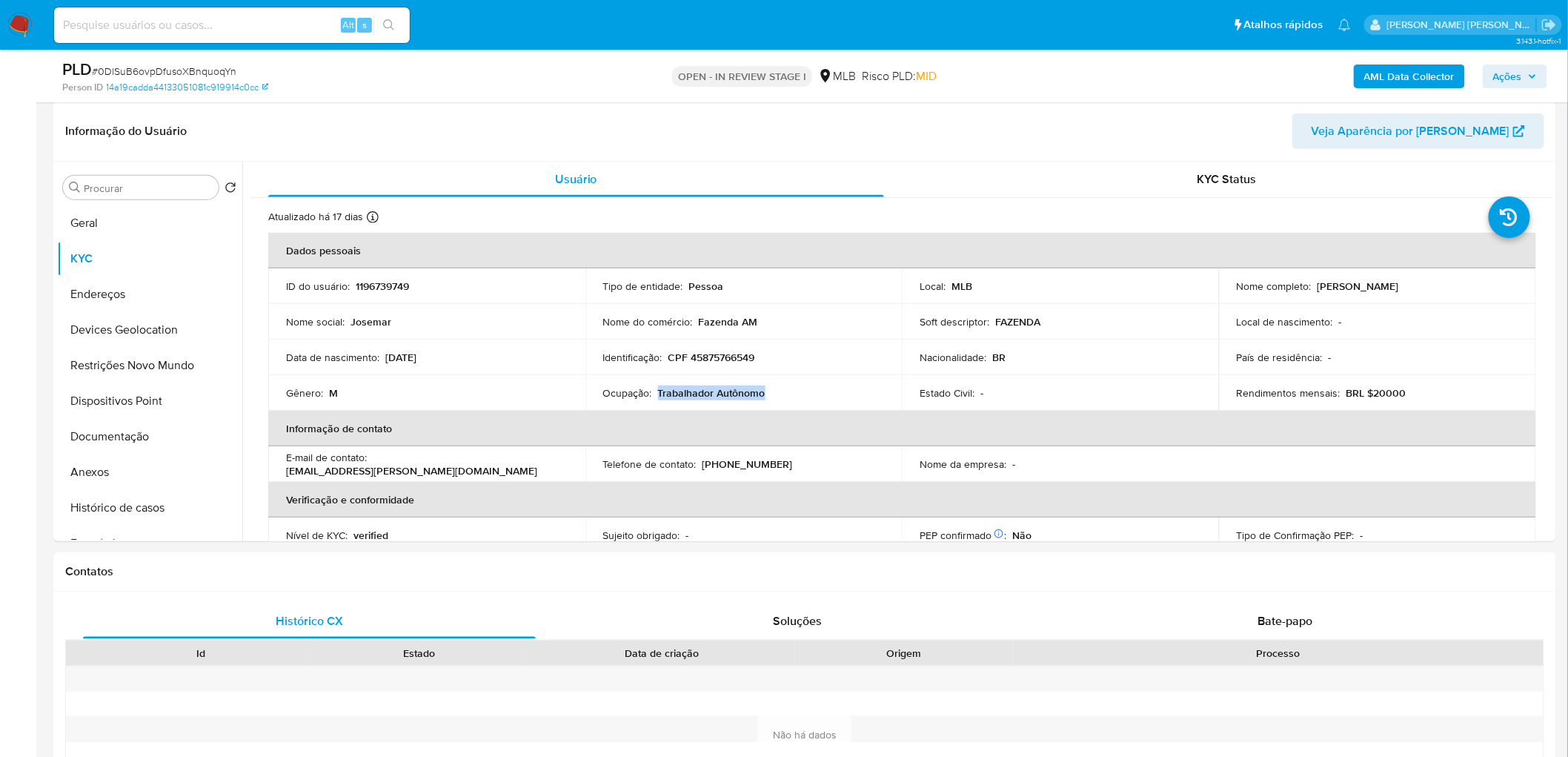 drag, startPoint x: 821, startPoint y: 395, endPoint x: 658, endPoint y: 394, distance: 163.00307 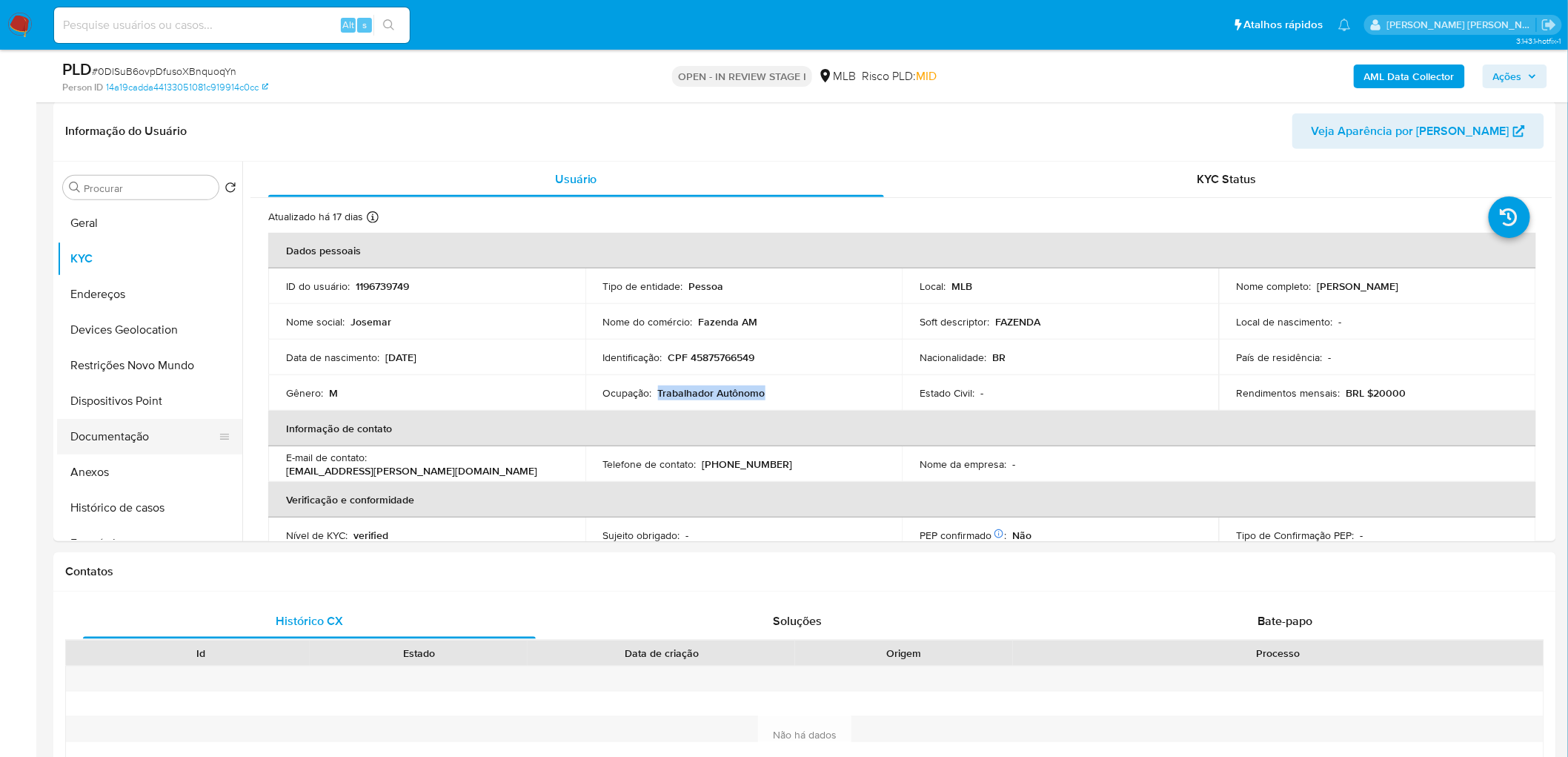 click on "Documentação" at bounding box center (144, 437) 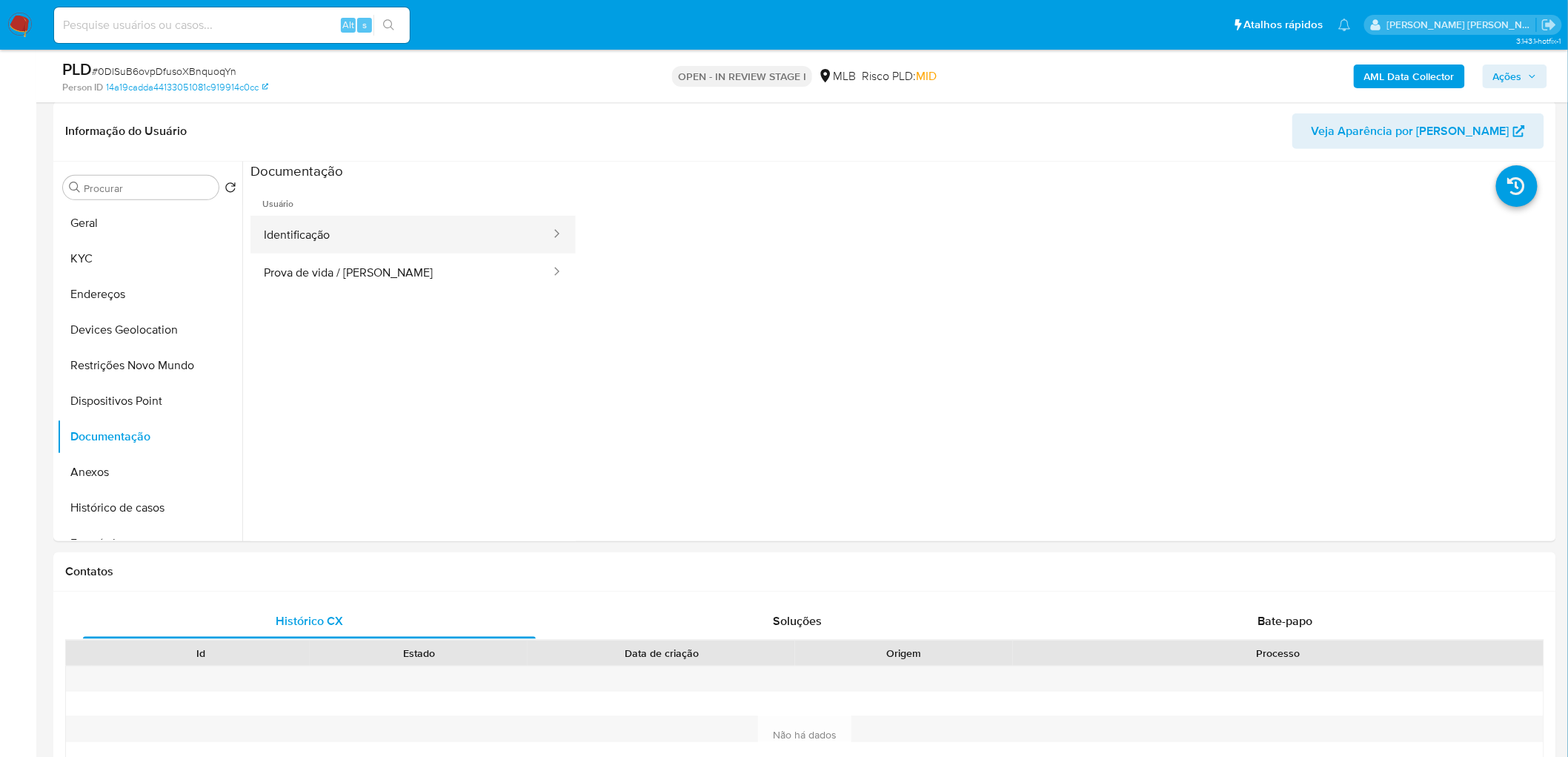 click on "Identificação" at bounding box center [401, 234] 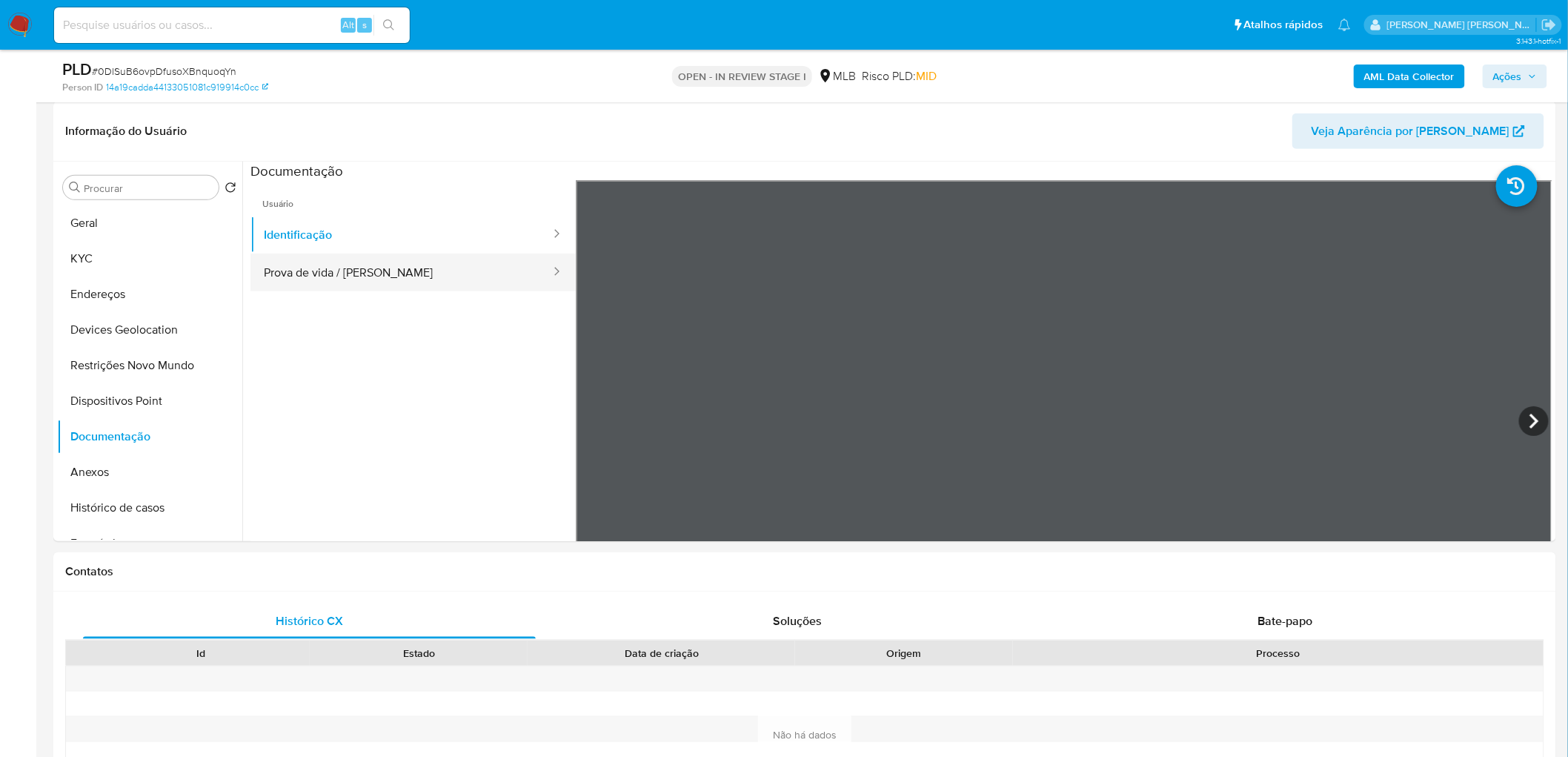 click on "Prova de vida / [PERSON_NAME]" at bounding box center [401, 272] 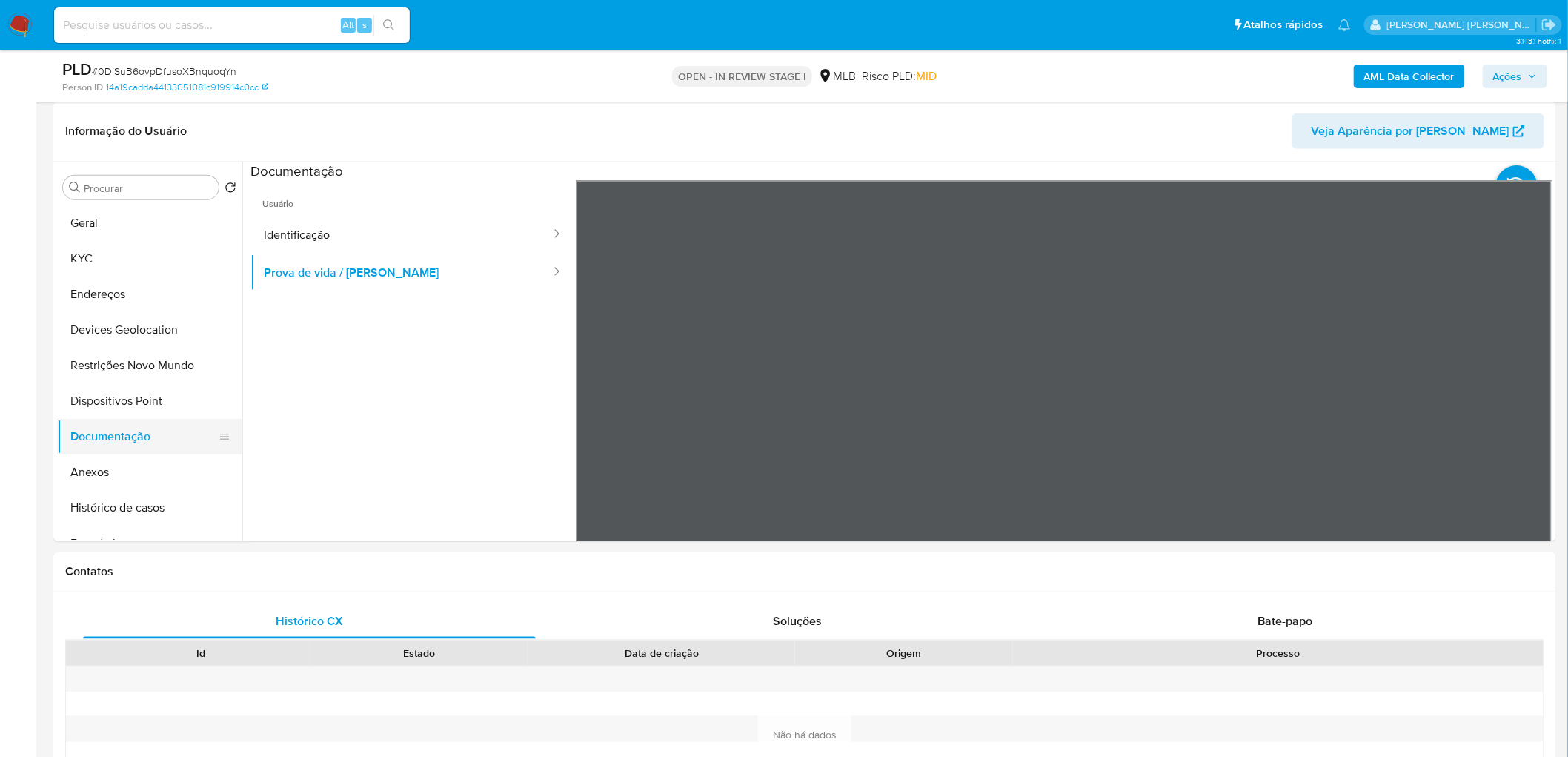 scroll, scrollTop: 165, scrollLeft: 0, axis: vertical 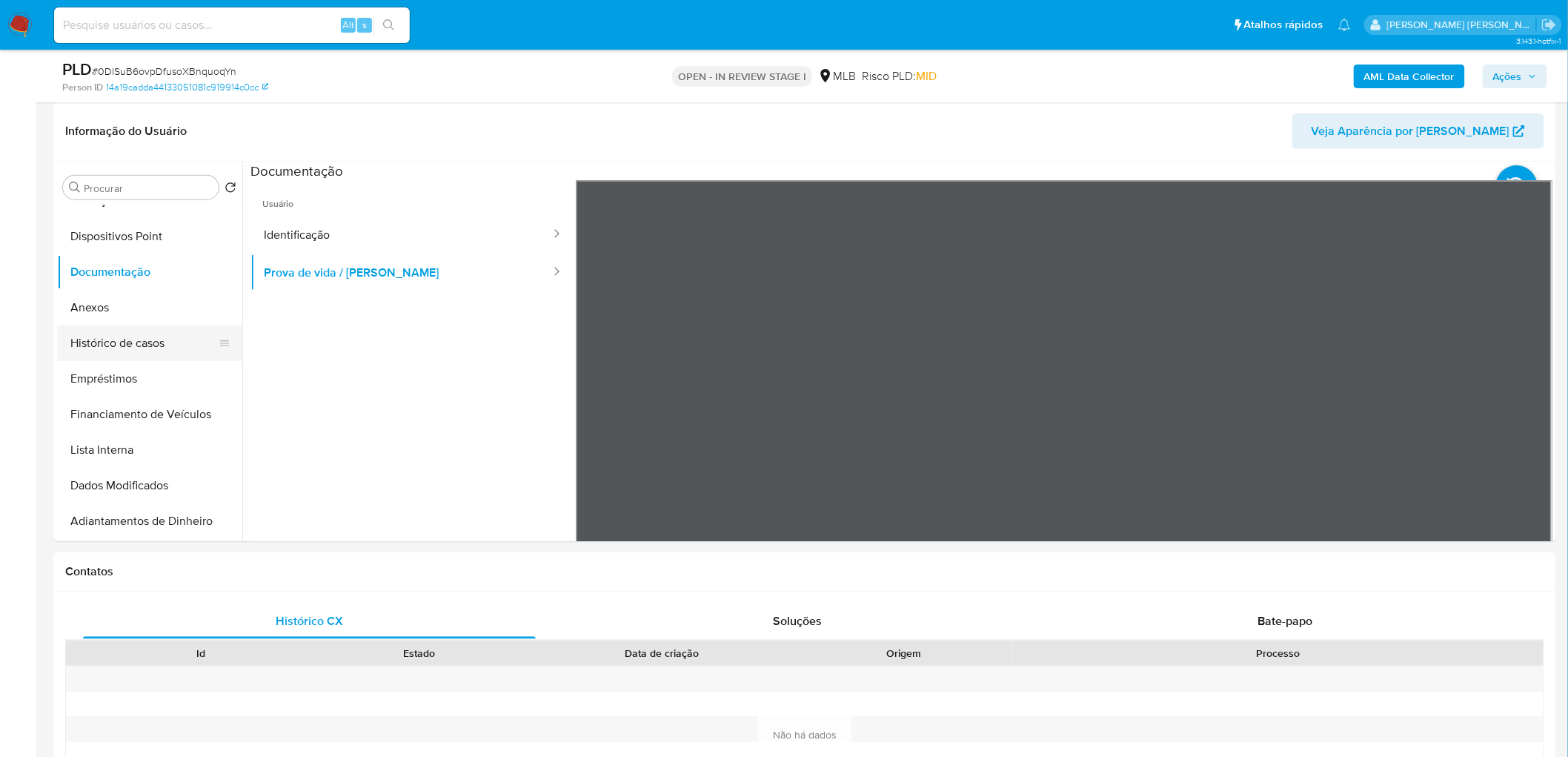 click on "Histórico de casos" at bounding box center [144, 343] 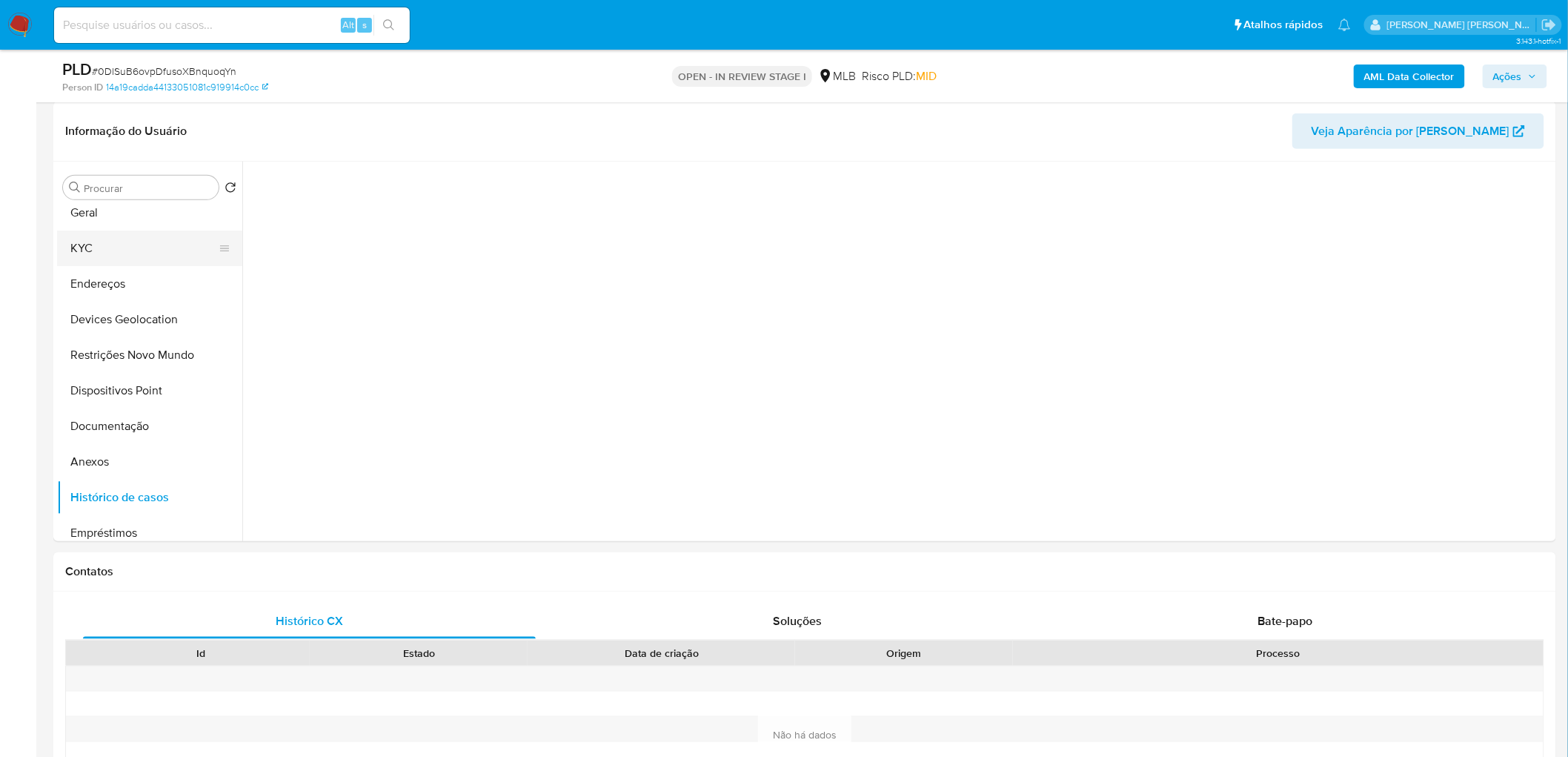 scroll, scrollTop: 0, scrollLeft: 0, axis: both 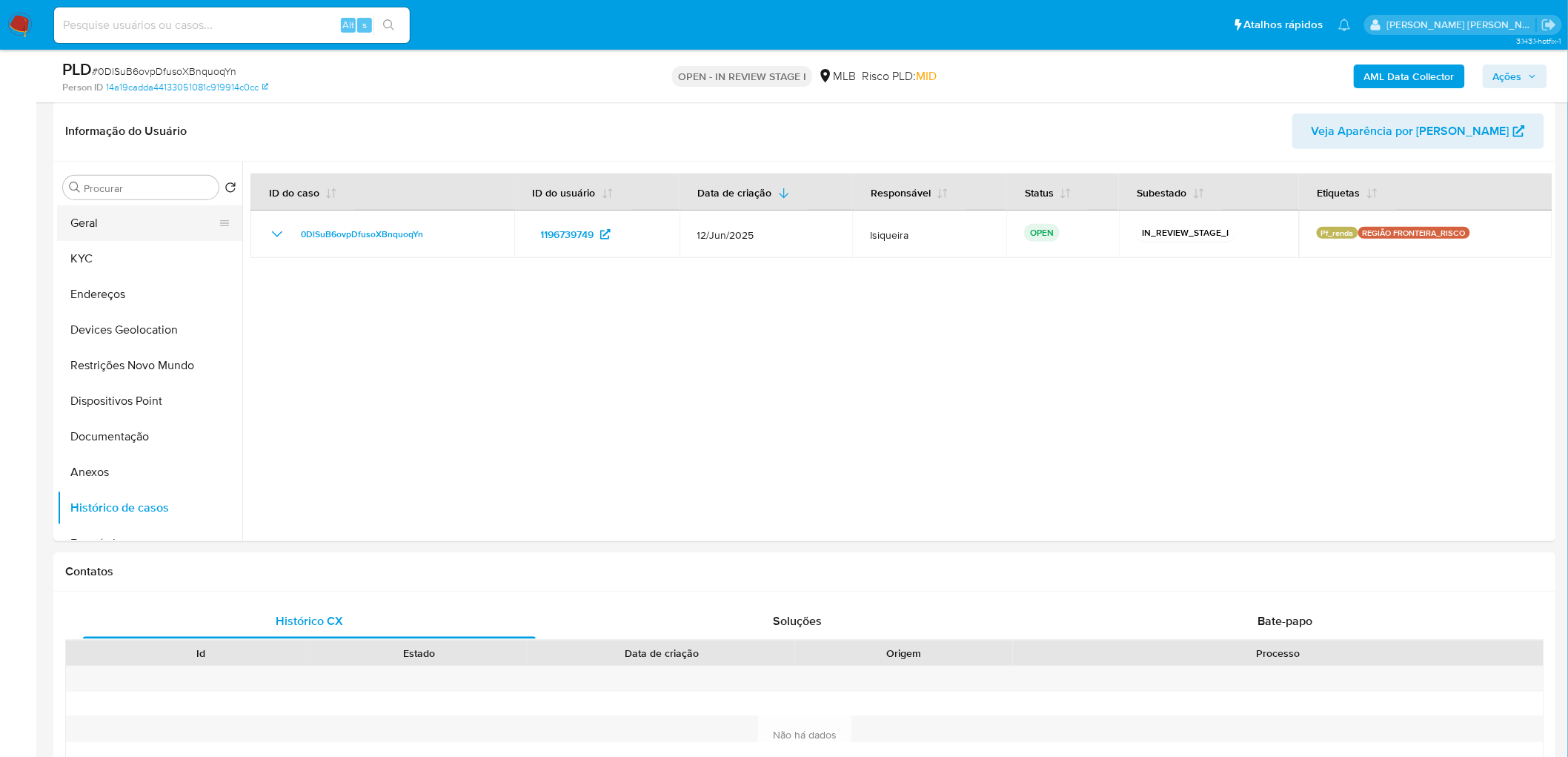 click on "Geral" at bounding box center (144, 223) 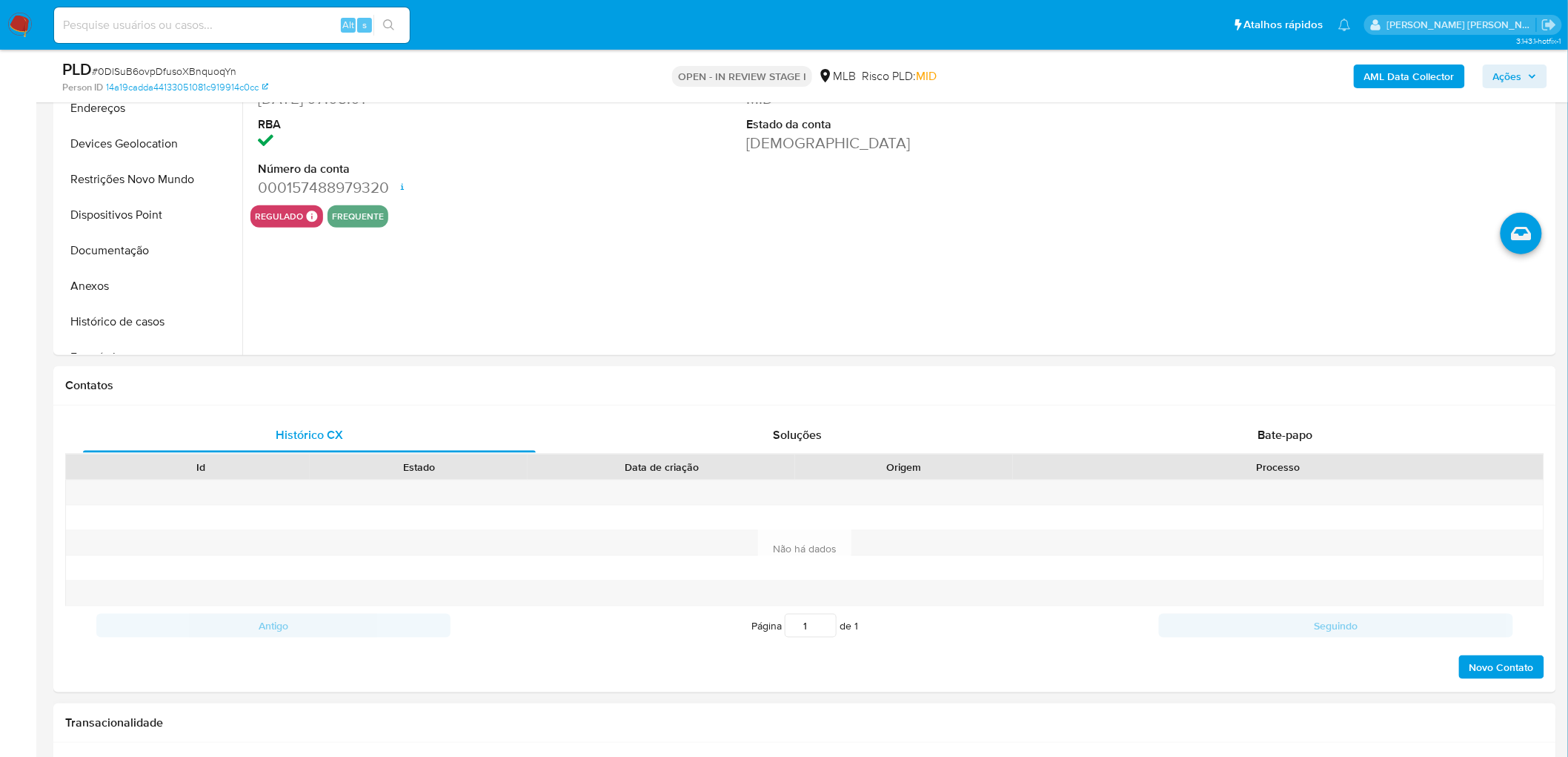 scroll, scrollTop: 906, scrollLeft: 0, axis: vertical 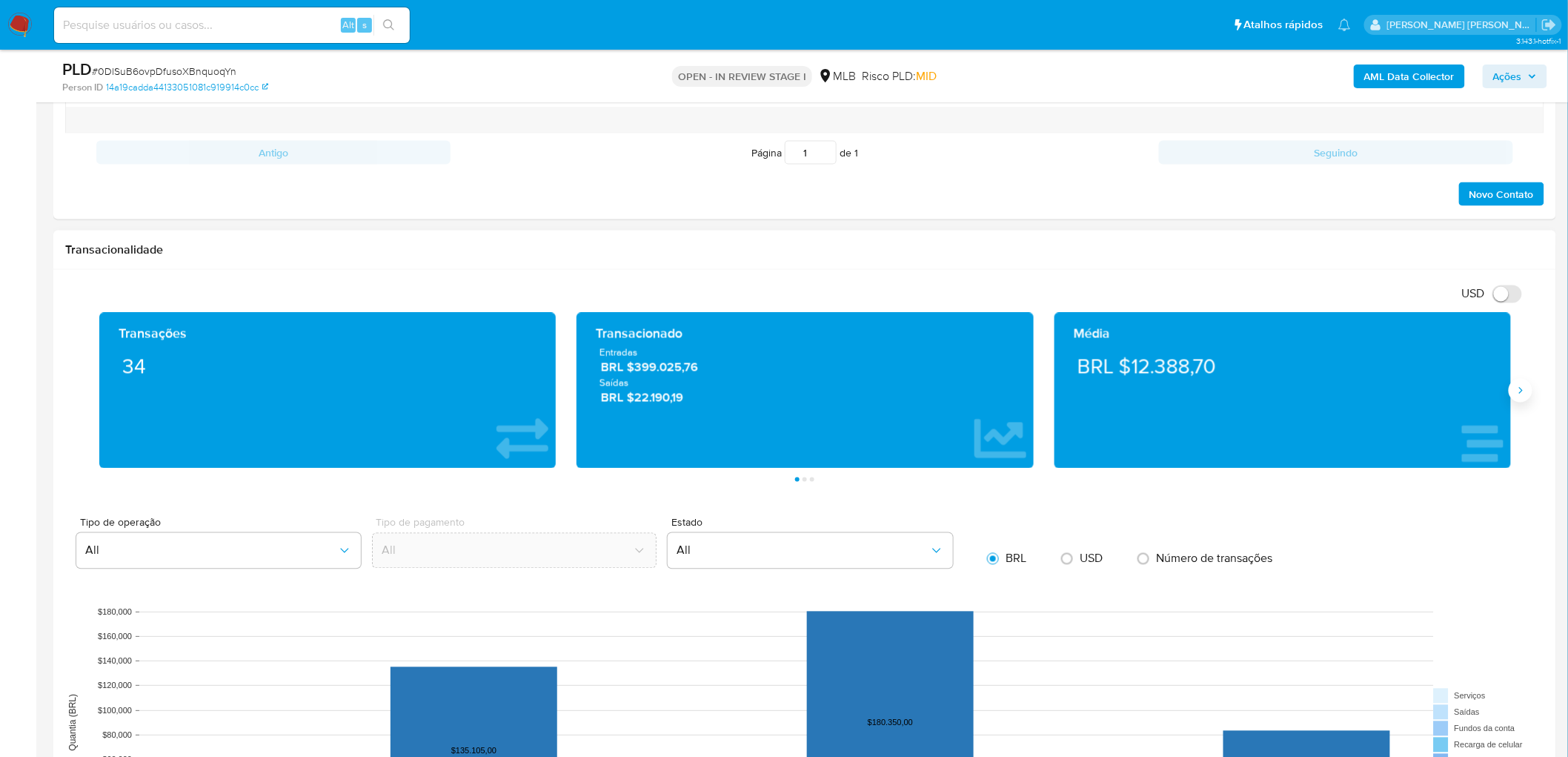 click 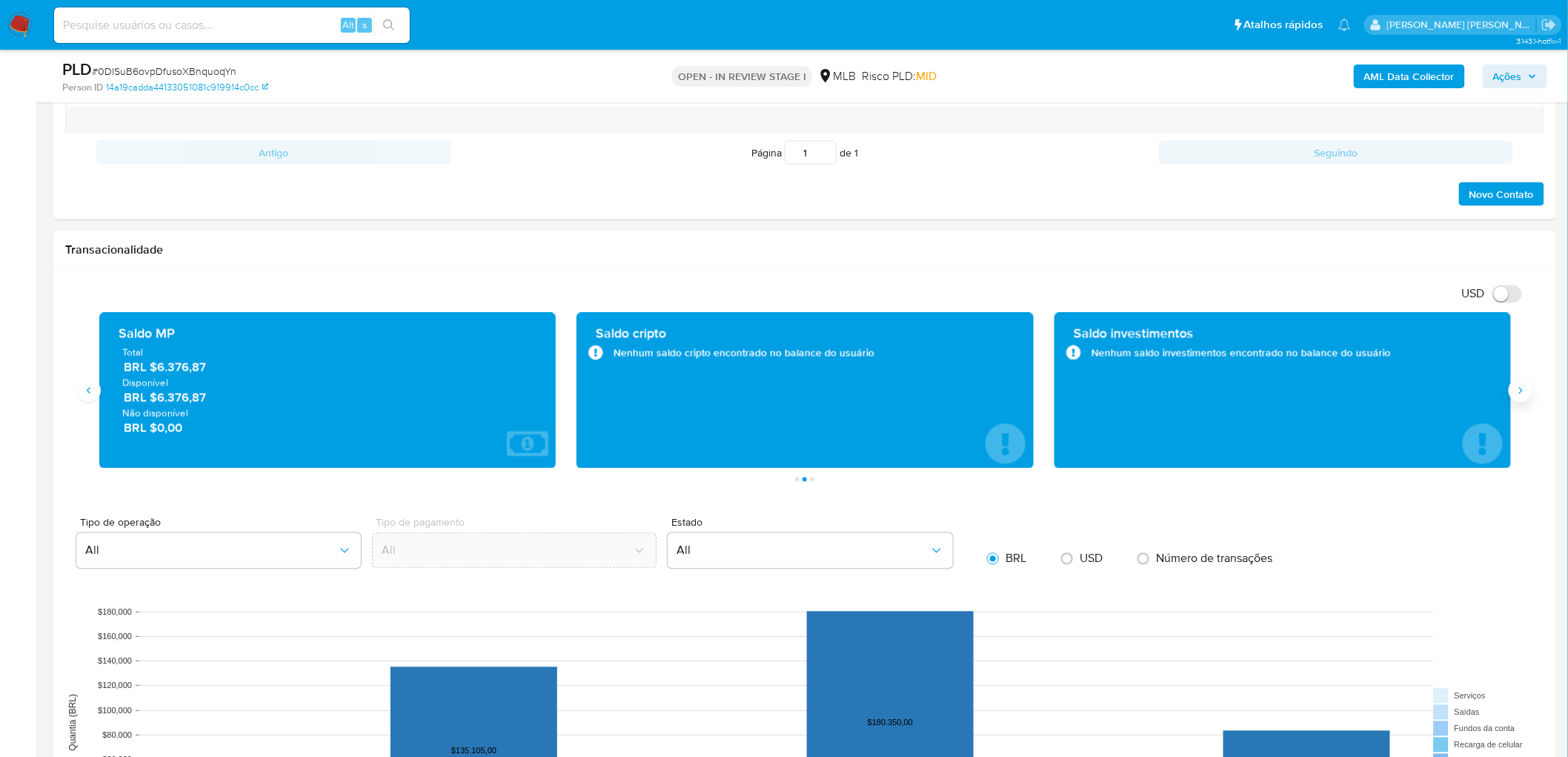 click at bounding box center (1521, 391) 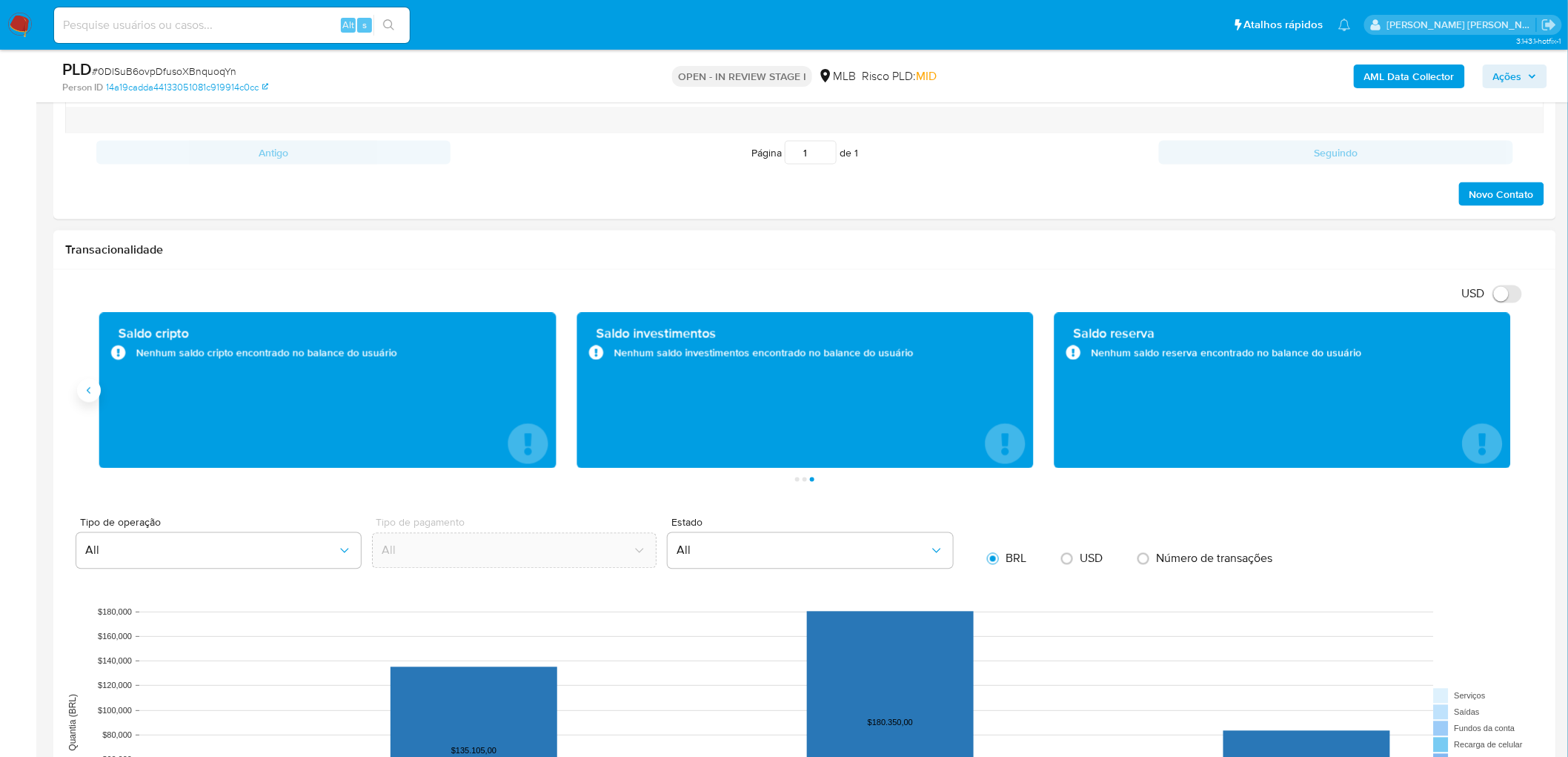 click 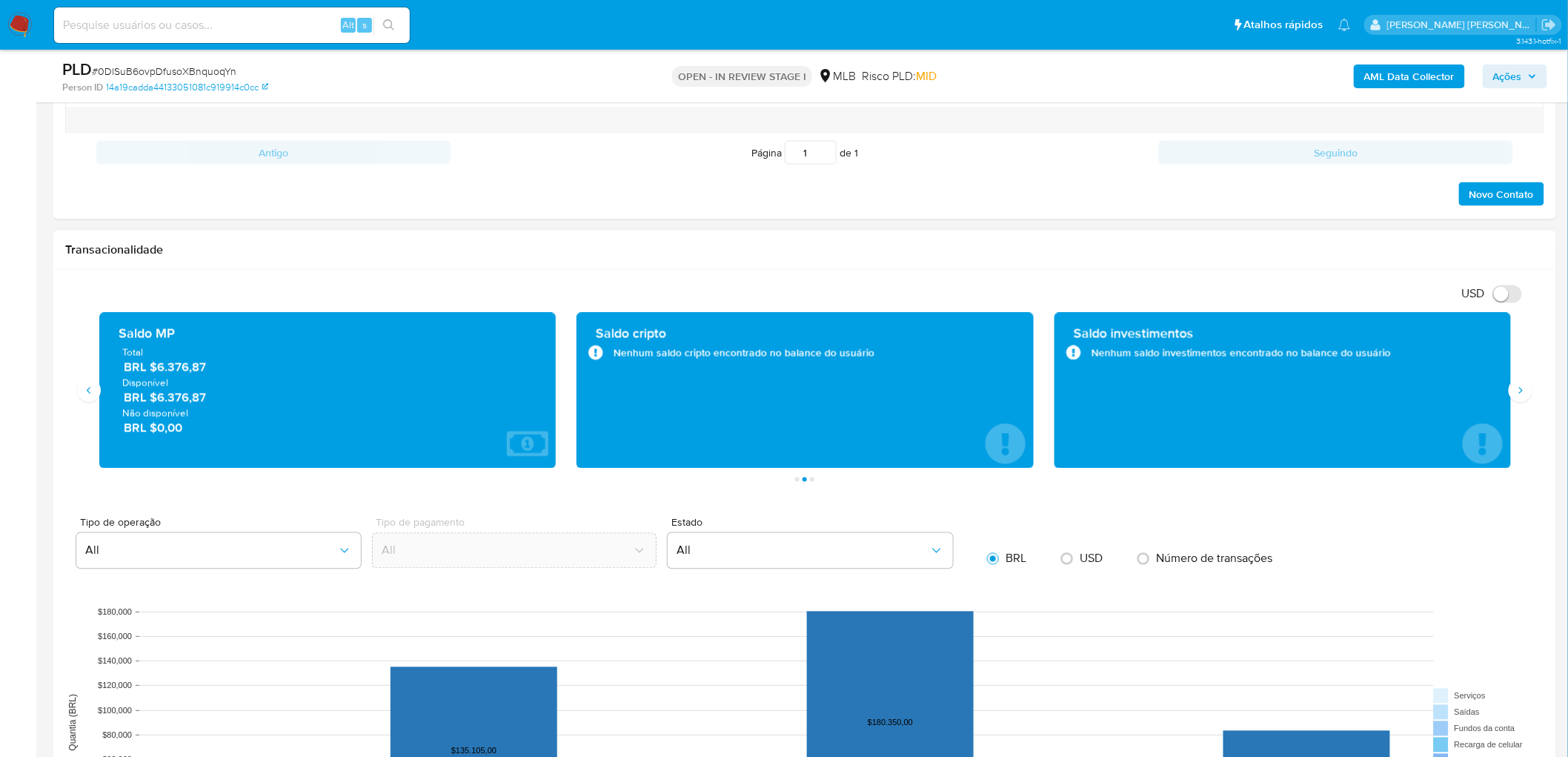 drag, startPoint x: 247, startPoint y: 405, endPoint x: 156, endPoint y: 400, distance: 91.13726 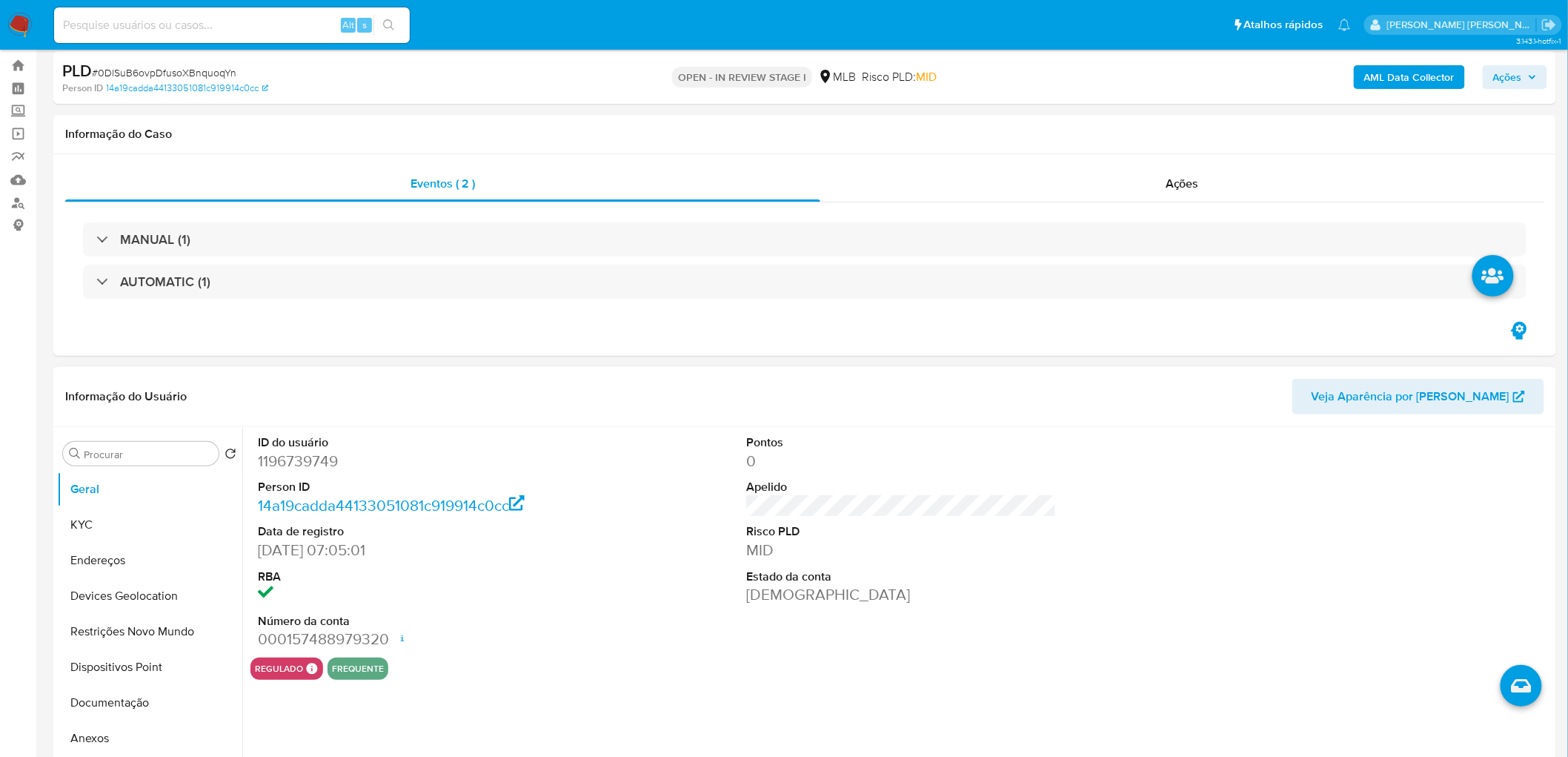 scroll, scrollTop: 165, scrollLeft: 0, axis: vertical 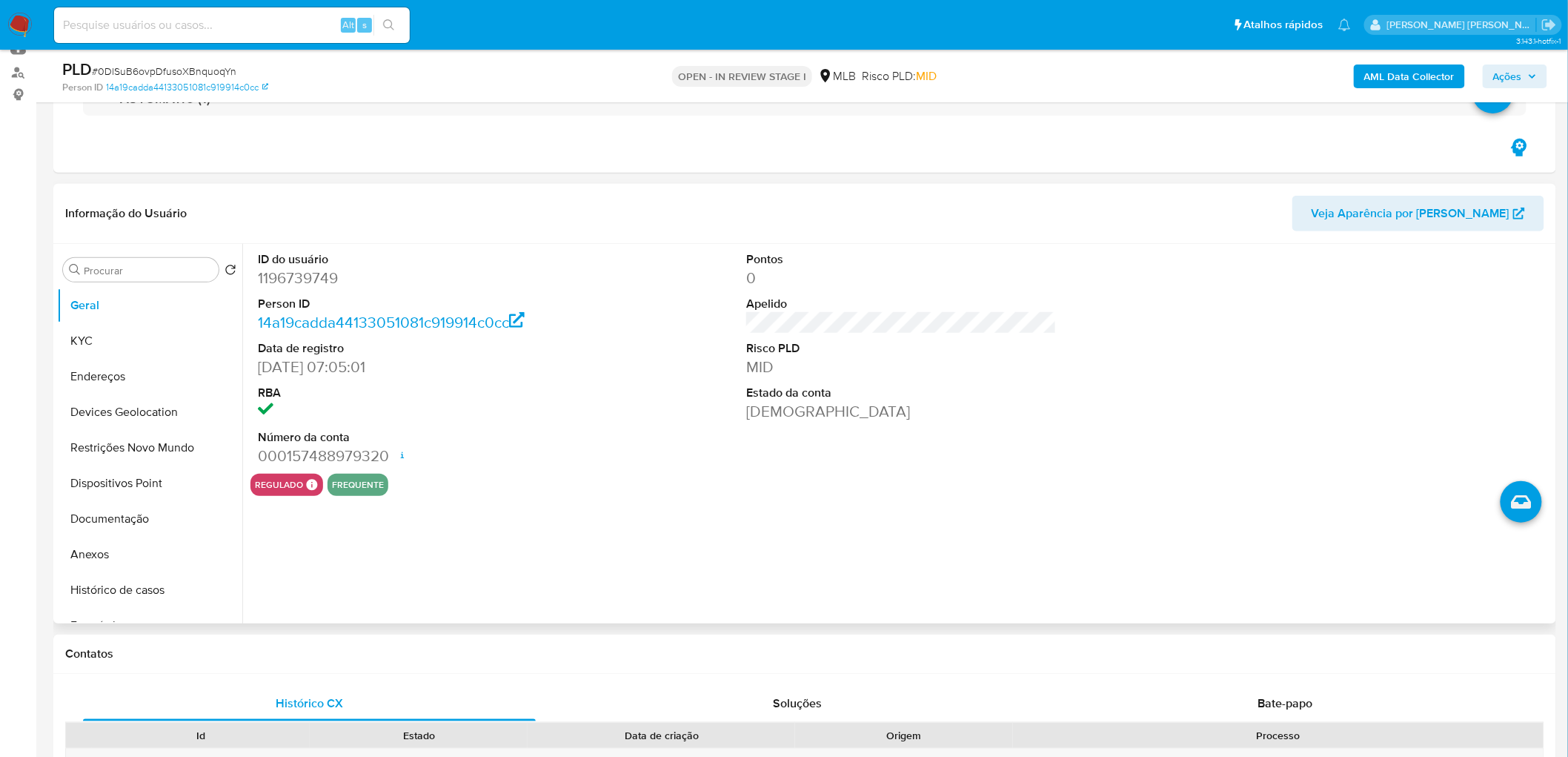 click on "ID do usuário 1196739749 Person ID 14a19cadda44133051081c919914c0cc Data de registro 12/09/2022 07:05:01 RBA Número da conta 000157488979320   Data de abertura 12/09/2022 11:18 Status ACTIVE Pontos 0 Apelido Risco PLD MID Estado da conta Ativa" at bounding box center [901, 359] 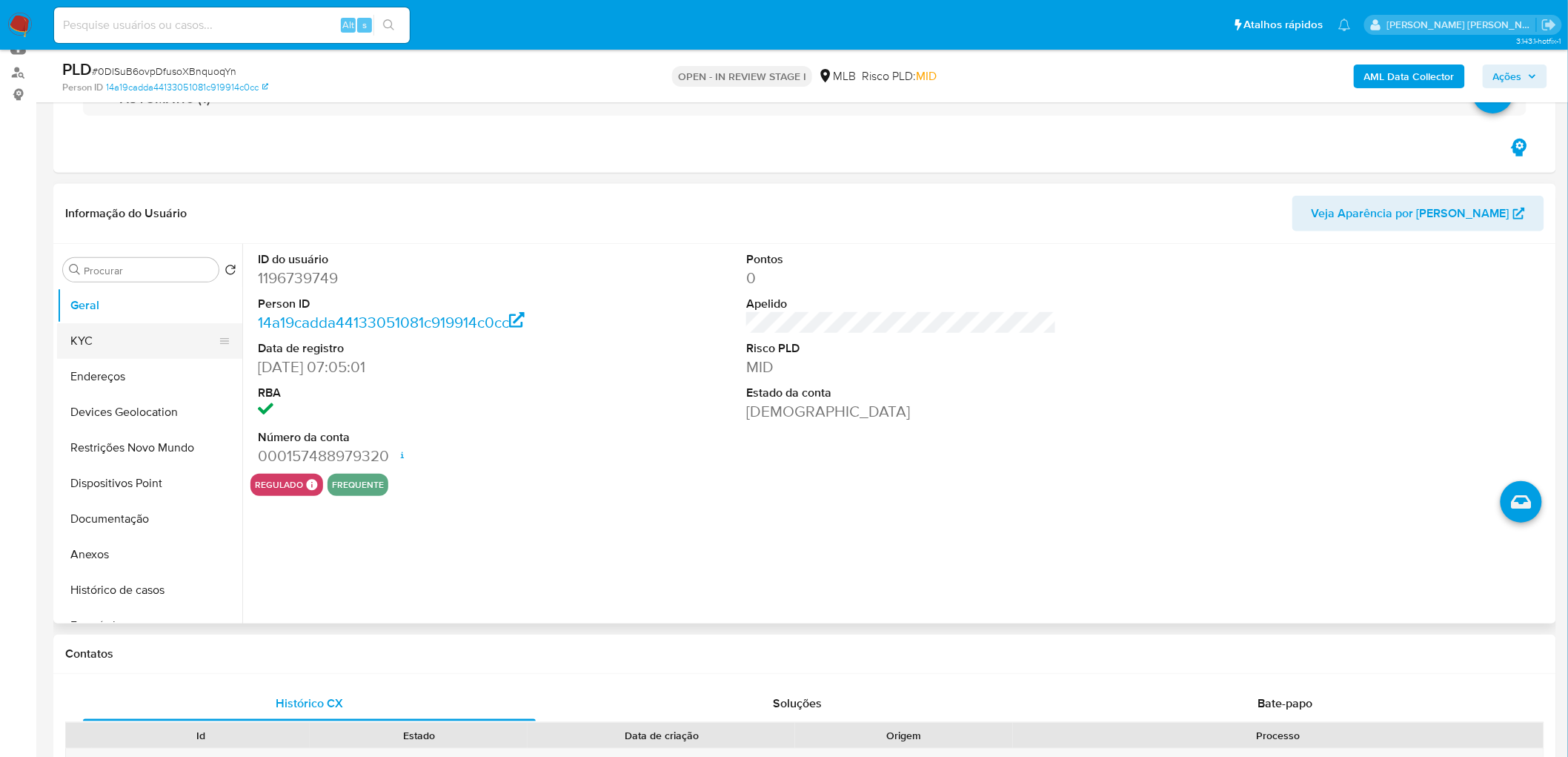 click on "KYC" at bounding box center [144, 341] 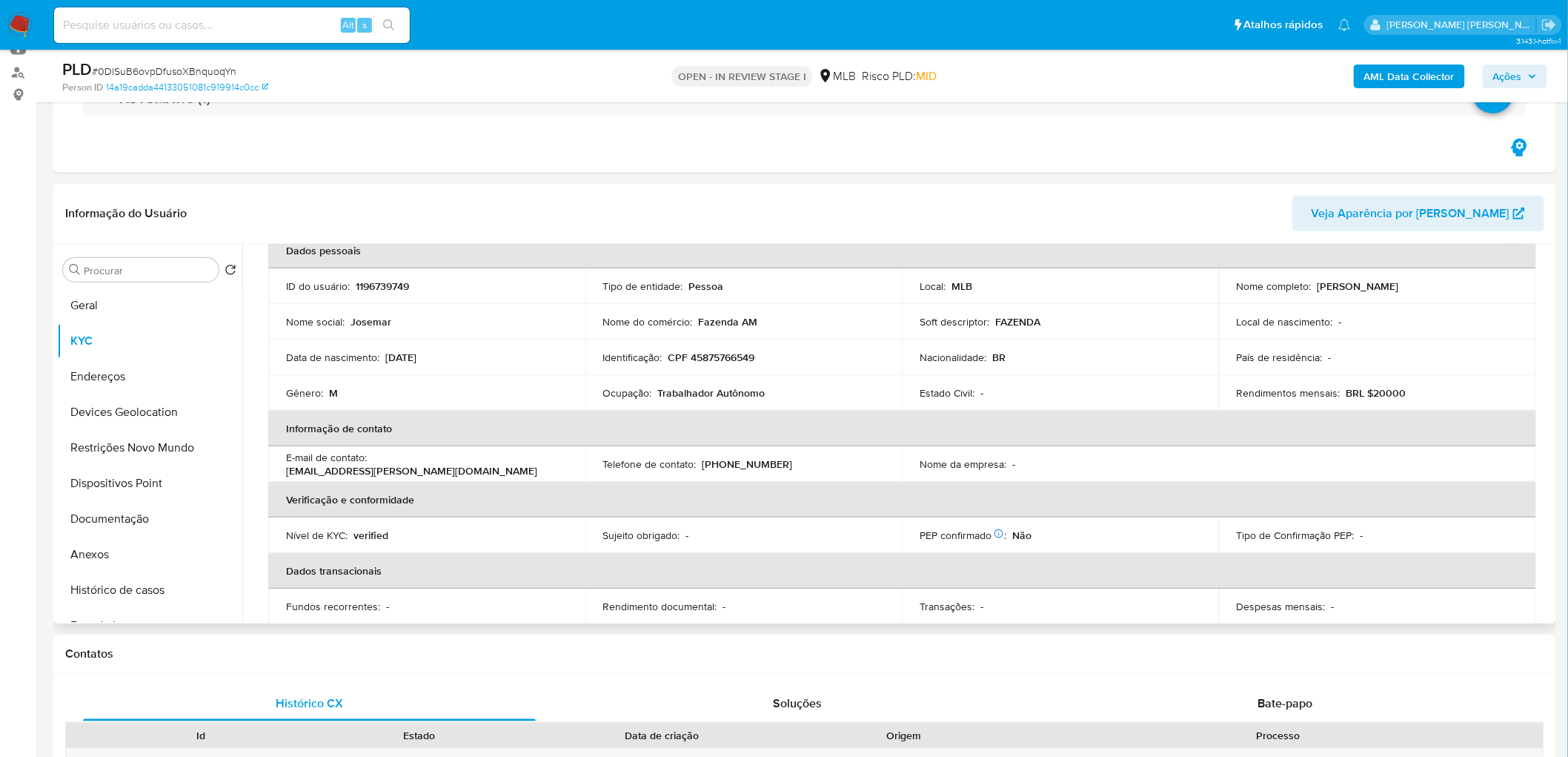 scroll, scrollTop: 0, scrollLeft: 0, axis: both 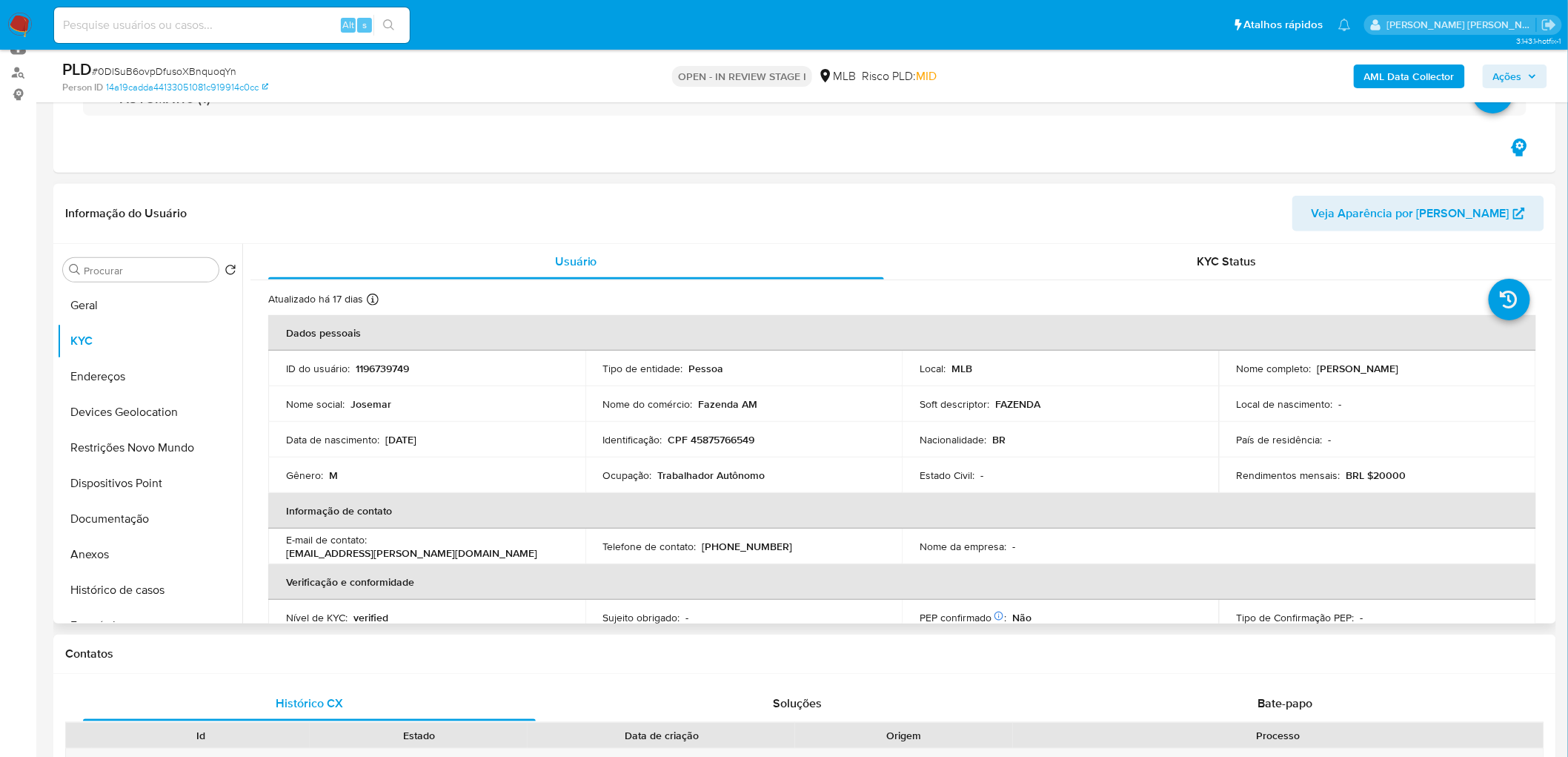 type 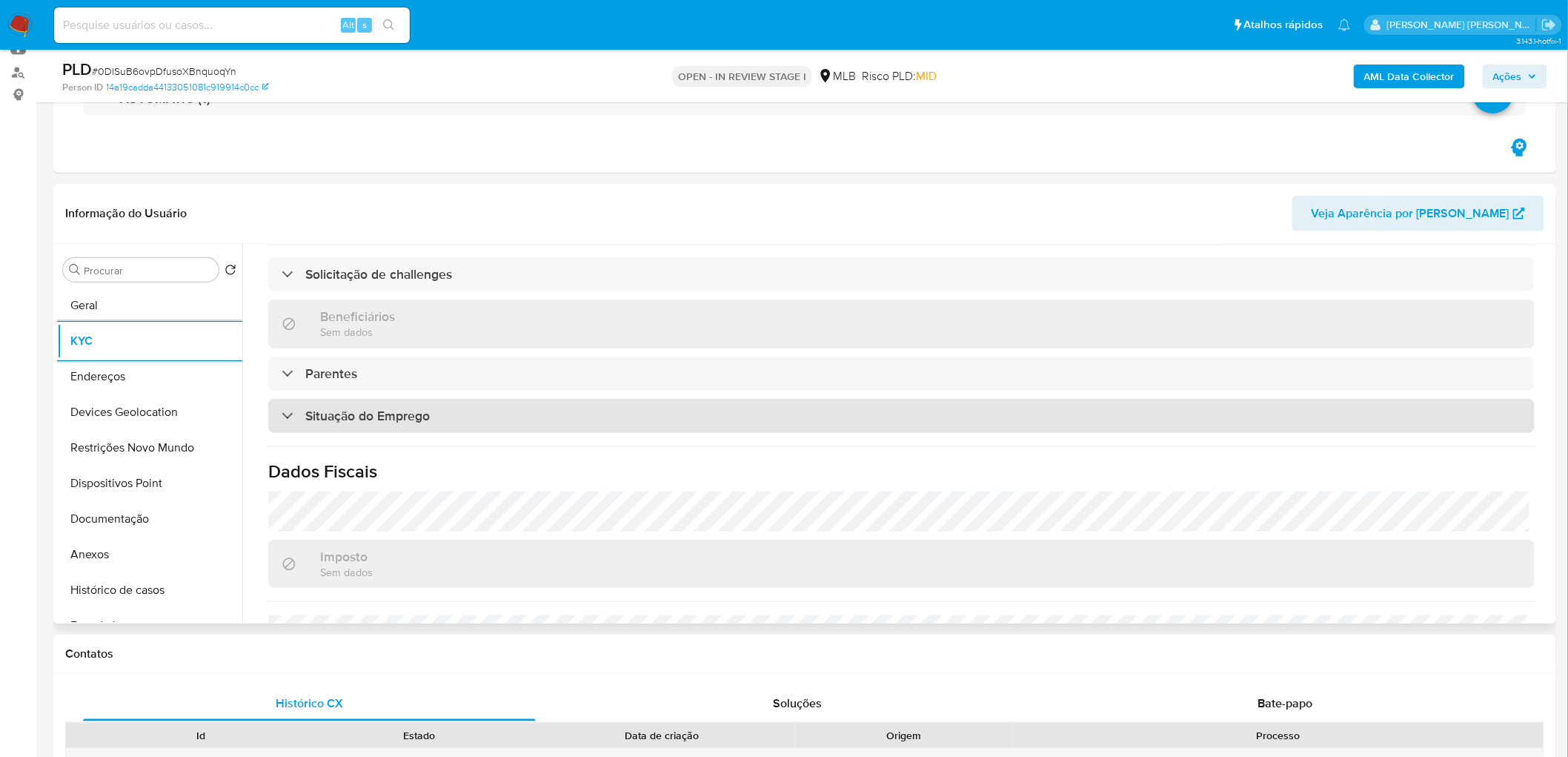 scroll, scrollTop: 617, scrollLeft: 0, axis: vertical 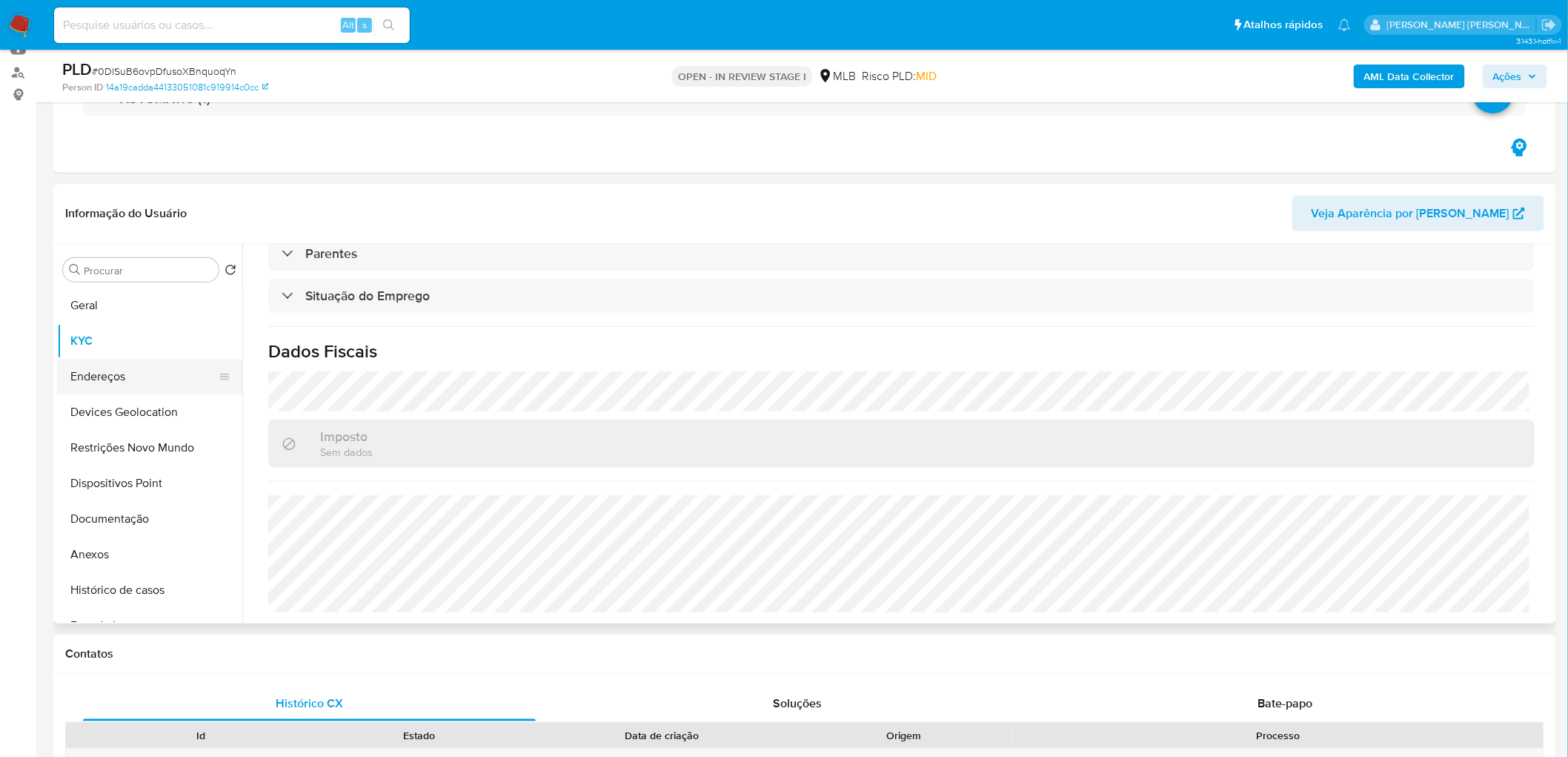click on "Endereços" at bounding box center (144, 377) 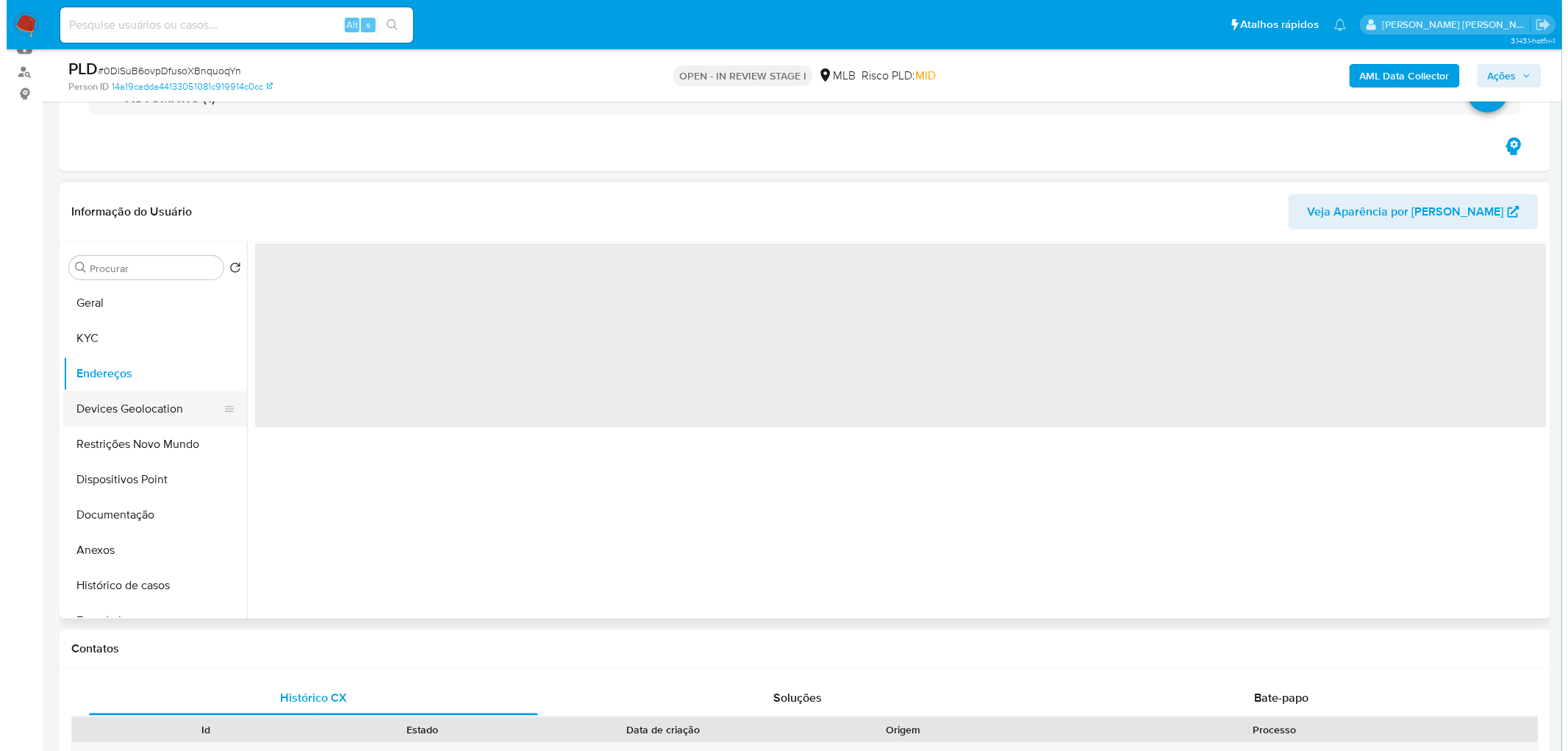 scroll, scrollTop: 0, scrollLeft: 0, axis: both 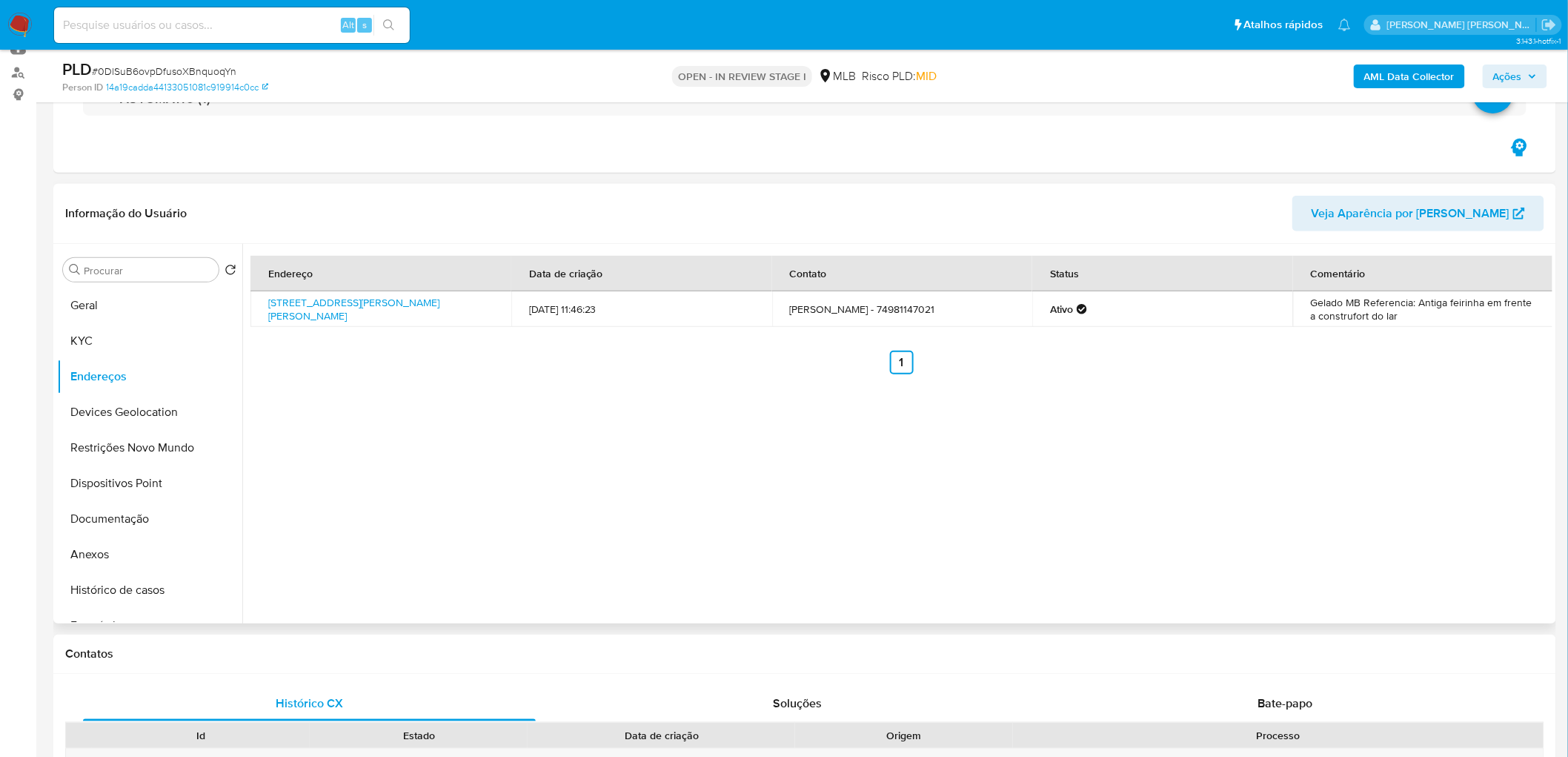type 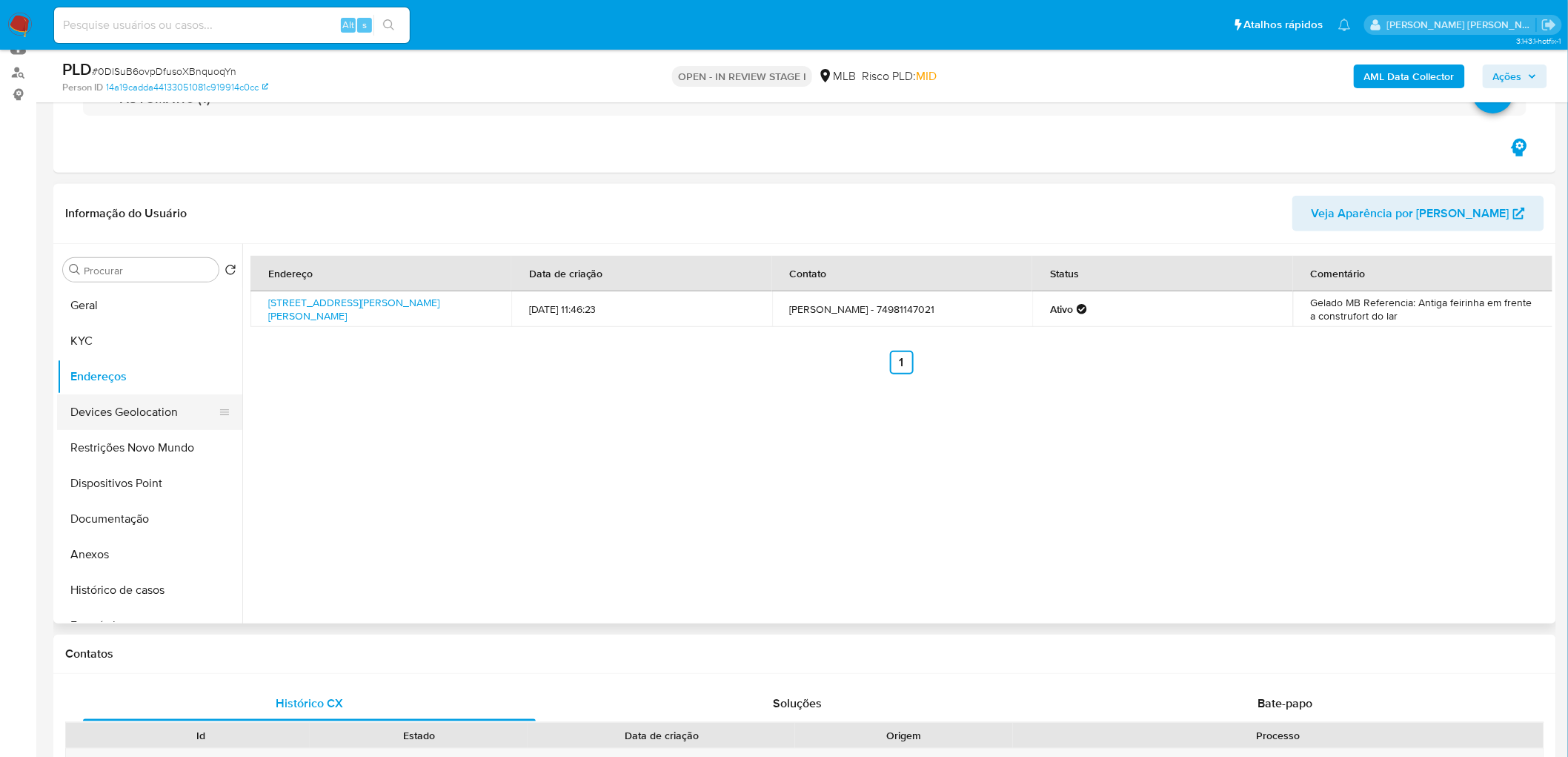 click on "Devices Geolocation" at bounding box center [144, 412] 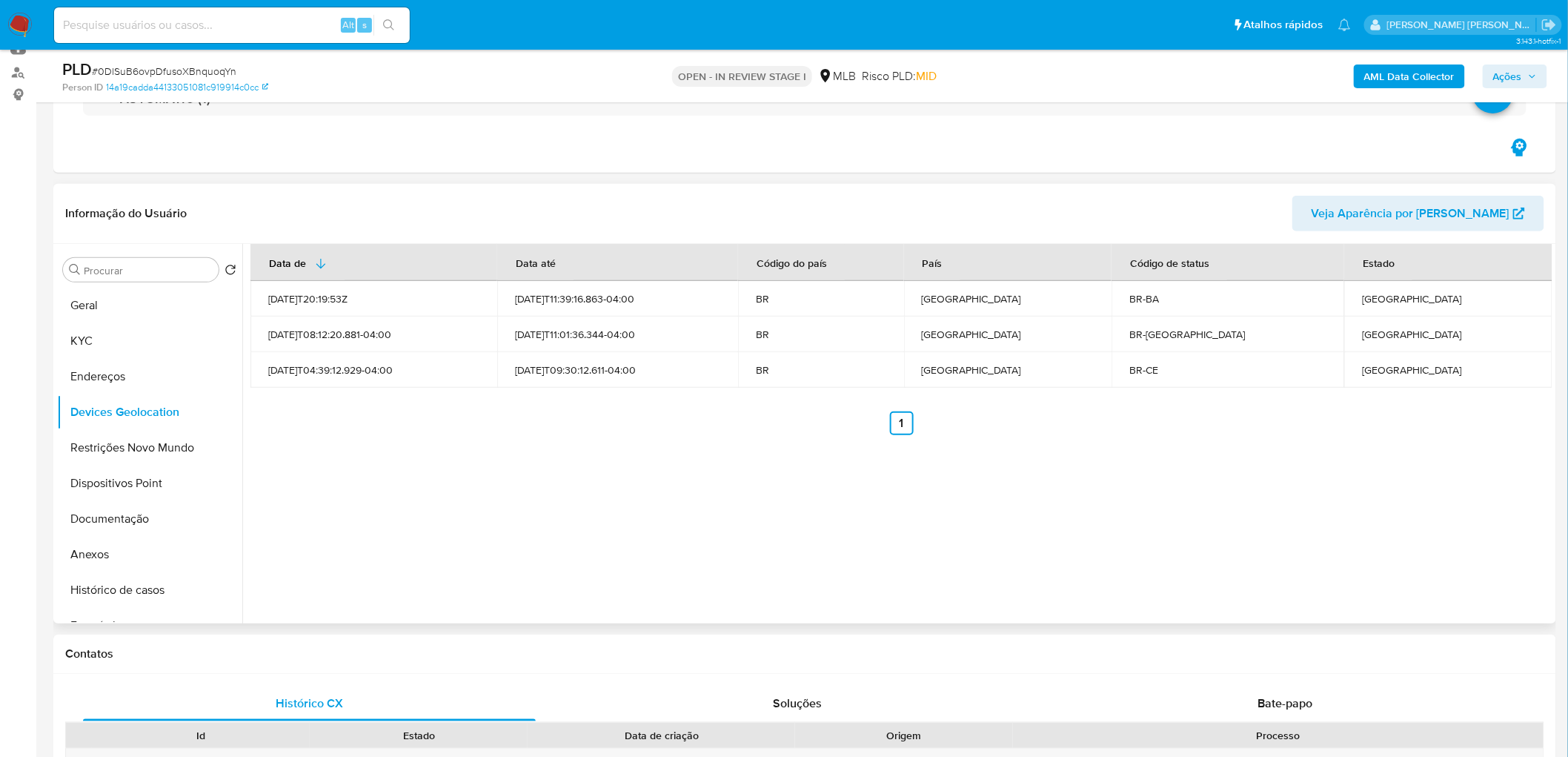 type 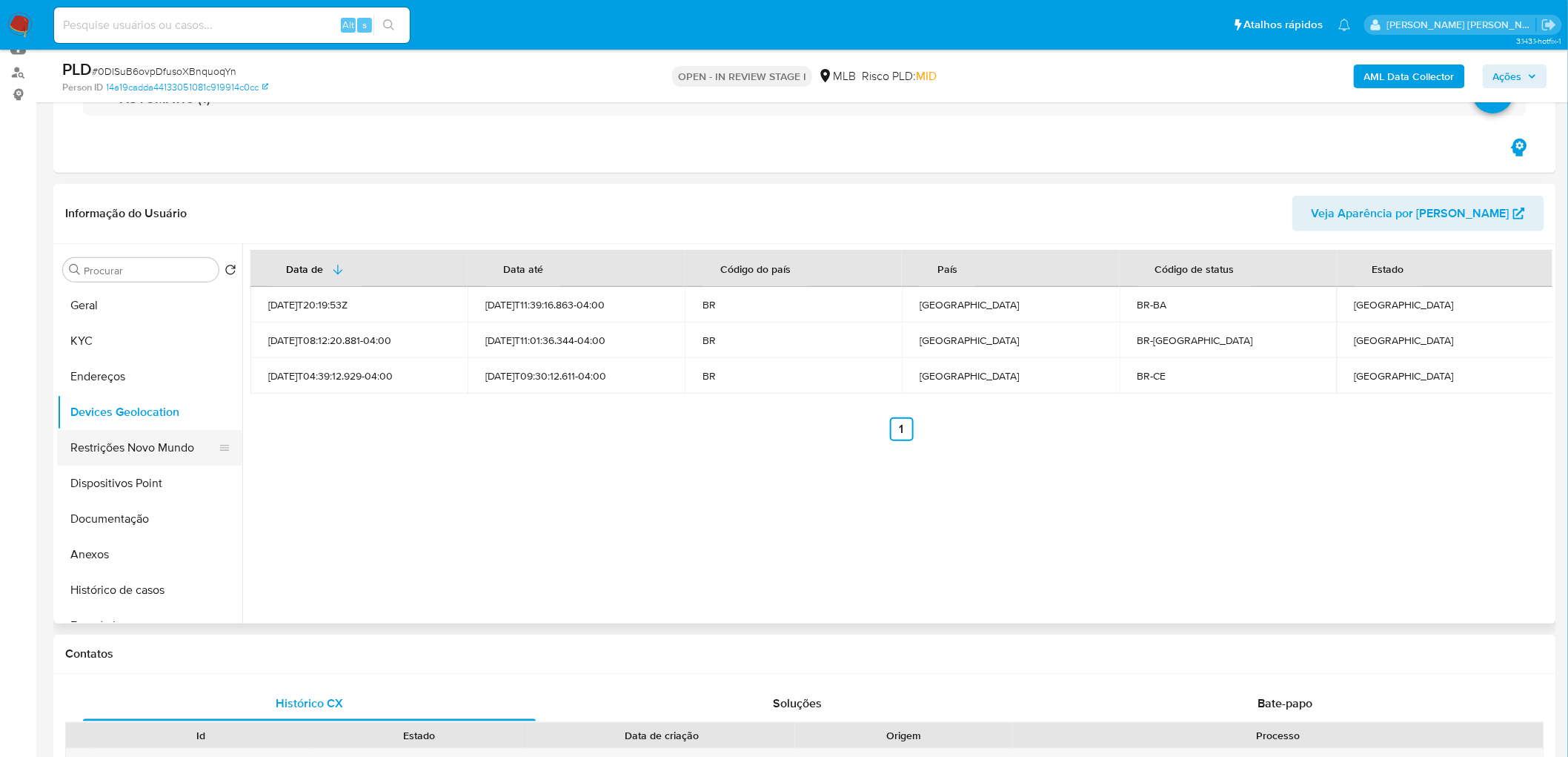 click on "Restrições Novo Mundo" at bounding box center [144, 448] 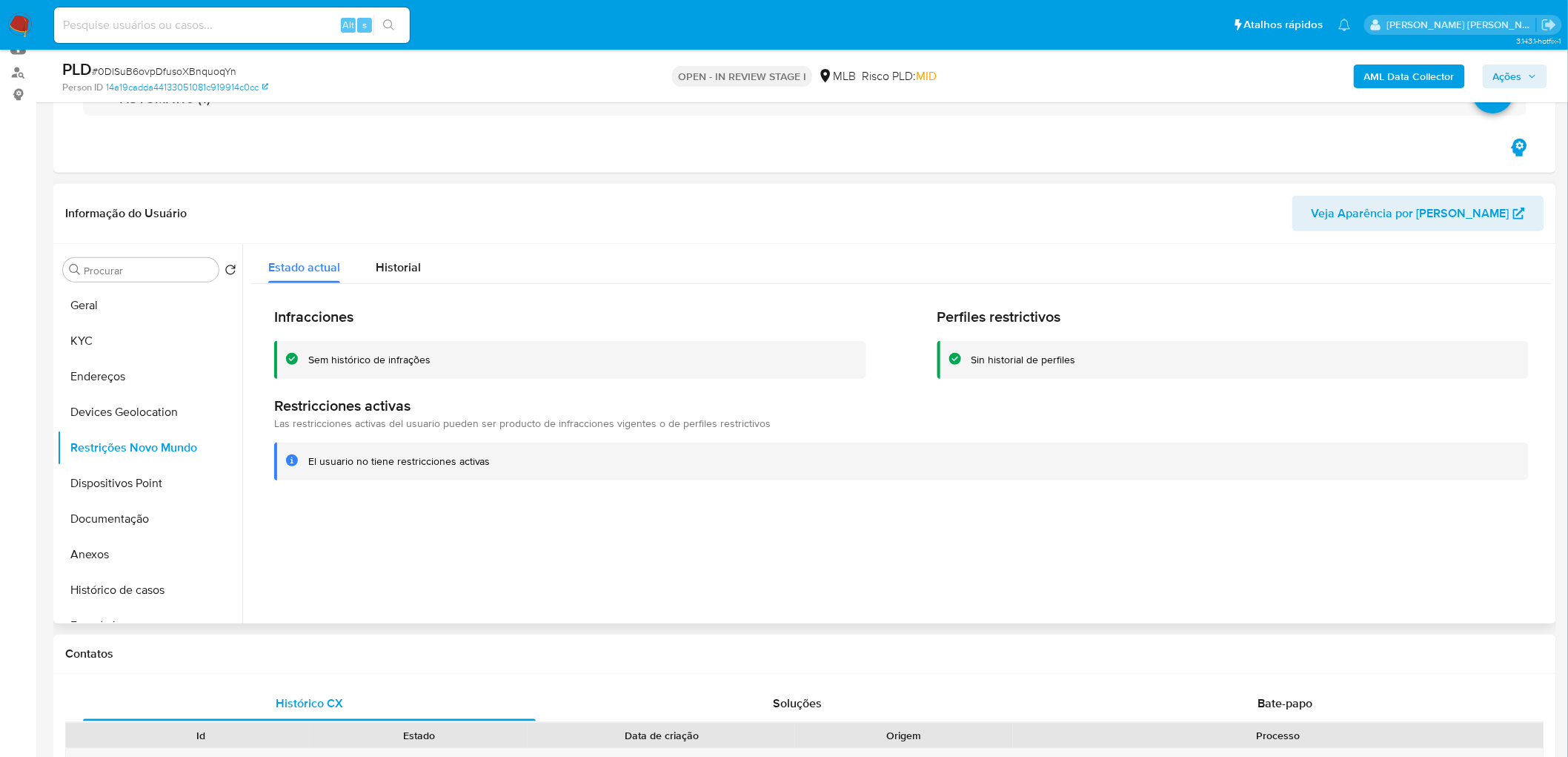 type 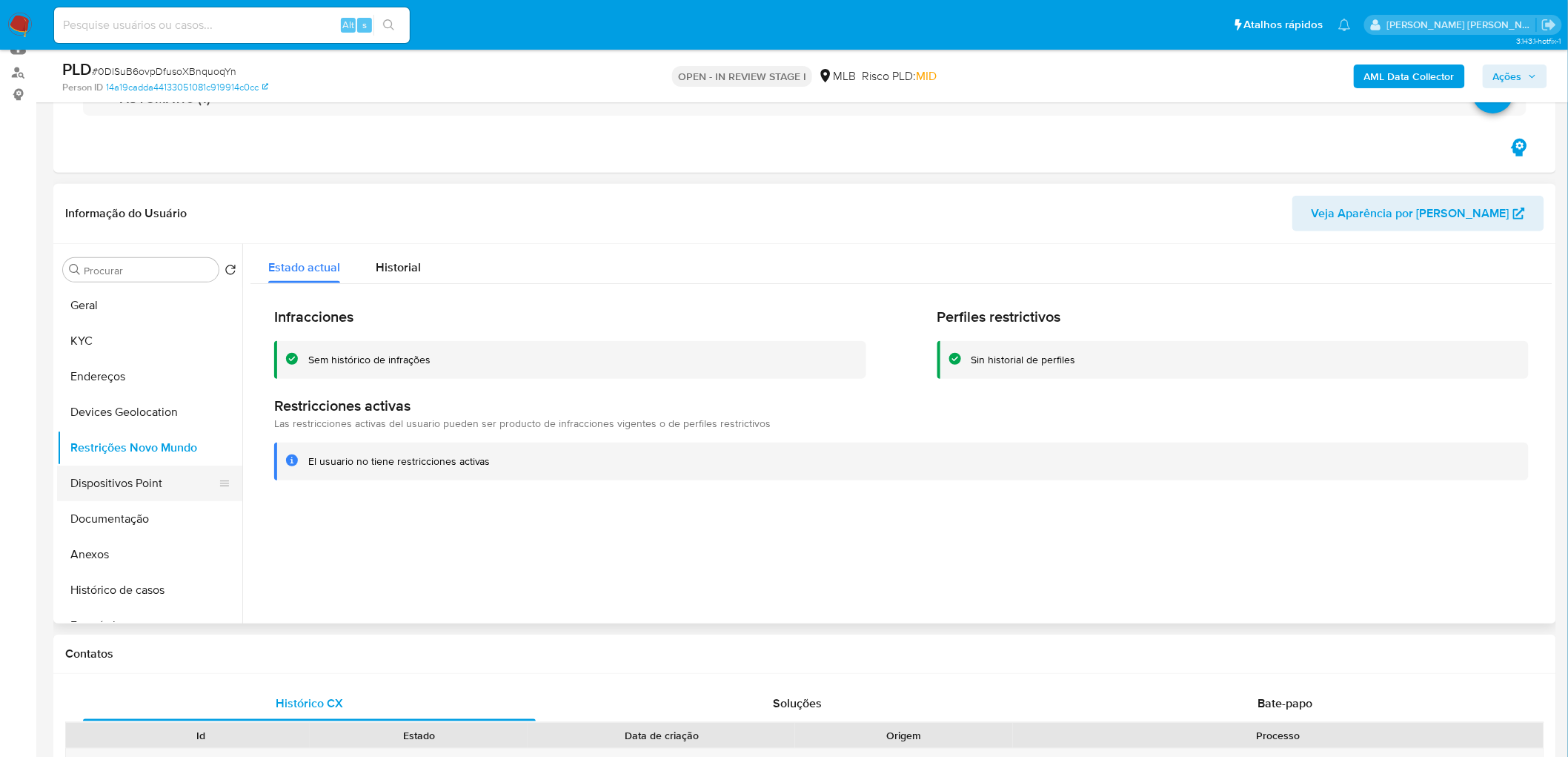 click on "Dispositivos Point" at bounding box center [144, 483] 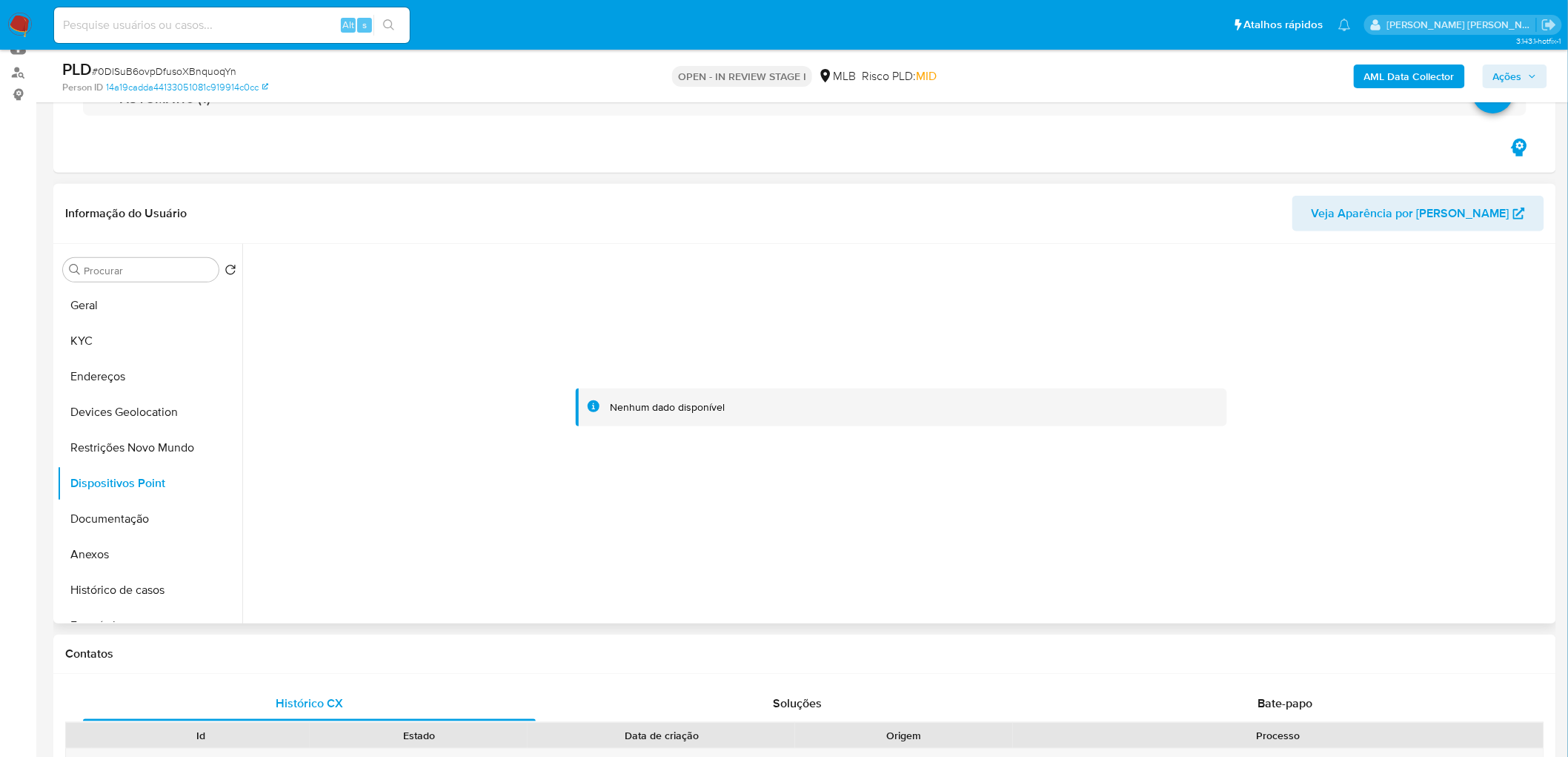 type 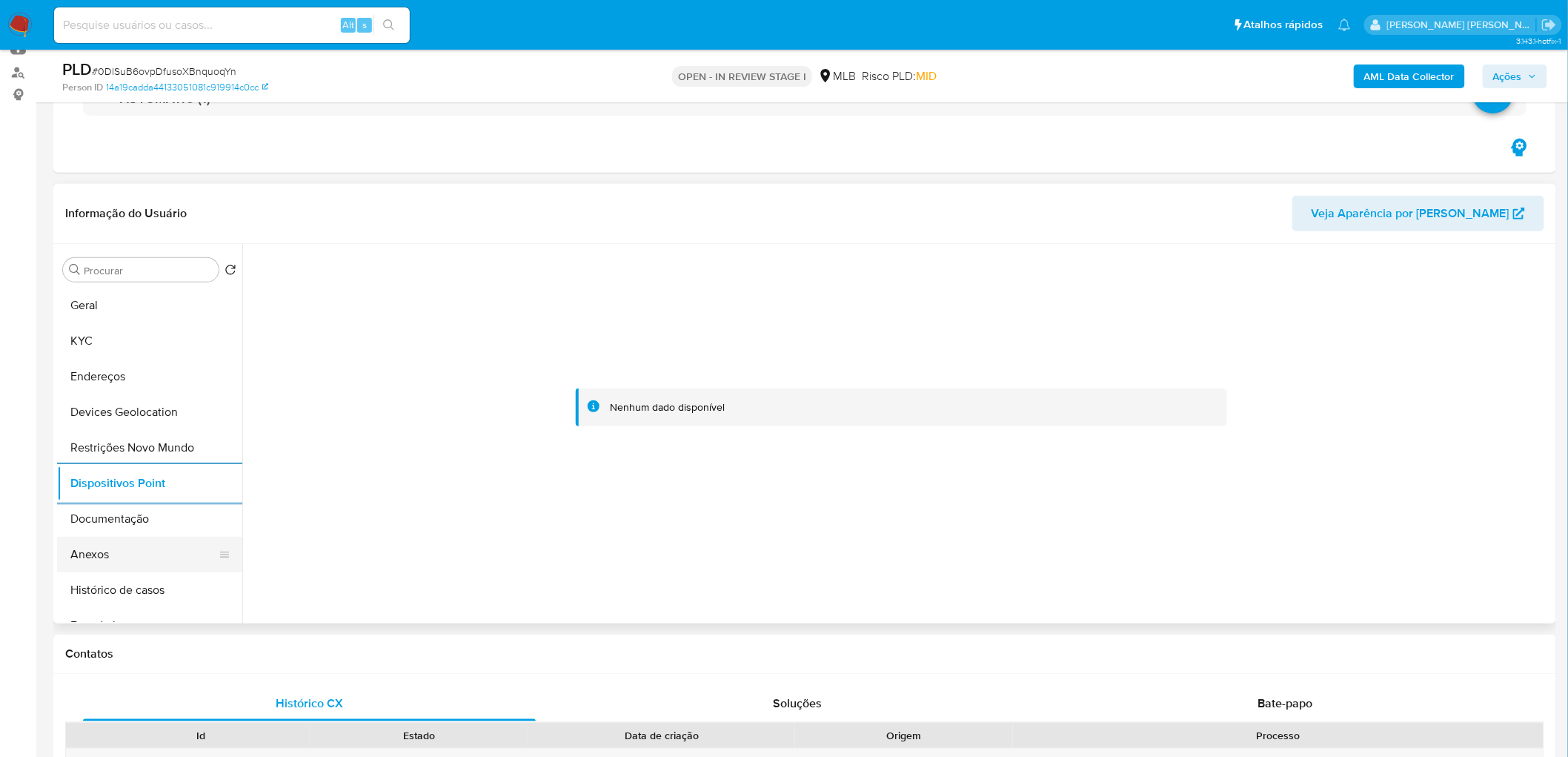 click on "Anexos" at bounding box center [144, 555] 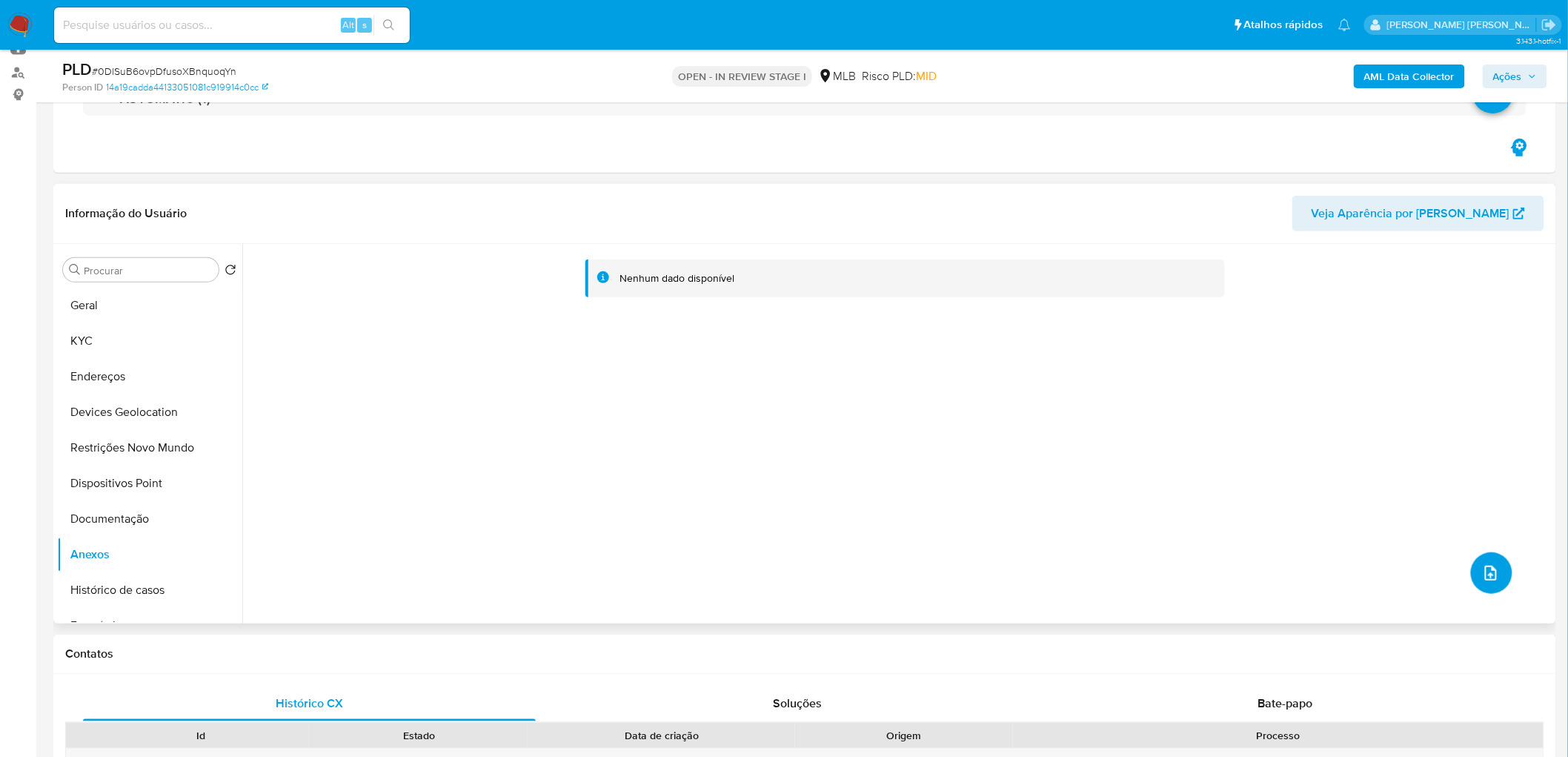 click 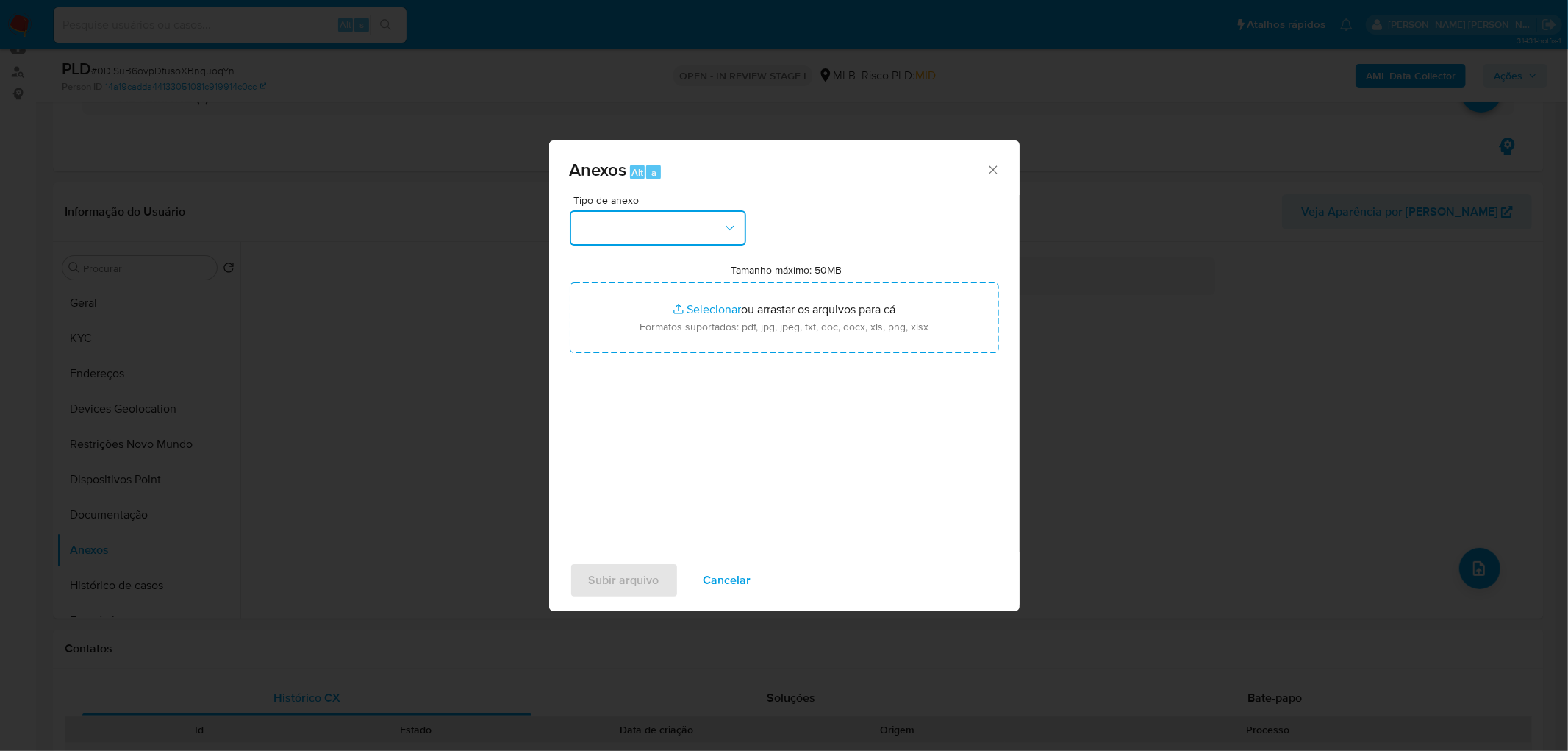click at bounding box center (658, 228) 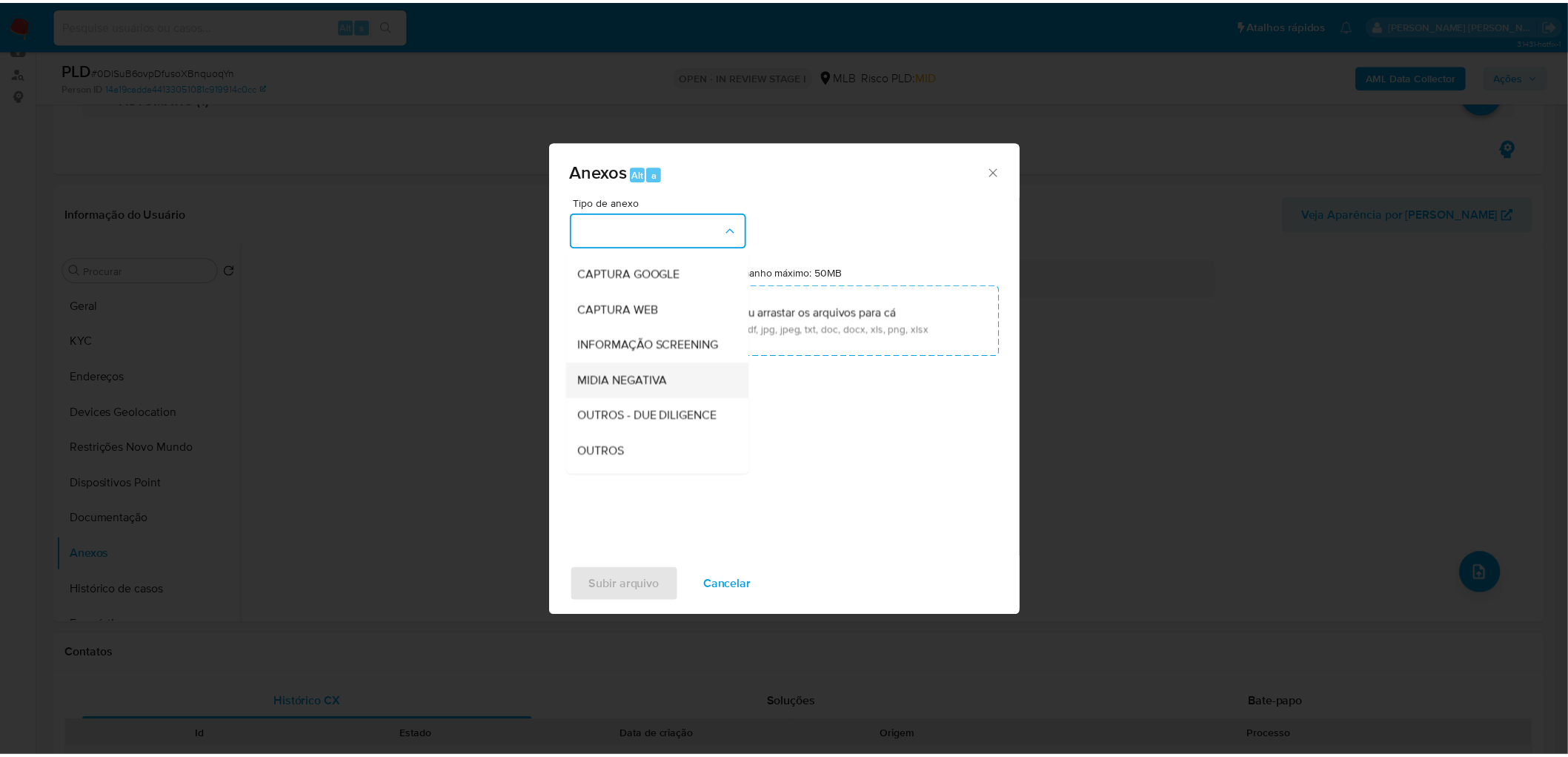 scroll, scrollTop: 165, scrollLeft: 0, axis: vertical 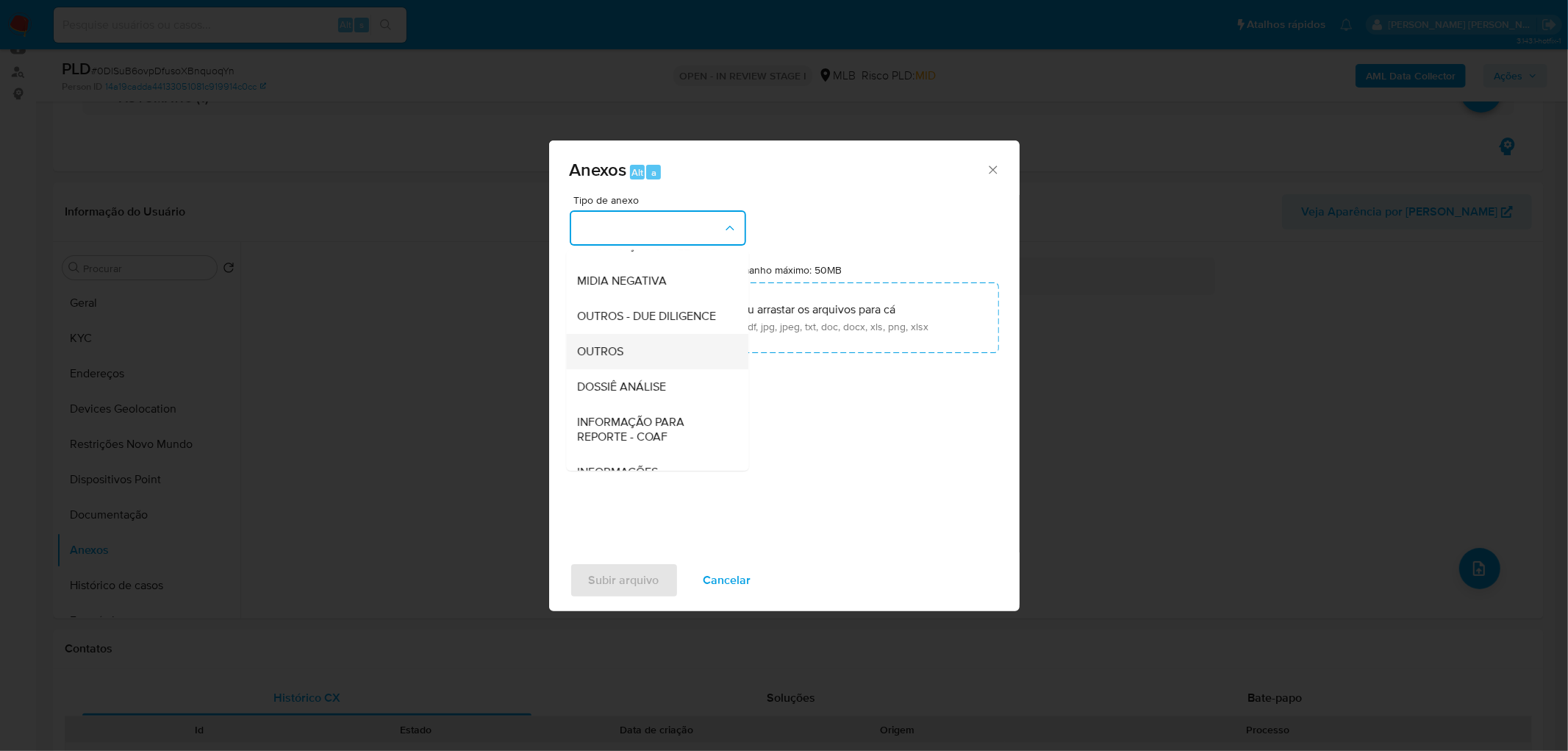 click on "OUTROS" at bounding box center [653, 352] 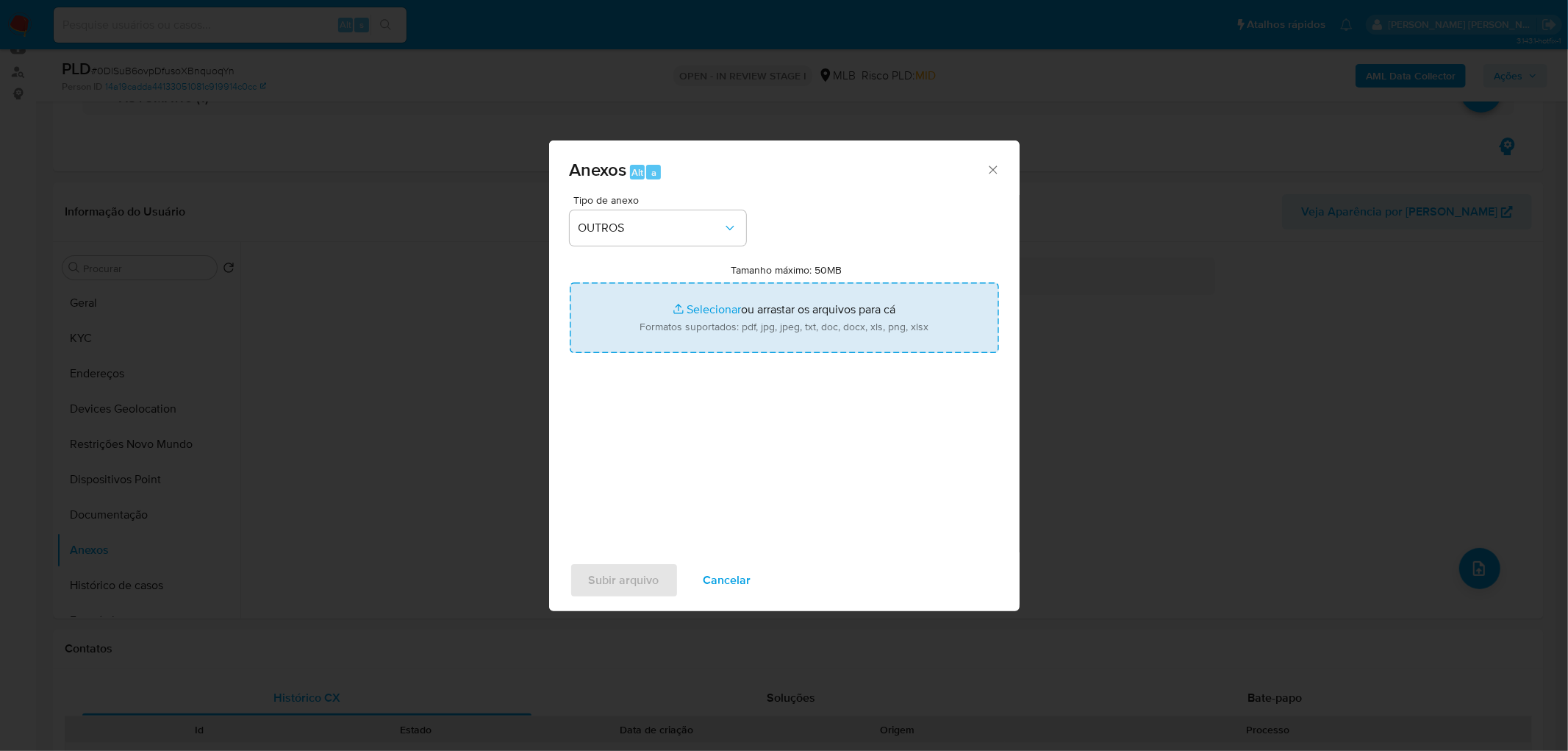 click on "Tamanho máximo: 50MB Selecionar arquivos" at bounding box center (784, 318) 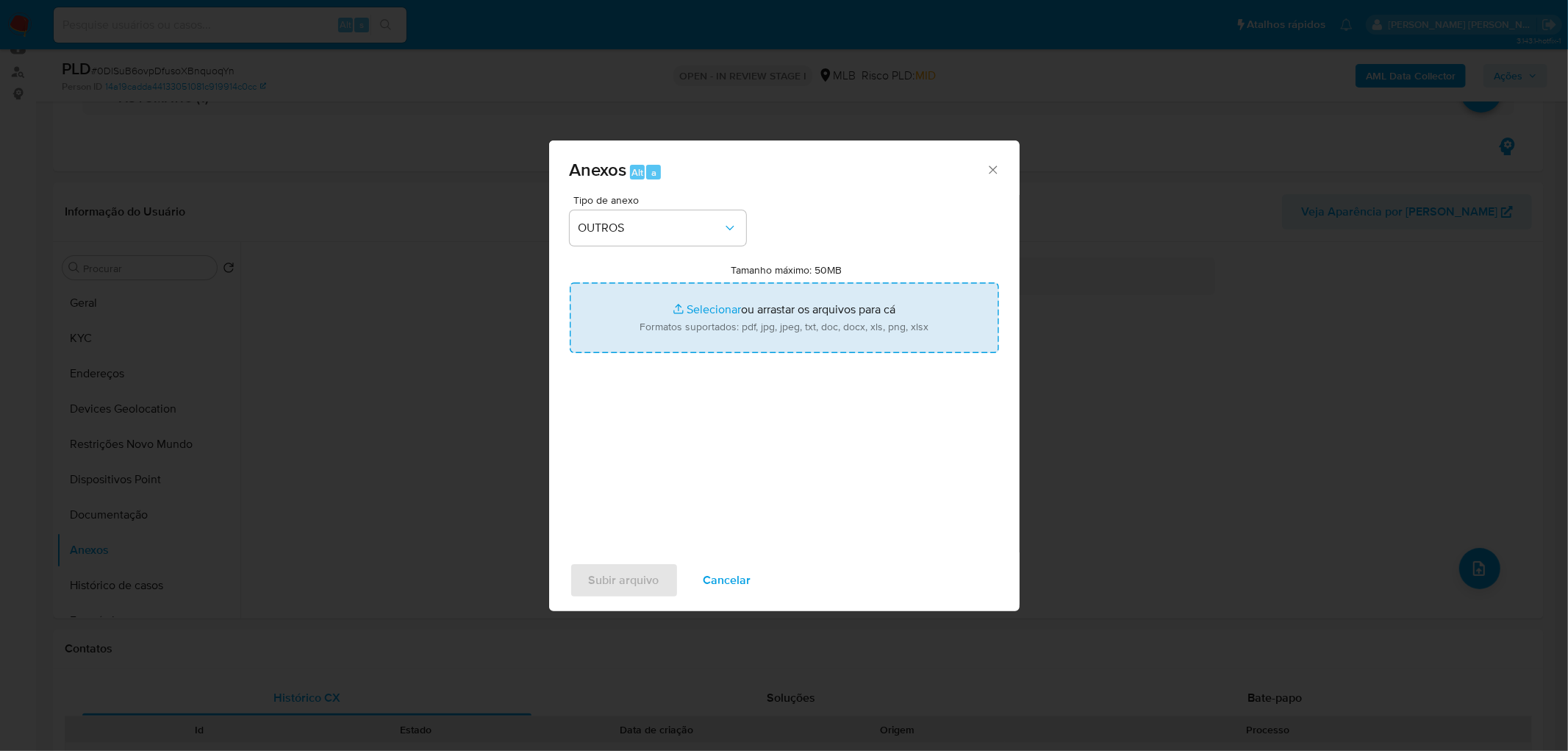 type on "C:\fakepath\Mulan 1196739749_2025_07_03_10_14_36.xlsx" 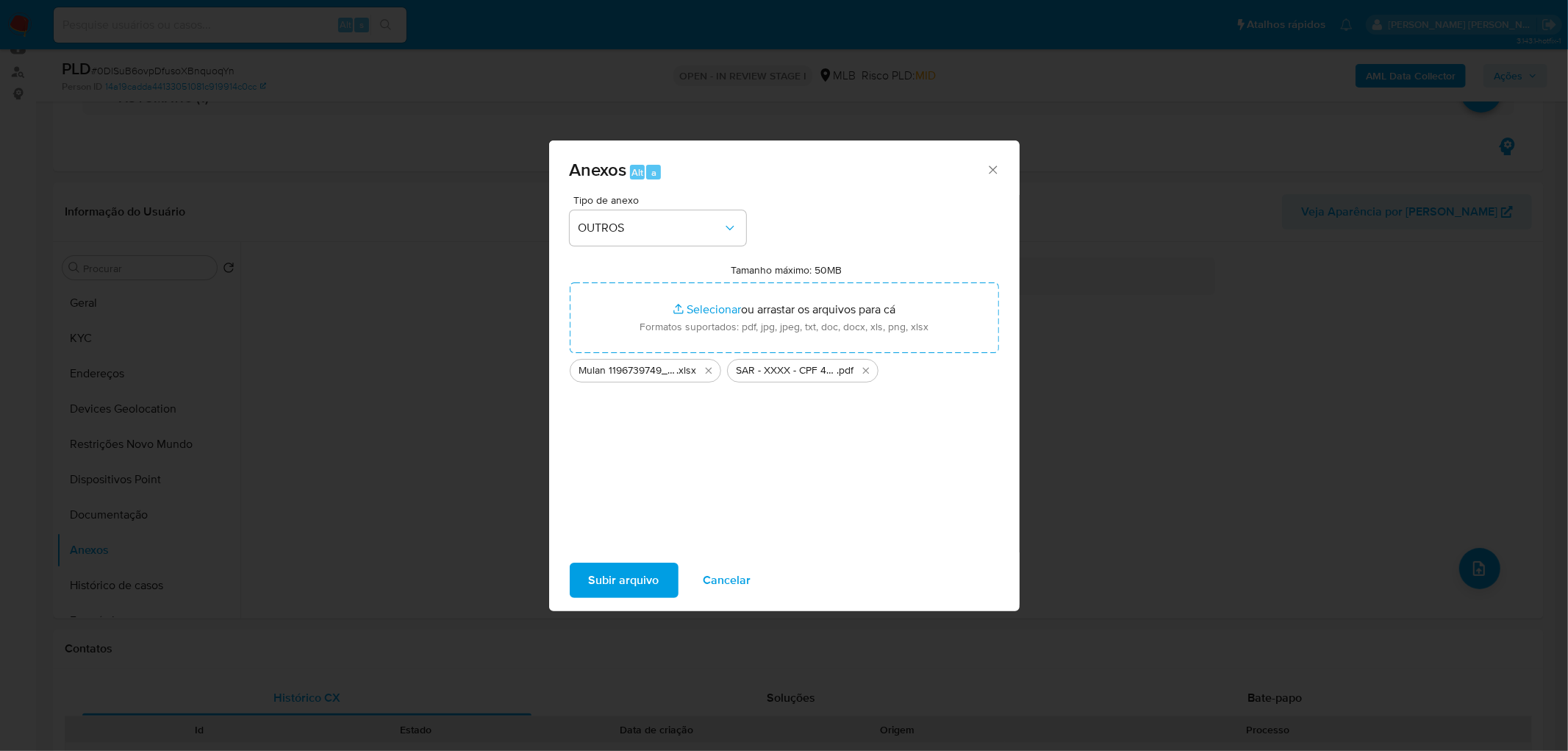 click on "Subir arquivo" at bounding box center (624, 580) 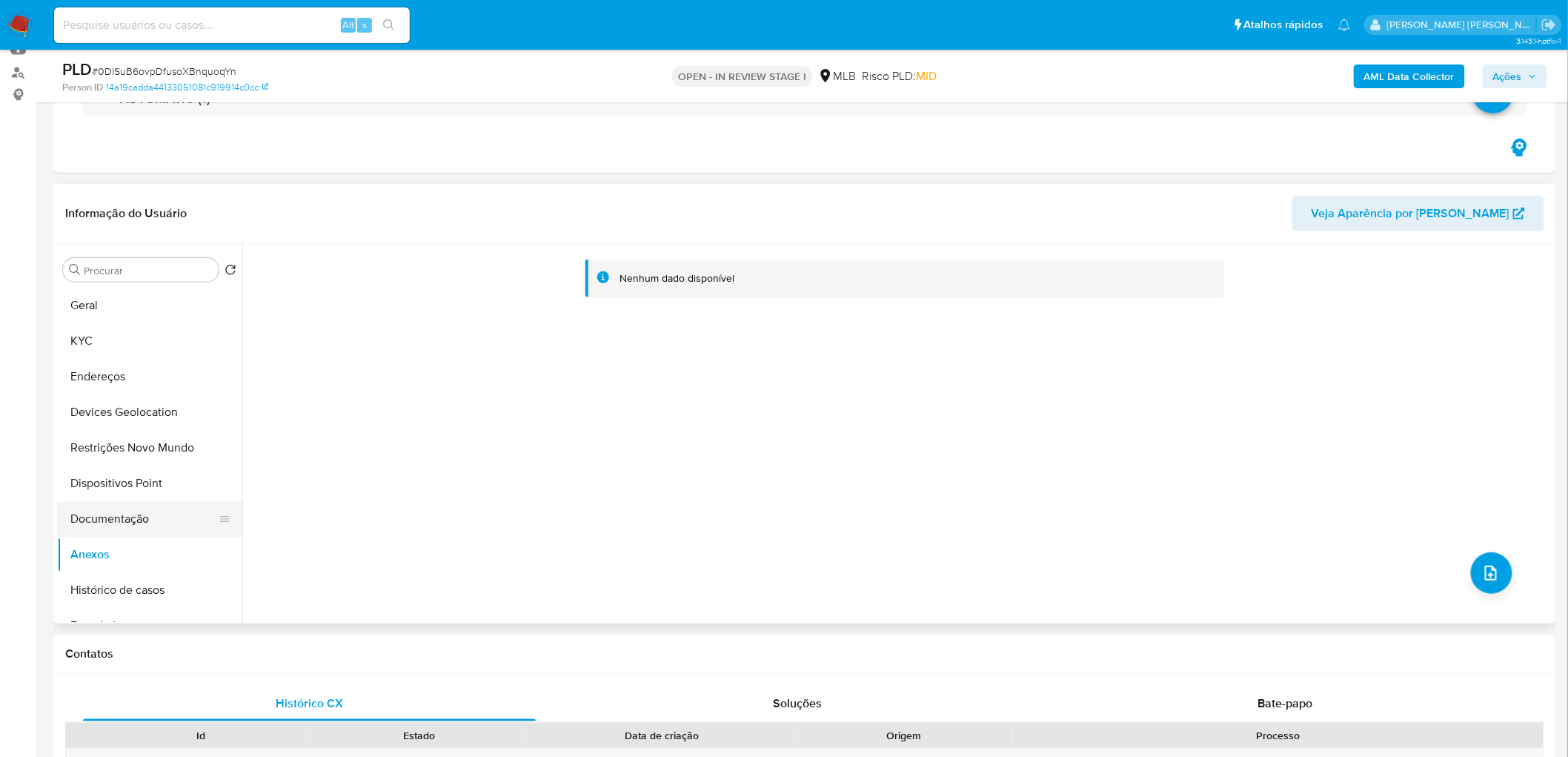 click on "Documentação" at bounding box center (144, 519) 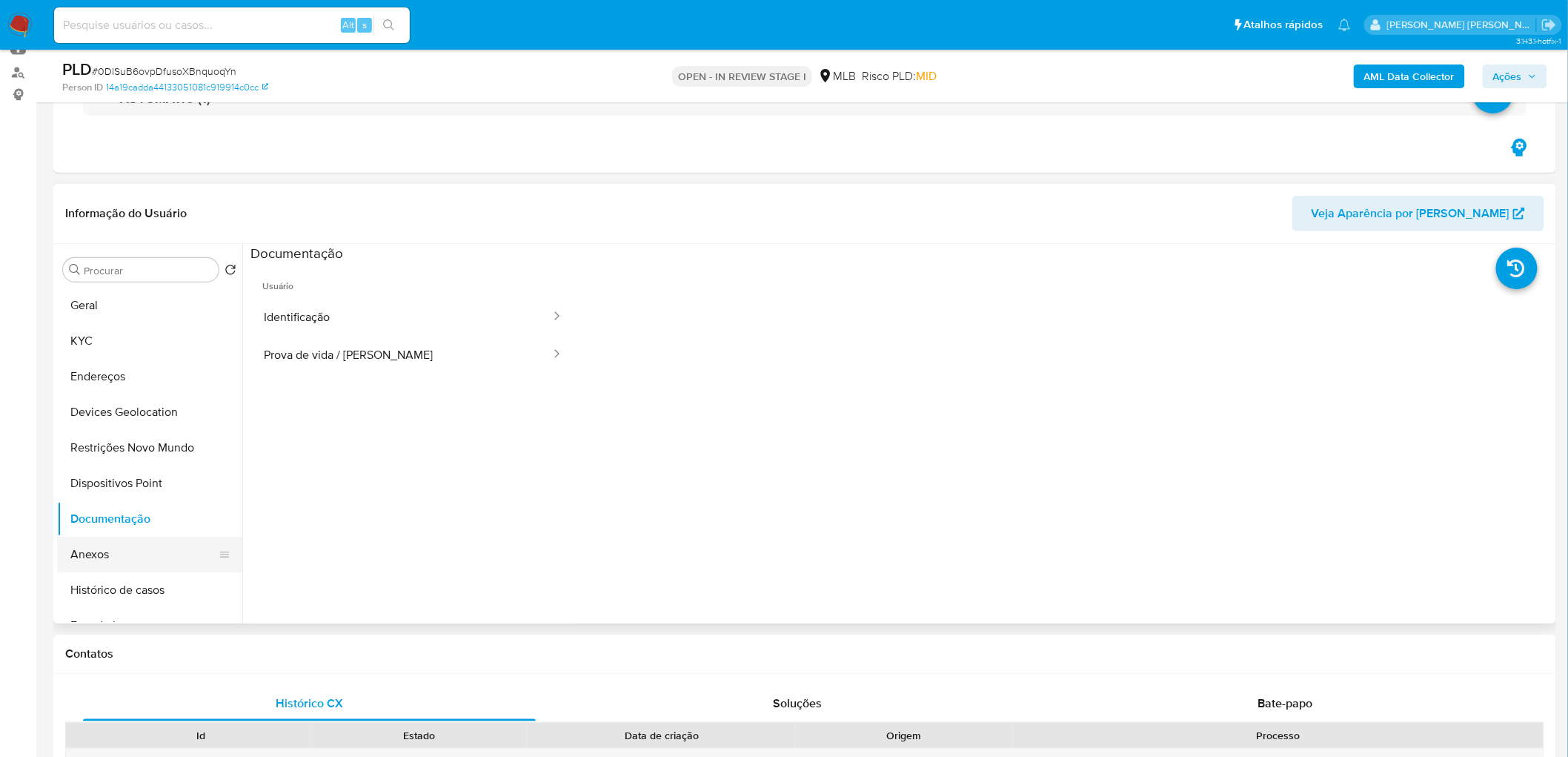 click on "Anexos" at bounding box center [144, 555] 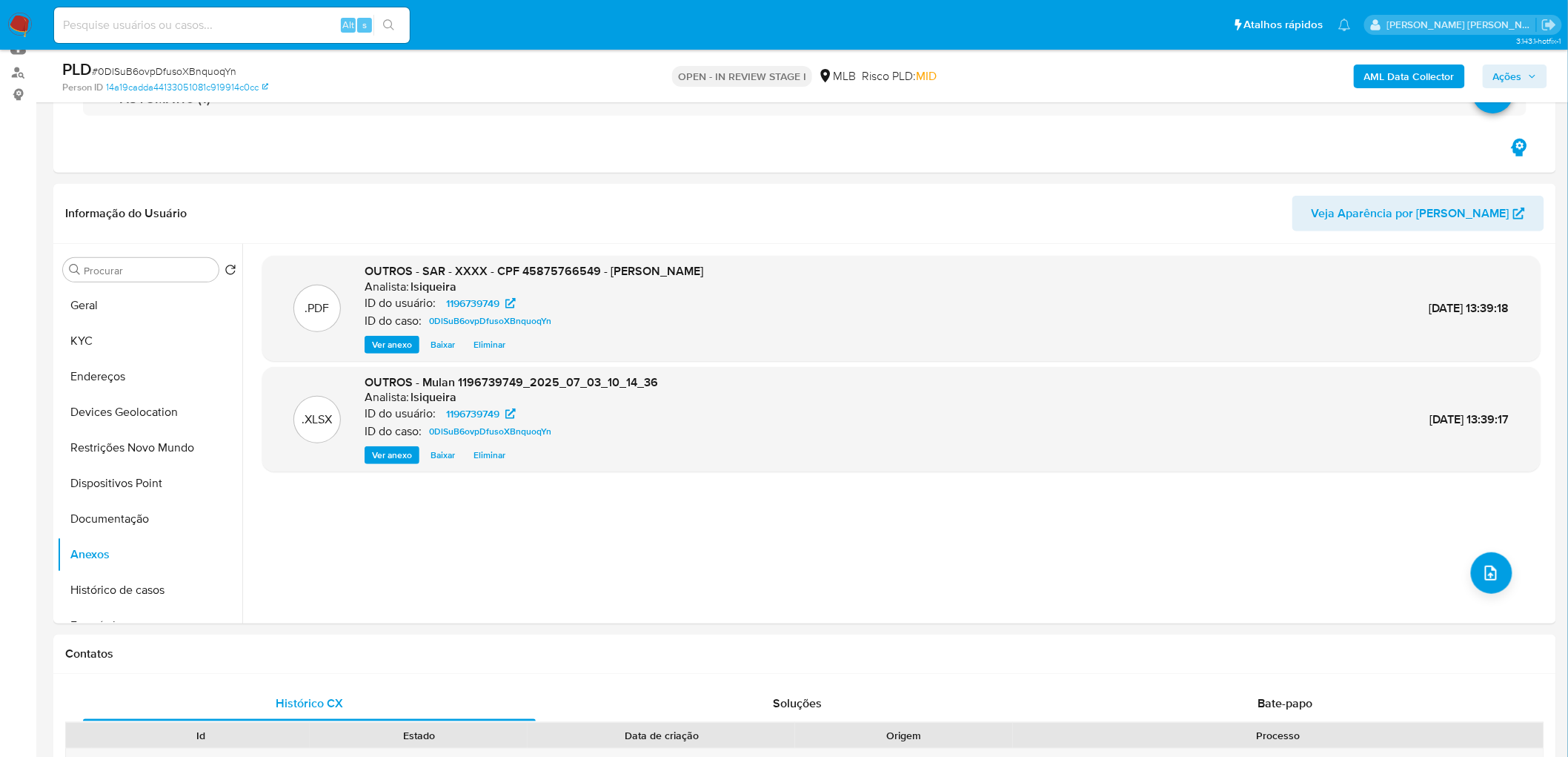click on "Ações" at bounding box center (1507, 76) 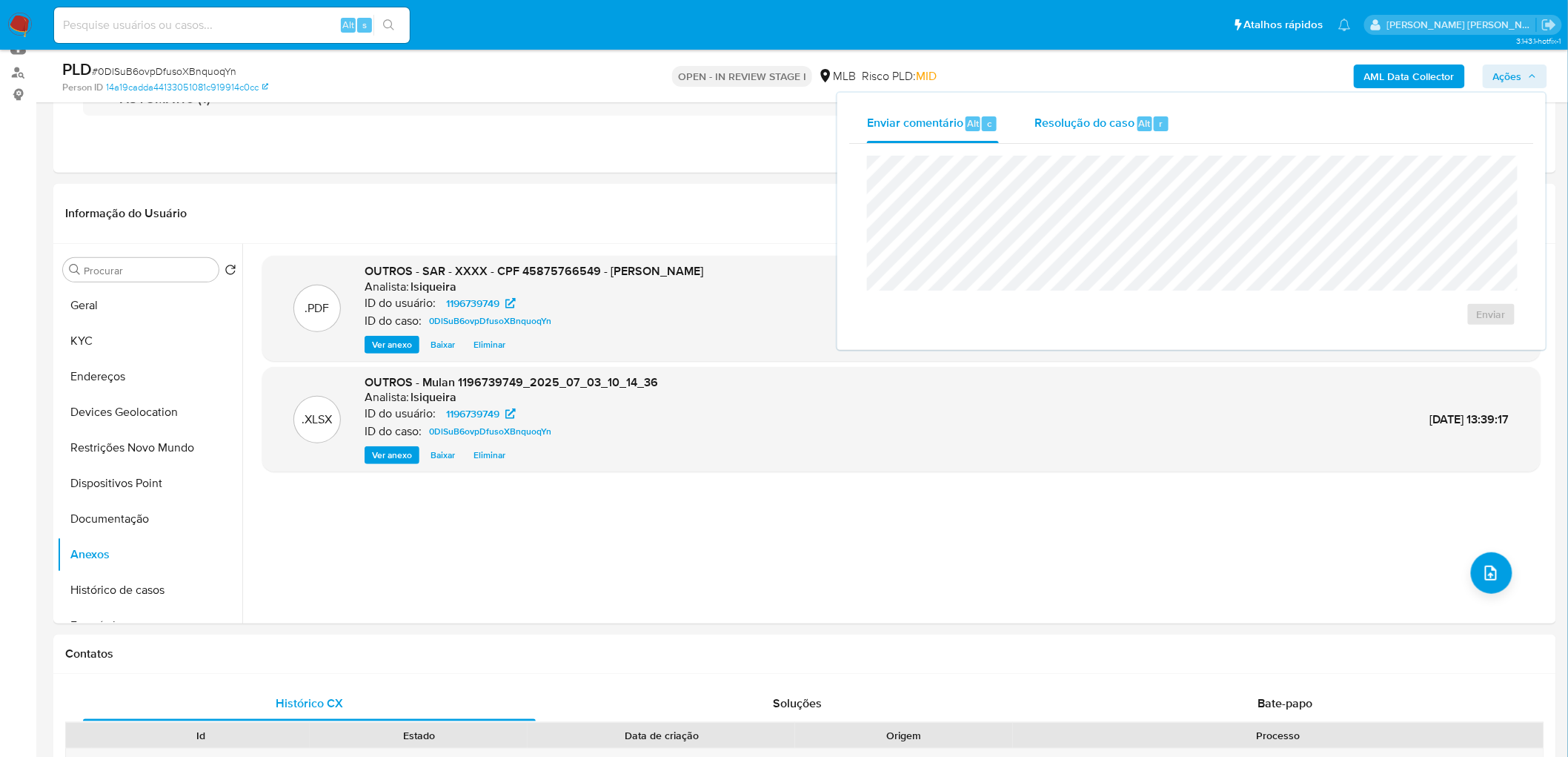 click on "Resolução do caso Alt r" at bounding box center (1102, 124) 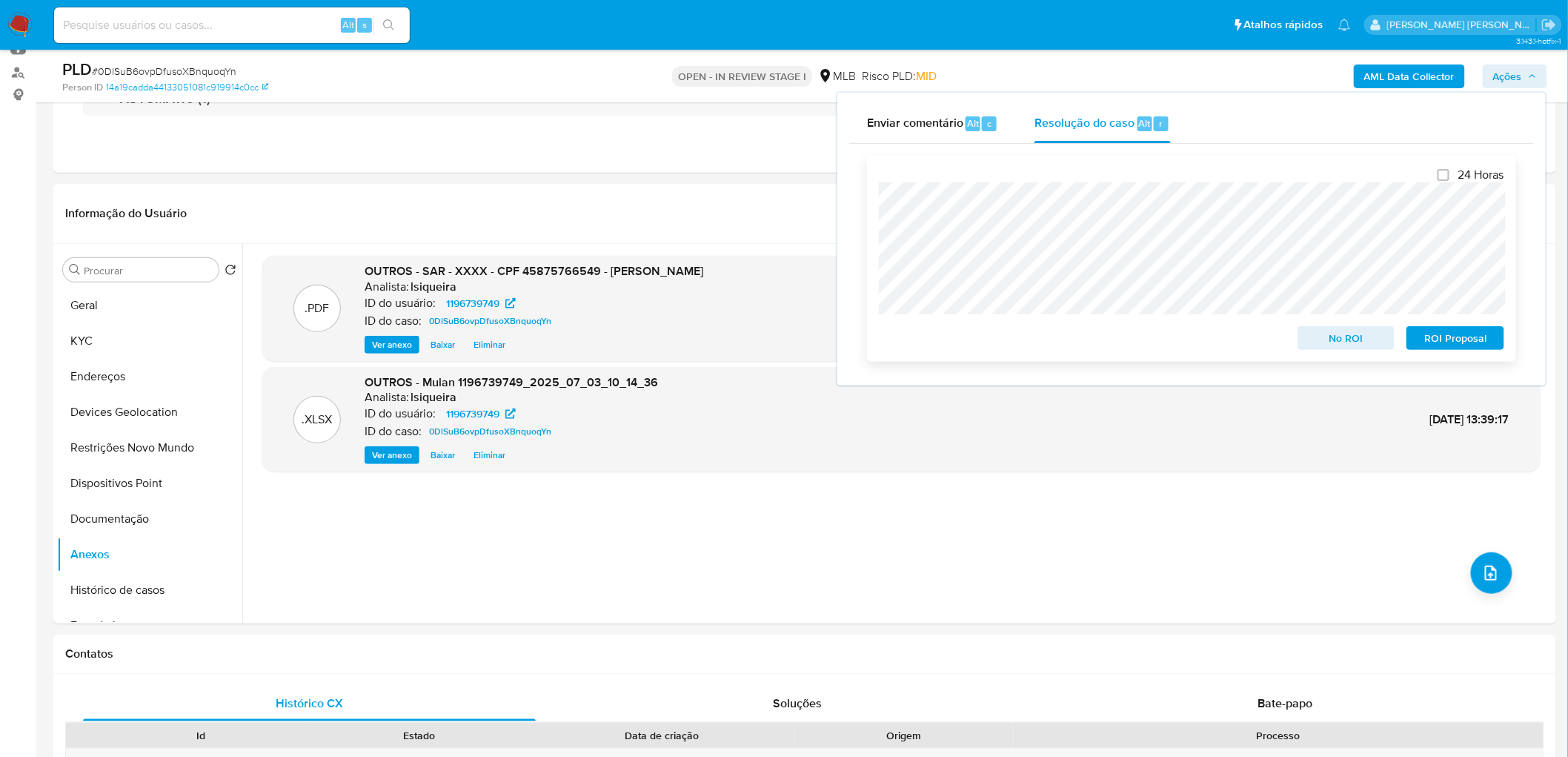 scroll, scrollTop: 82, scrollLeft: 0, axis: vertical 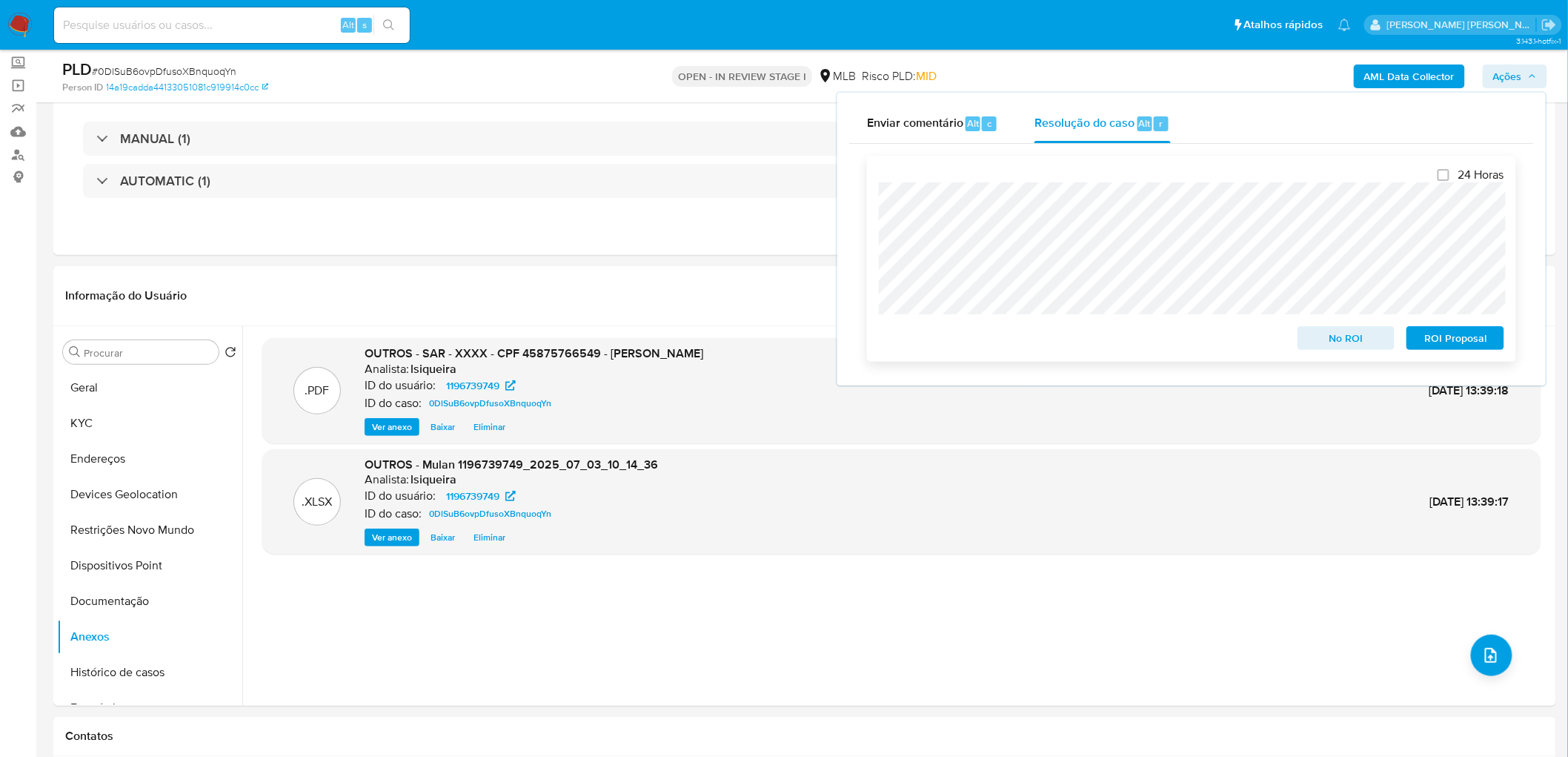 click on "ROI Proposal" at bounding box center [1455, 338] 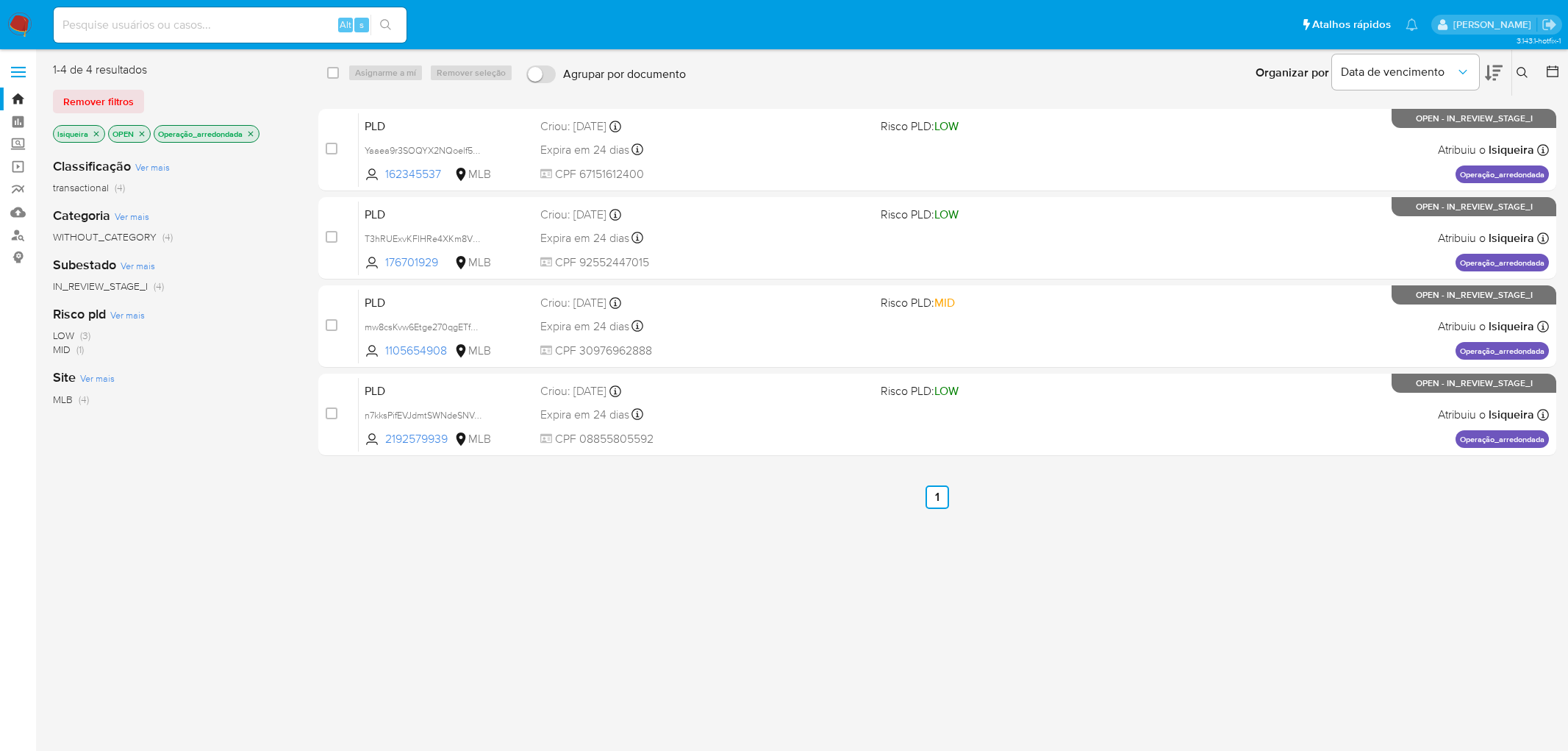 scroll, scrollTop: 0, scrollLeft: 0, axis: both 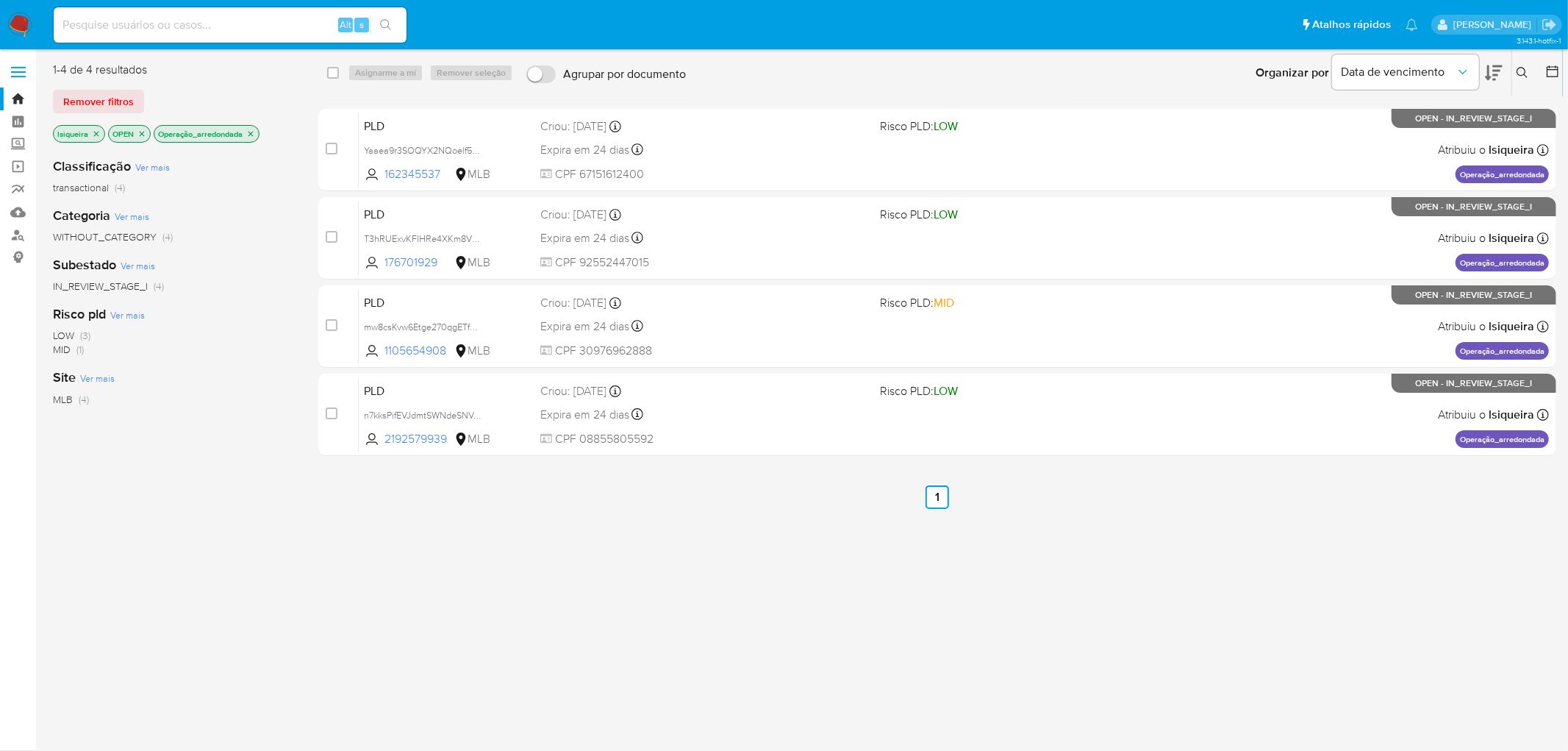 click at bounding box center [20, 25] 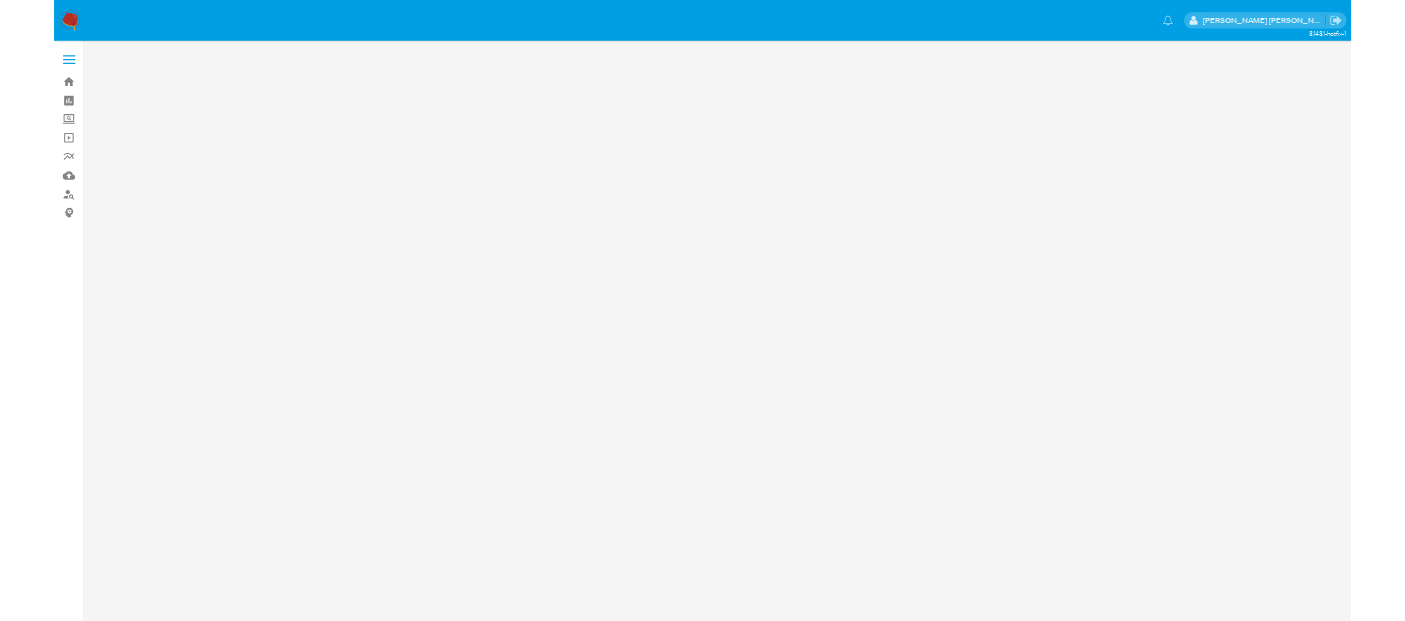 scroll, scrollTop: 0, scrollLeft: 0, axis: both 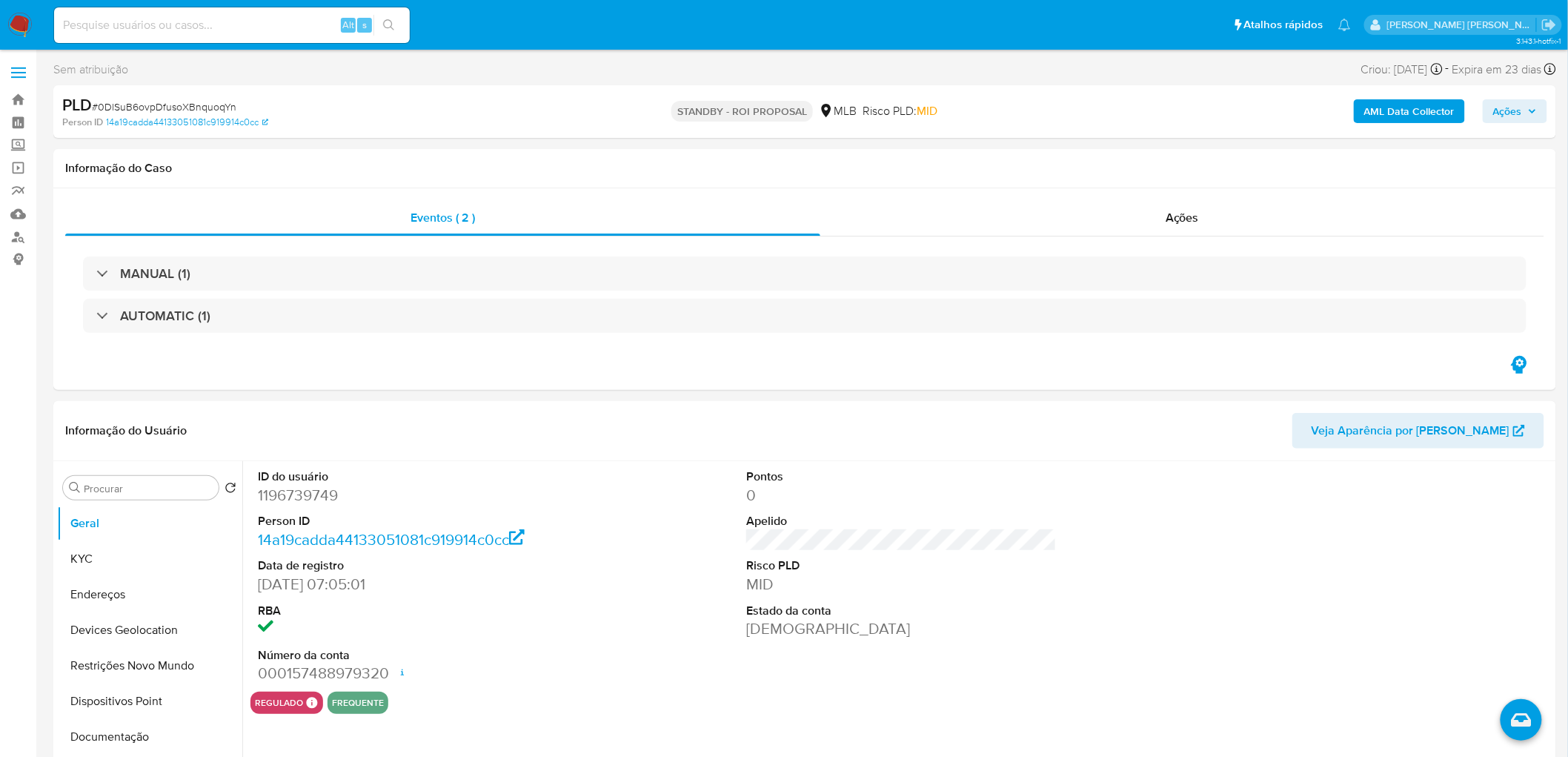 select on "10" 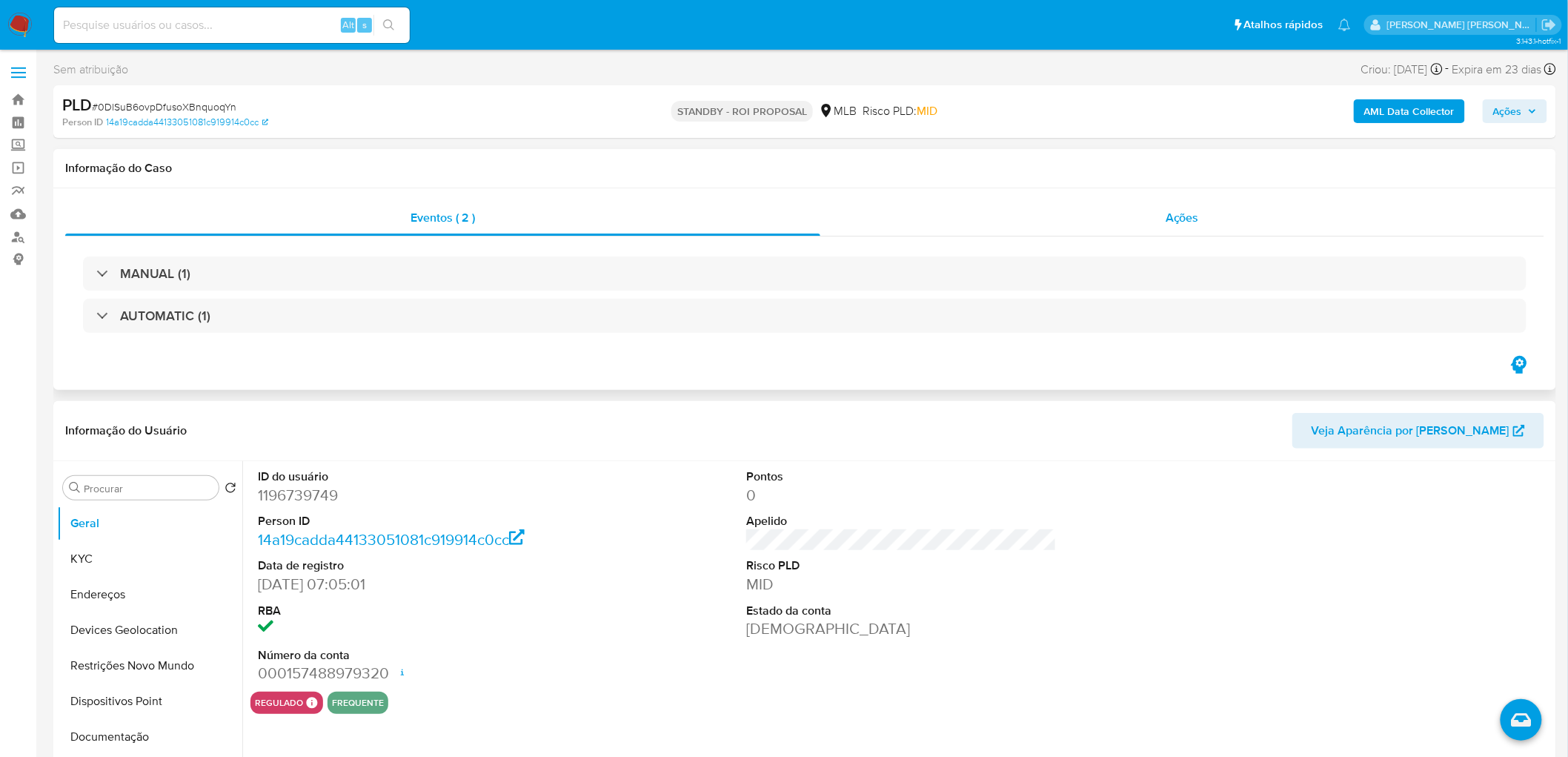 click on "Ações" at bounding box center [1182, 217] 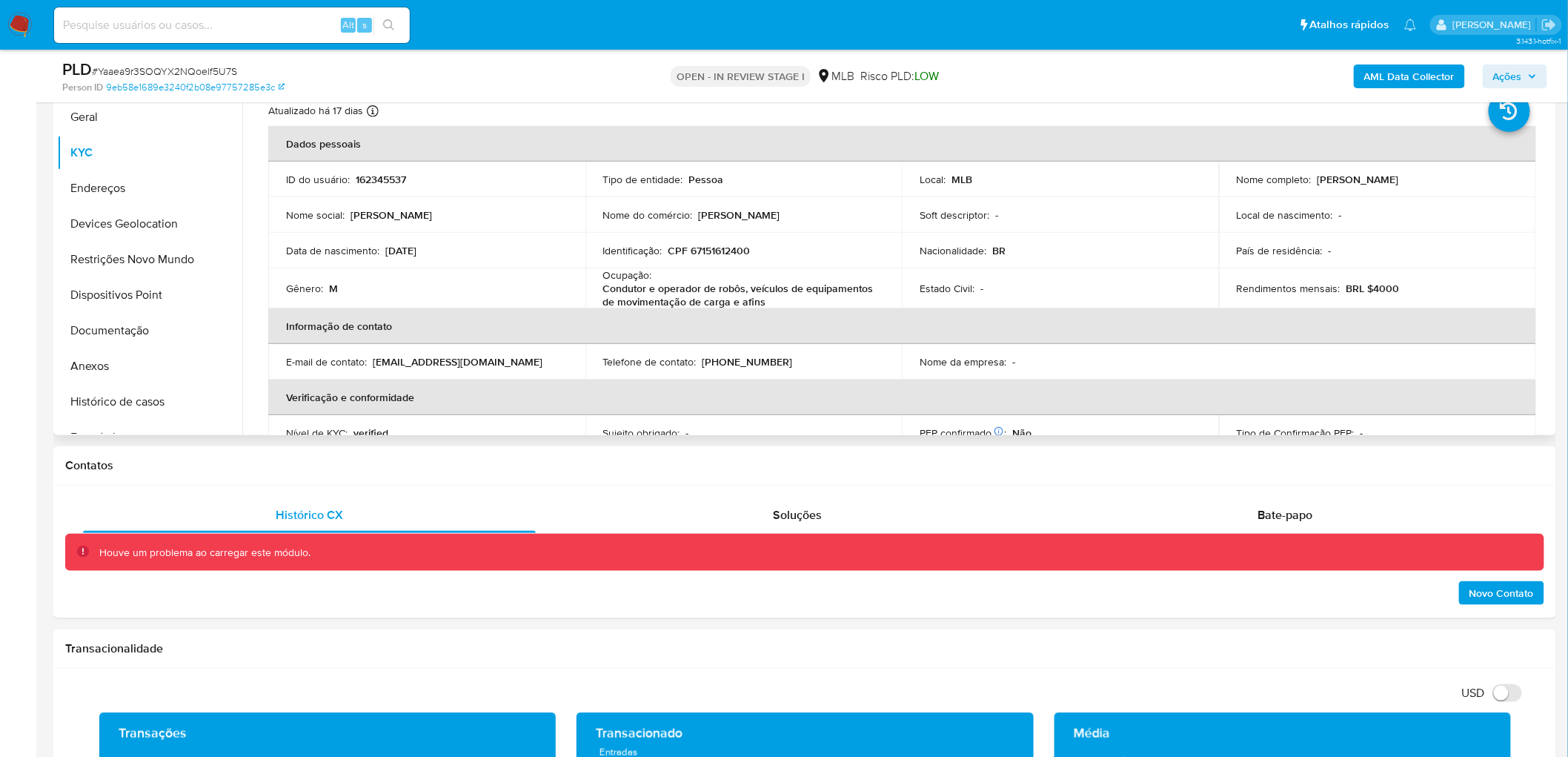 scroll, scrollTop: 0, scrollLeft: 0, axis: both 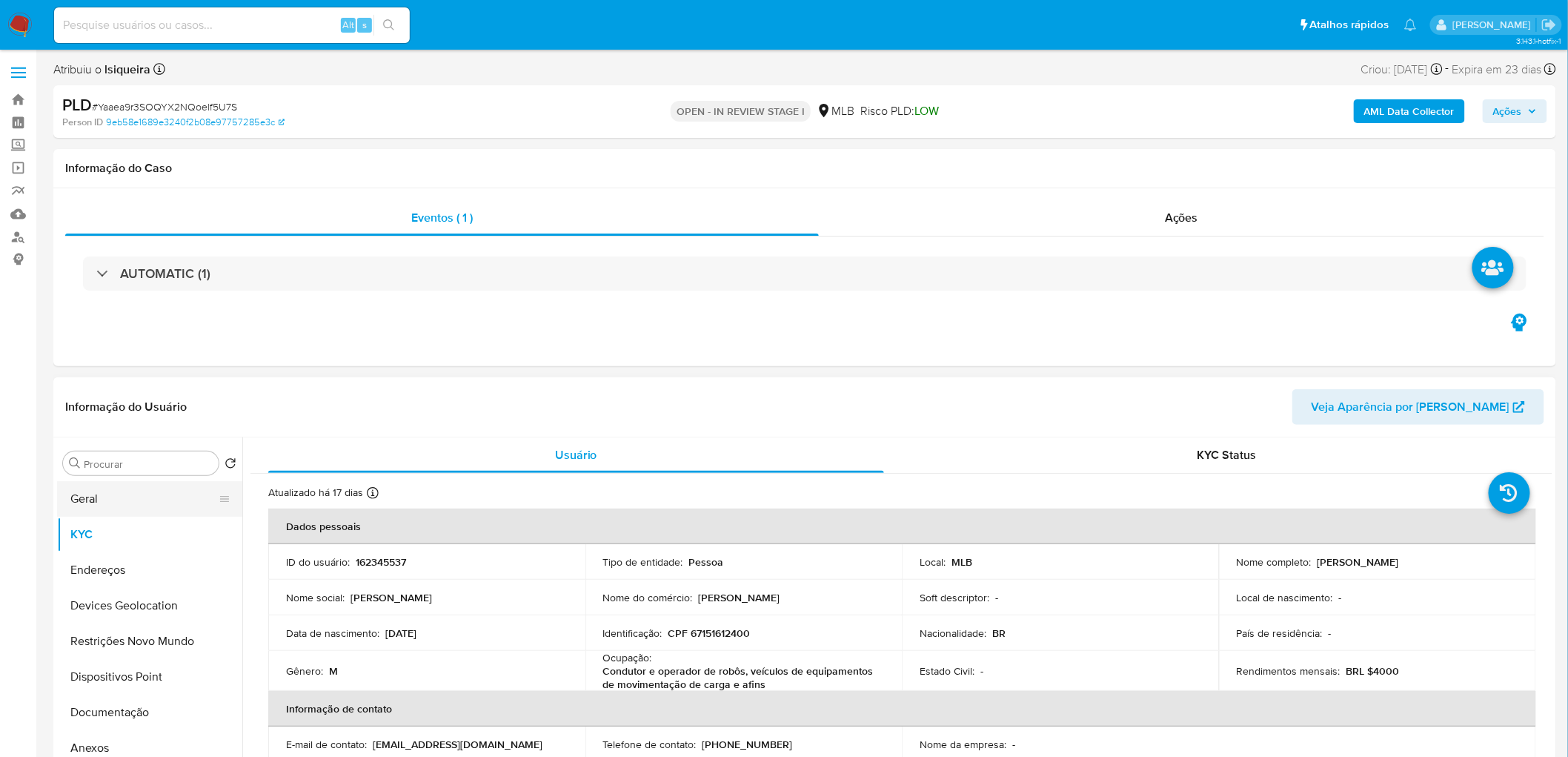 click on "Geral" at bounding box center [144, 499] 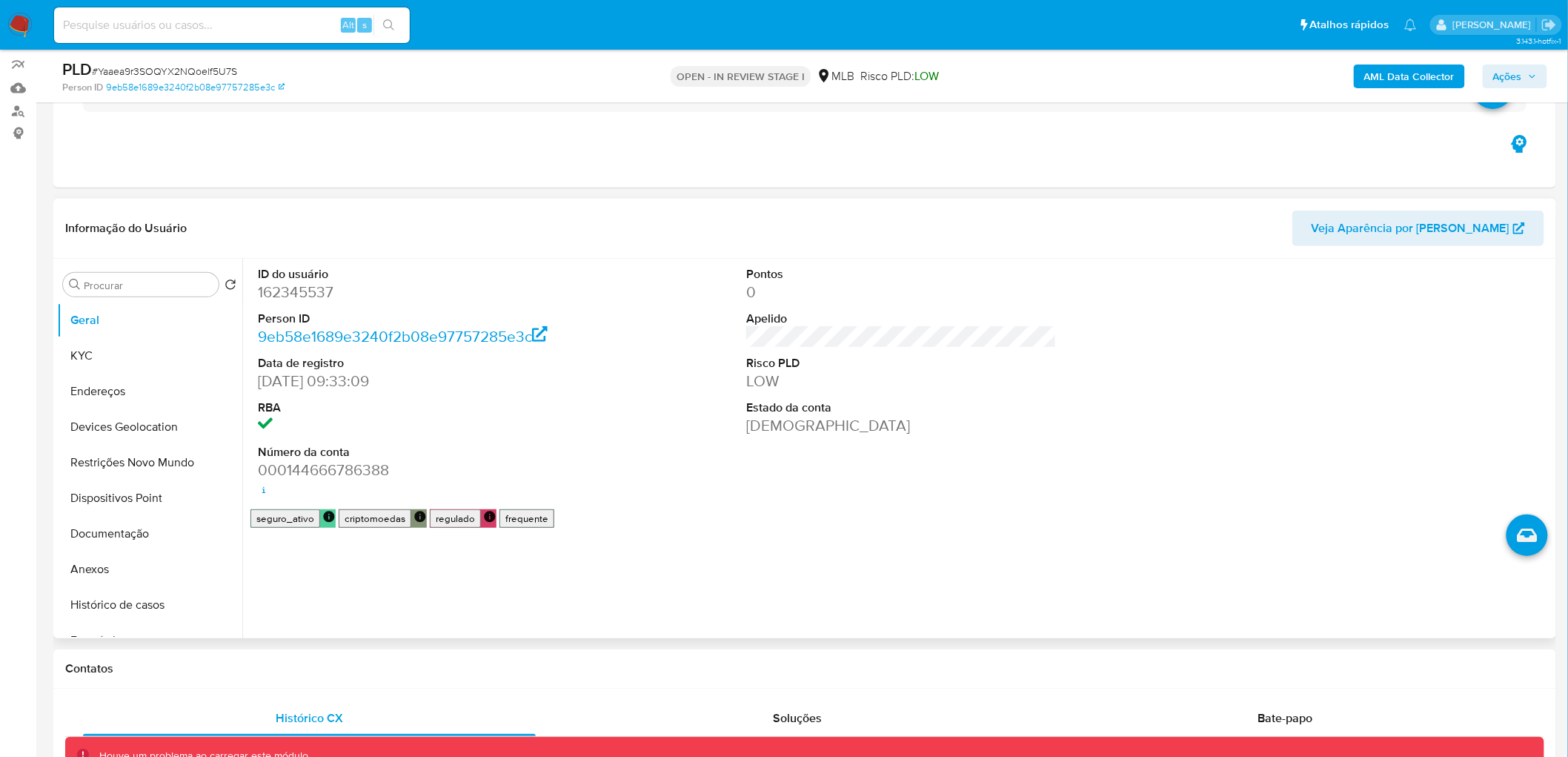 scroll, scrollTop: 165, scrollLeft: 0, axis: vertical 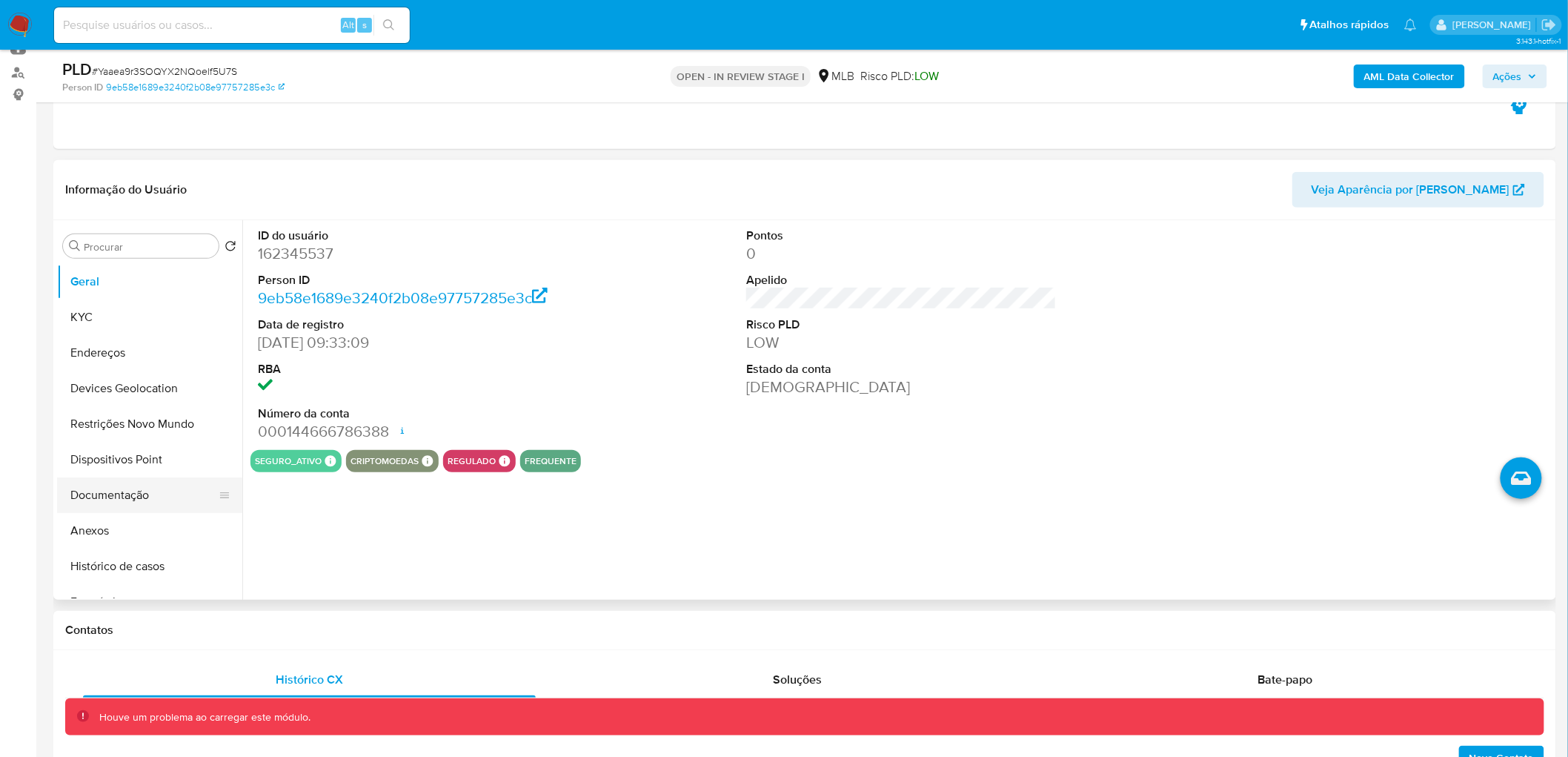 click on "Documentação" at bounding box center [144, 495] 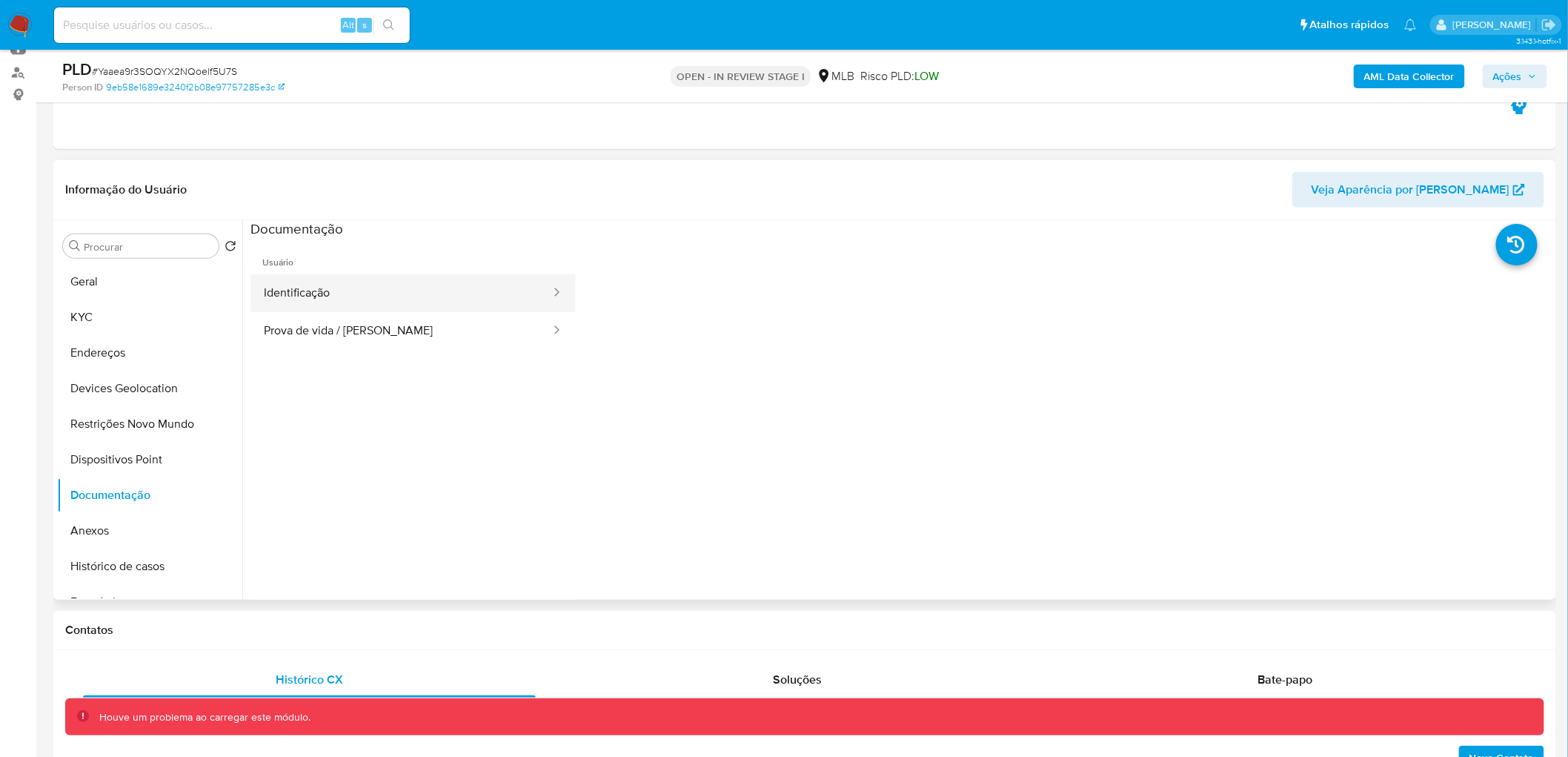 click on "Identificação" at bounding box center (401, 293) 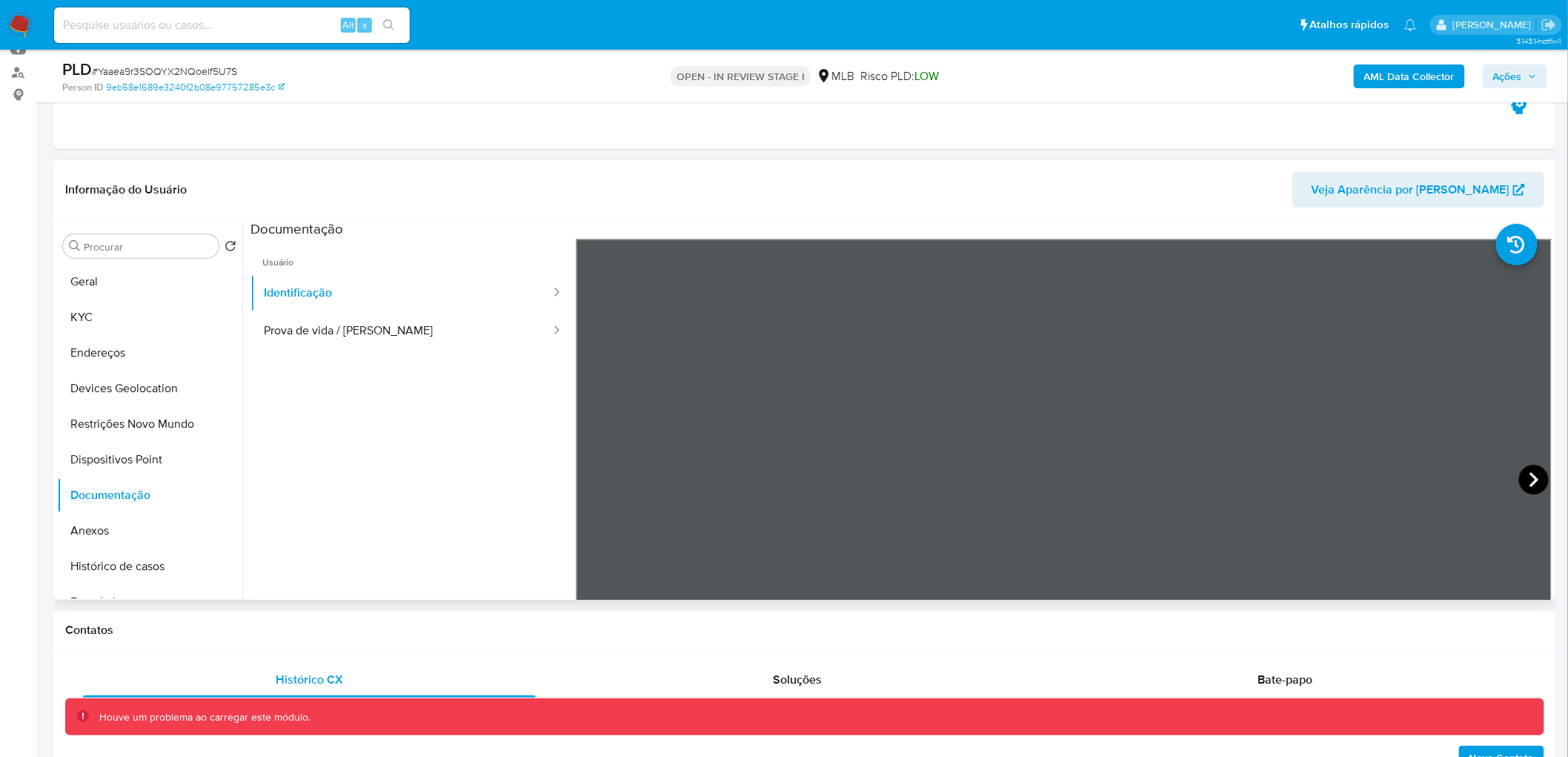 click 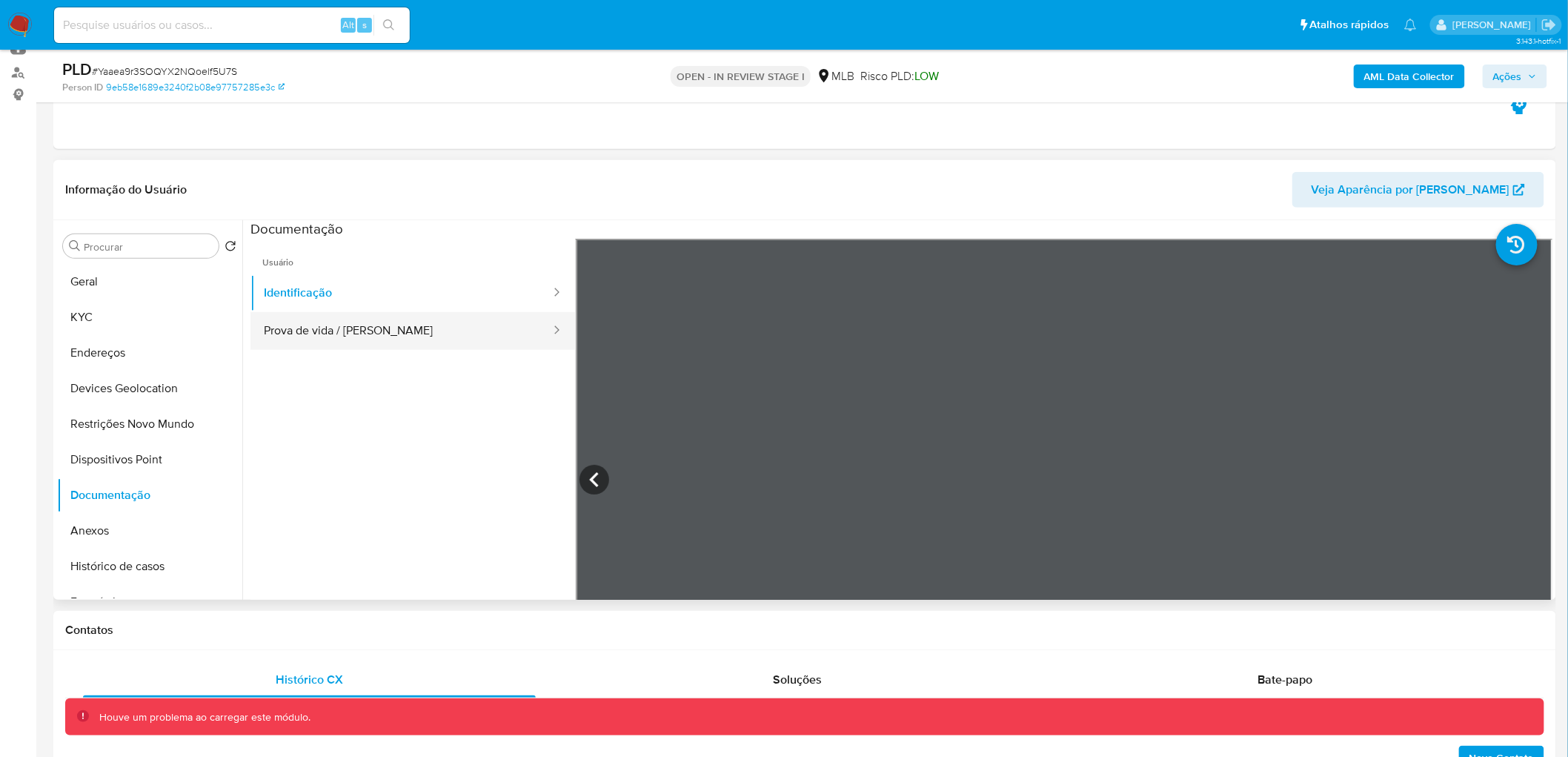 click on "Prova de vida / [PERSON_NAME]" at bounding box center [401, 331] 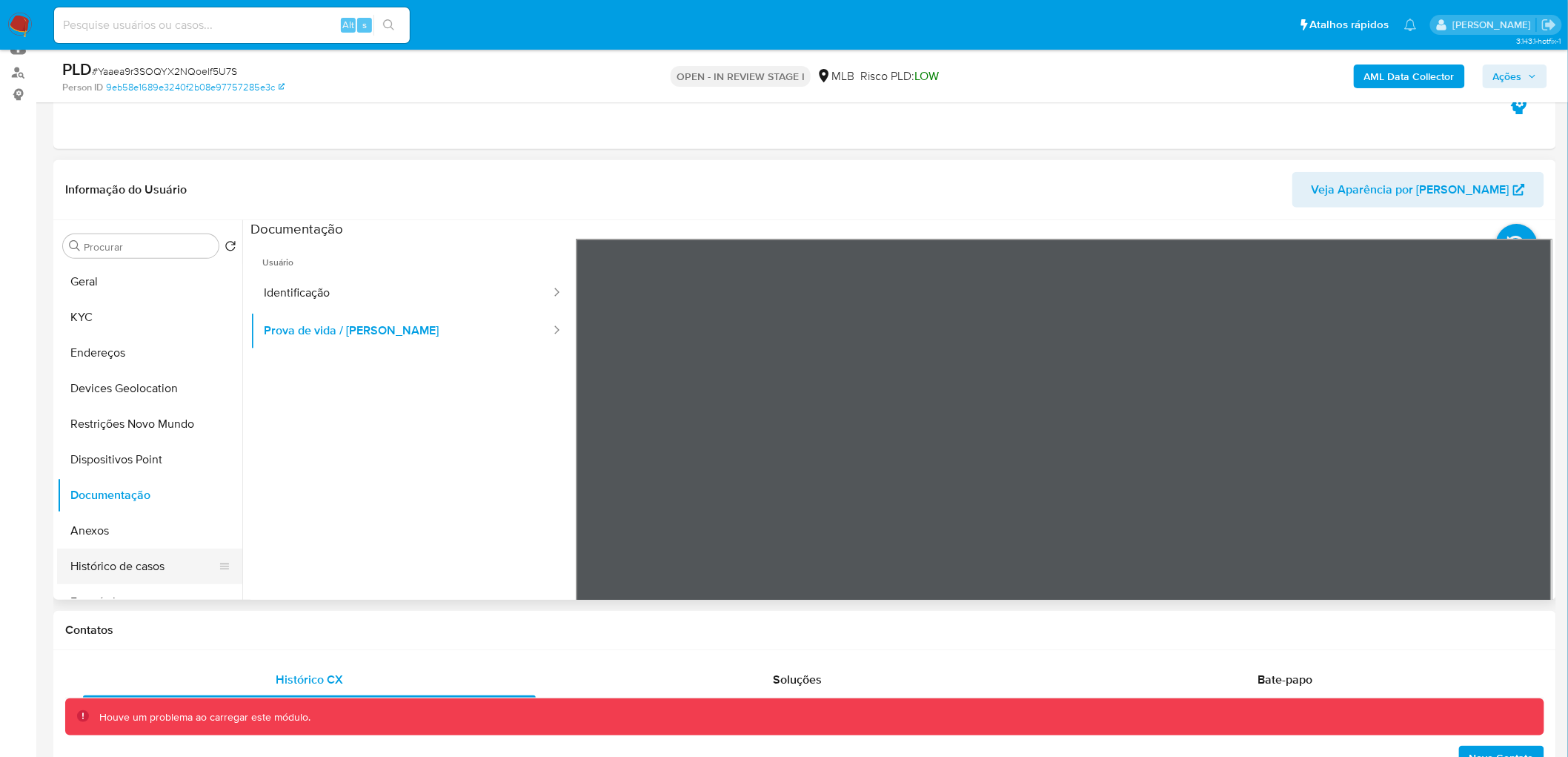 click on "Histórico de casos" at bounding box center [144, 566] 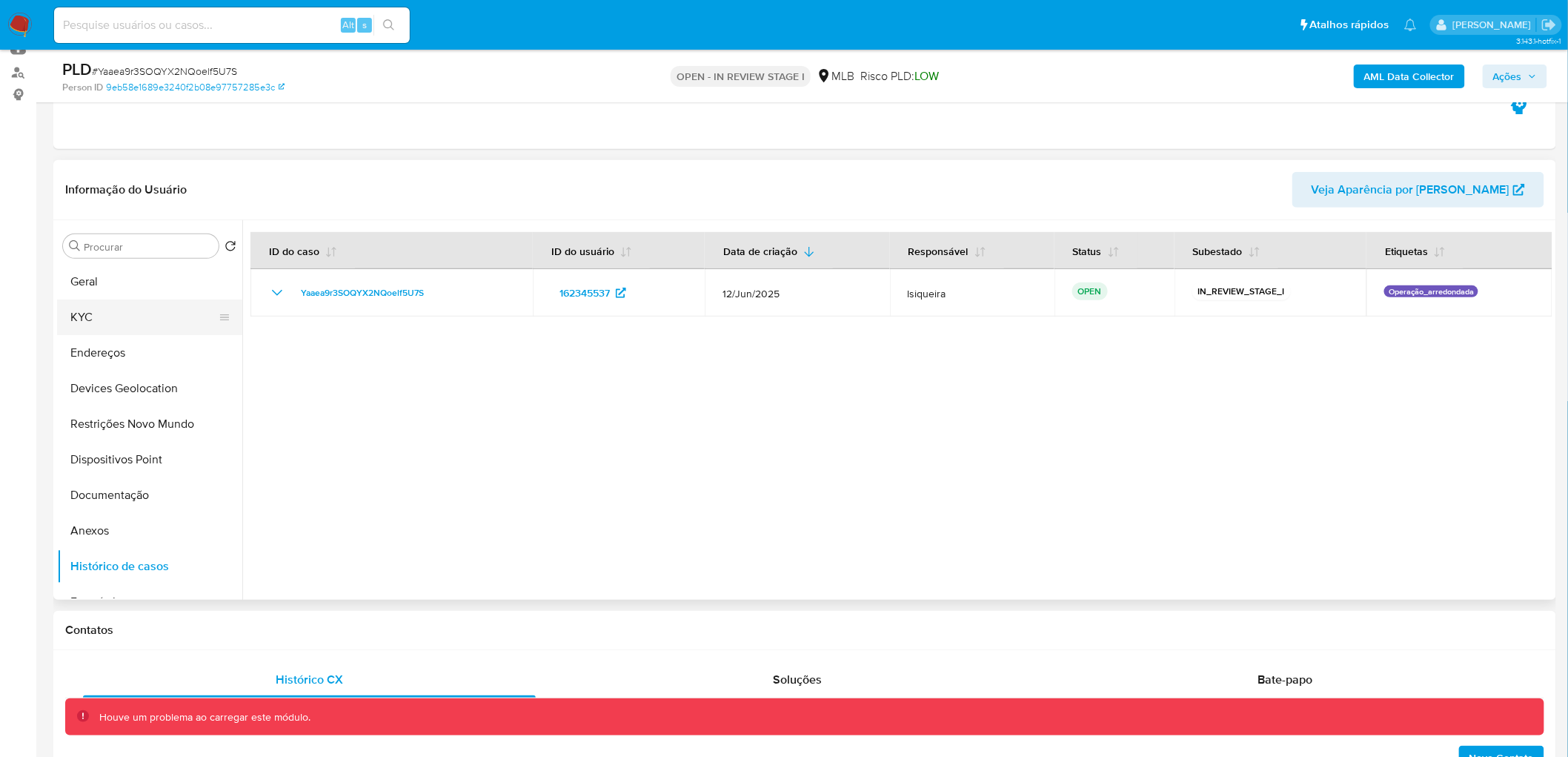 click on "KYC" at bounding box center (144, 317) 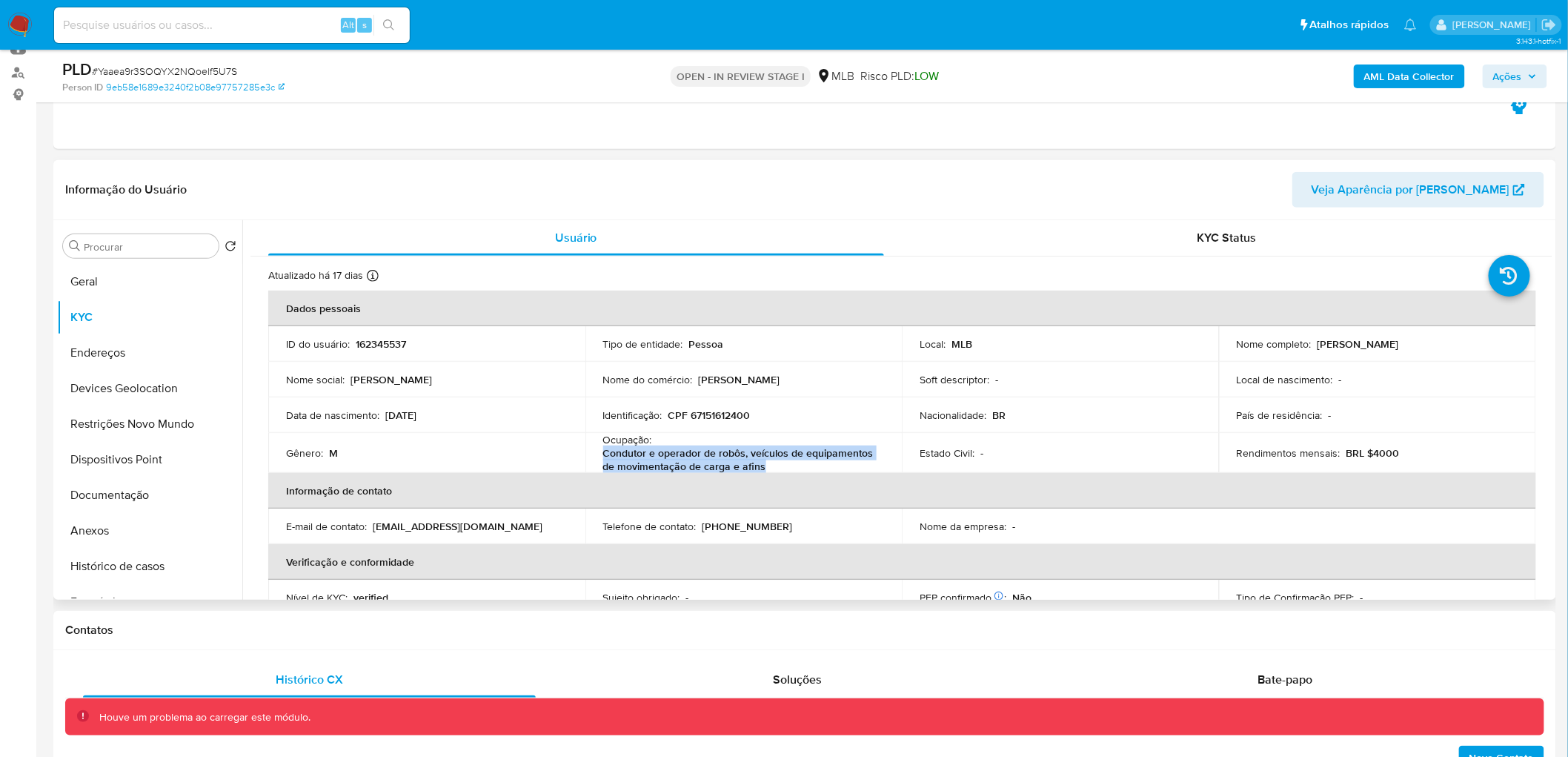 drag, startPoint x: 795, startPoint y: 470, endPoint x: 597, endPoint y: 456, distance: 198.49433 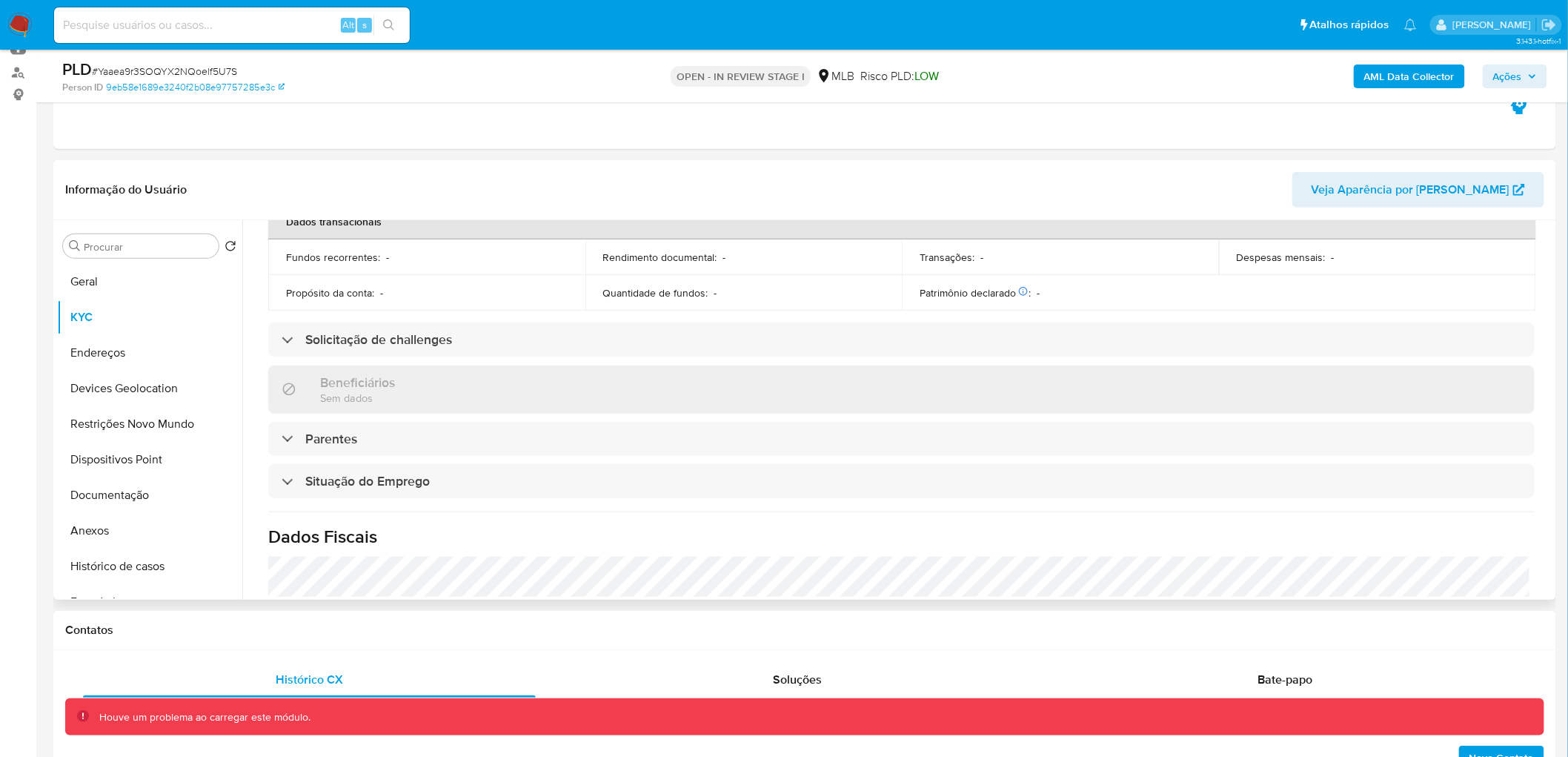 scroll, scrollTop: 621, scrollLeft: 0, axis: vertical 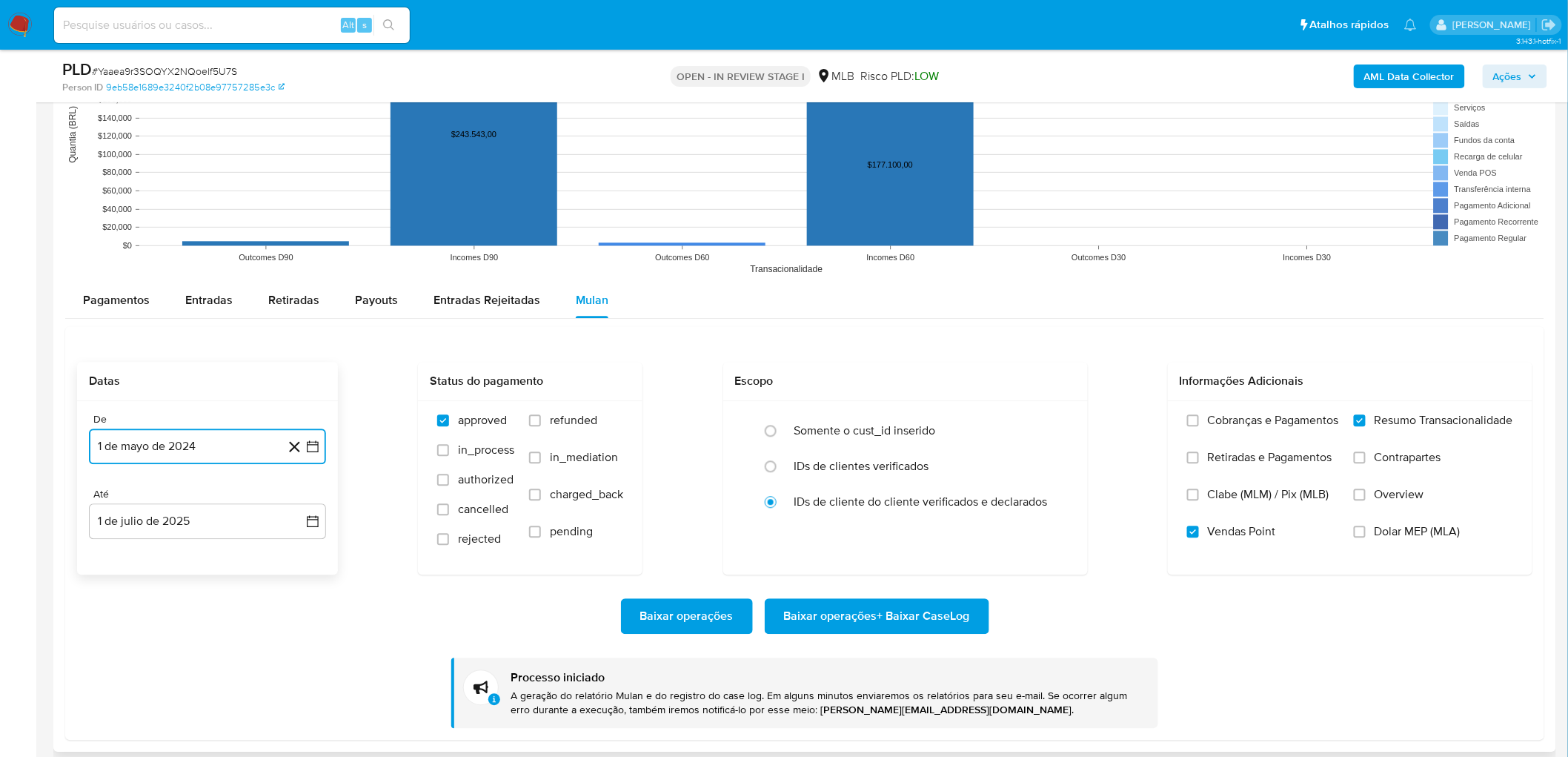 click on "1 de mayo de 2024" at bounding box center [207, 446] 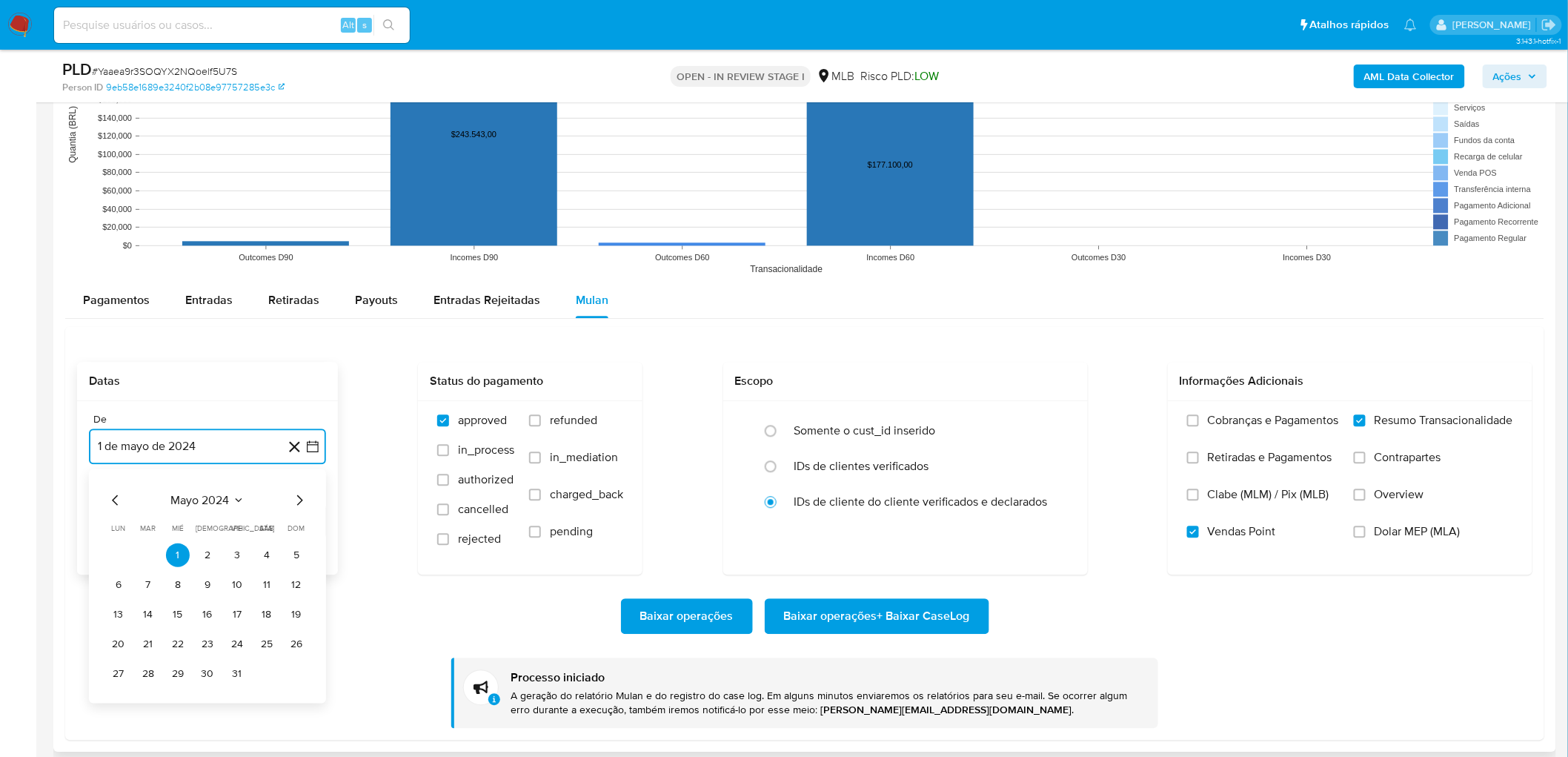 click on "mayo 2024" at bounding box center (200, 500) 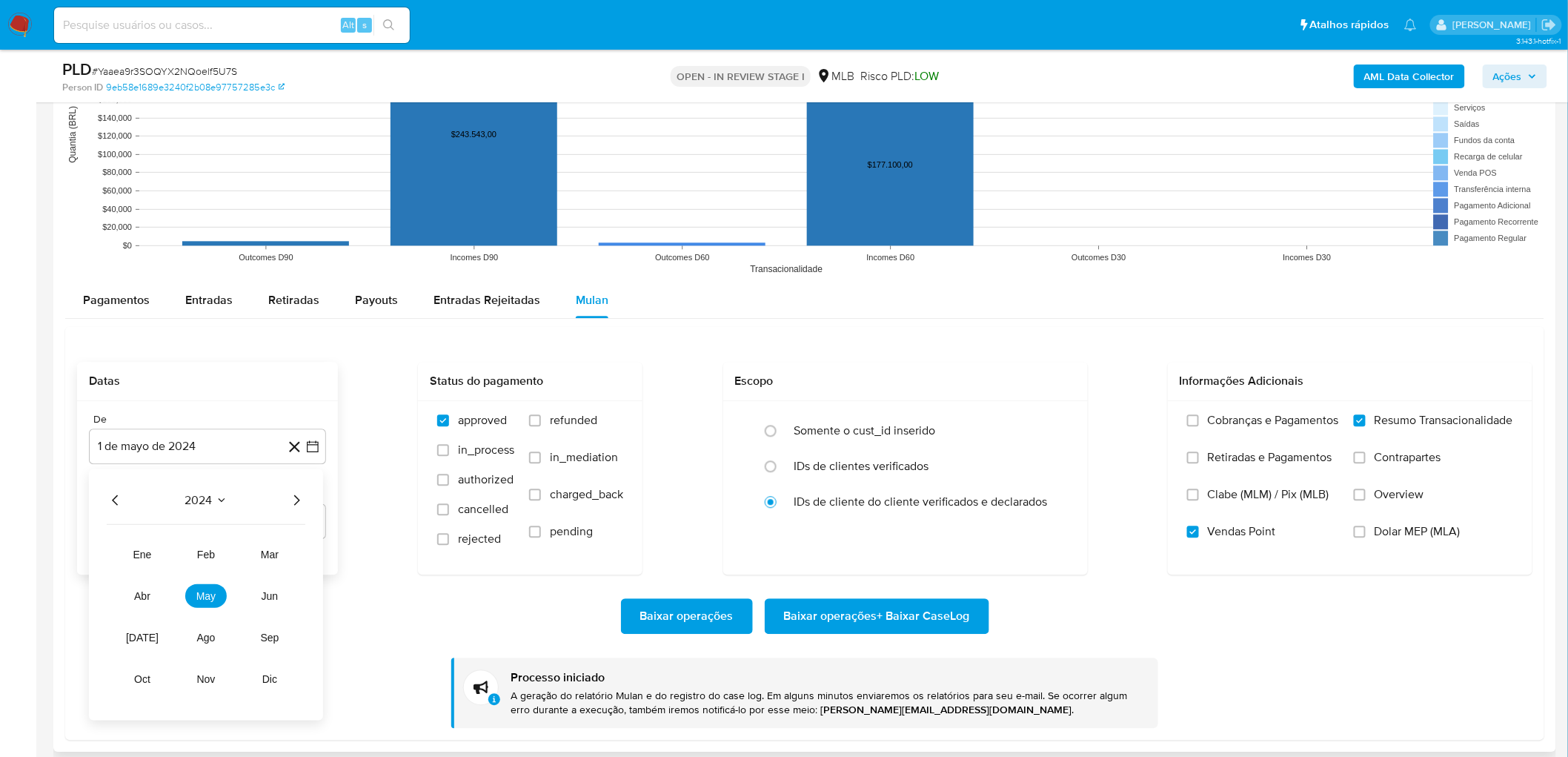 click 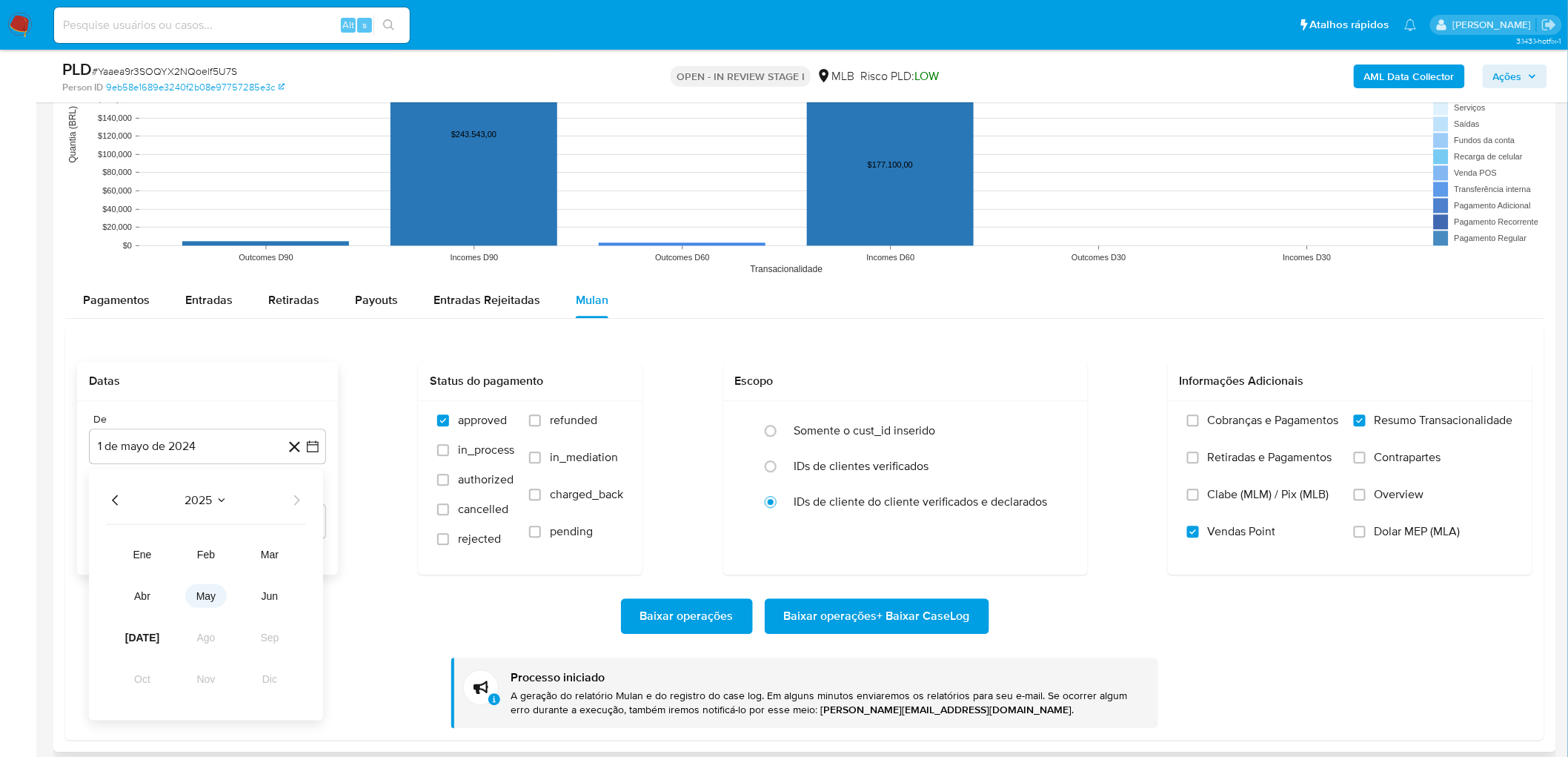 drag, startPoint x: 211, startPoint y: 595, endPoint x: 215, endPoint y: 602, distance: 8.06226 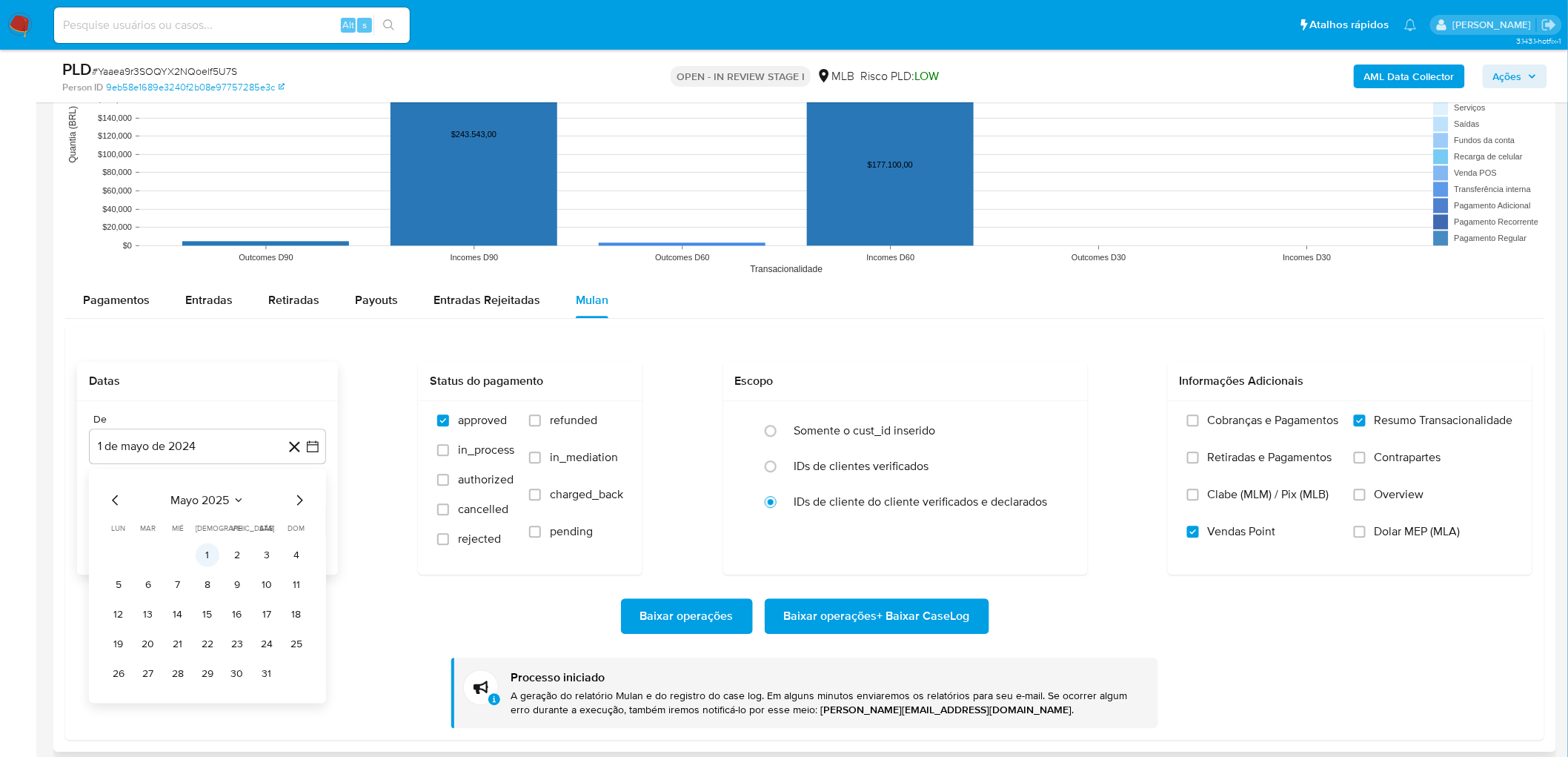 click on "1" at bounding box center [207, 555] 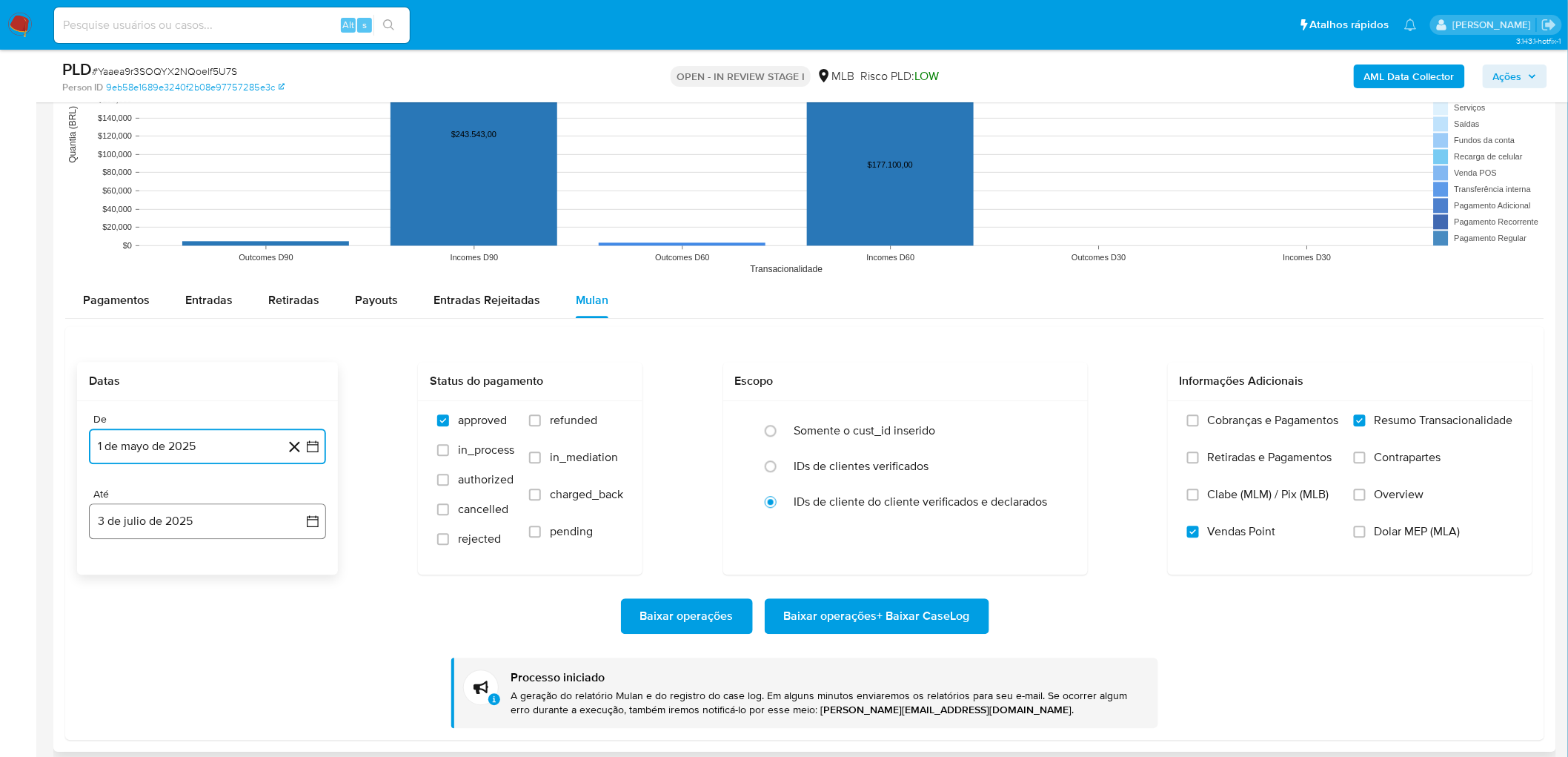 click on "3 de julio de 2025" at bounding box center (207, 521) 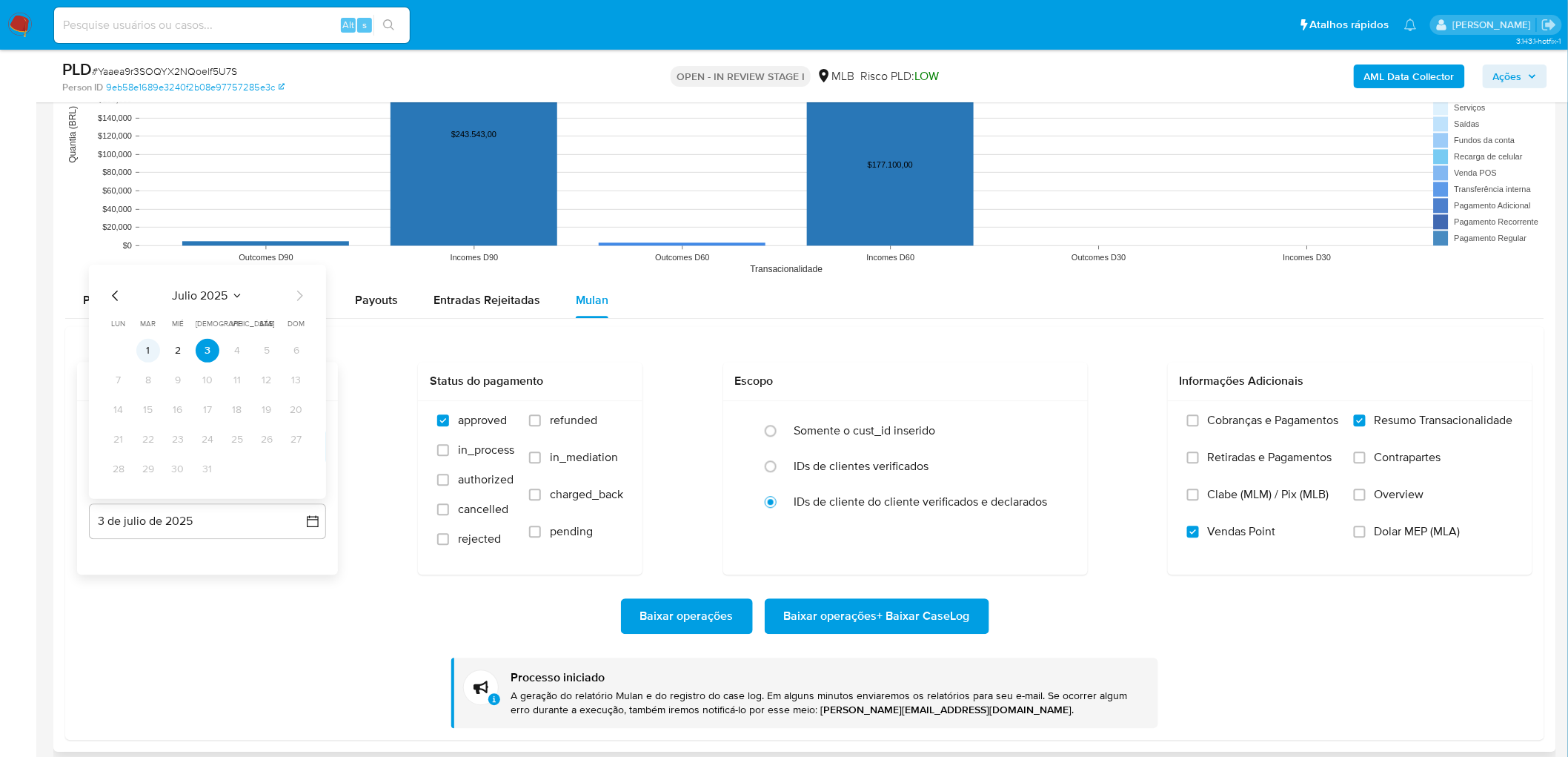 click on "1" at bounding box center [148, 351] 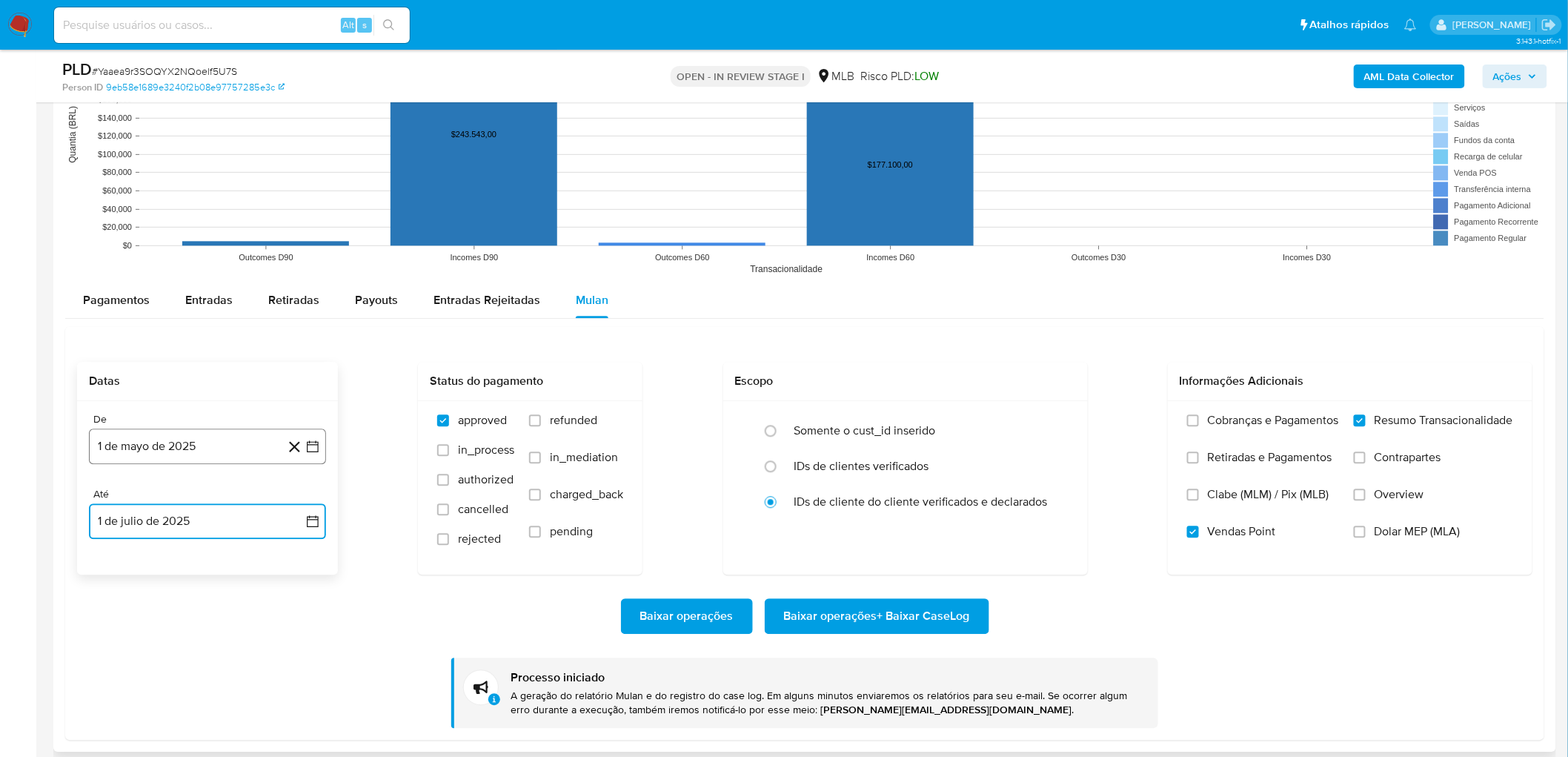 click on "1 de mayo de 2025" at bounding box center [207, 446] 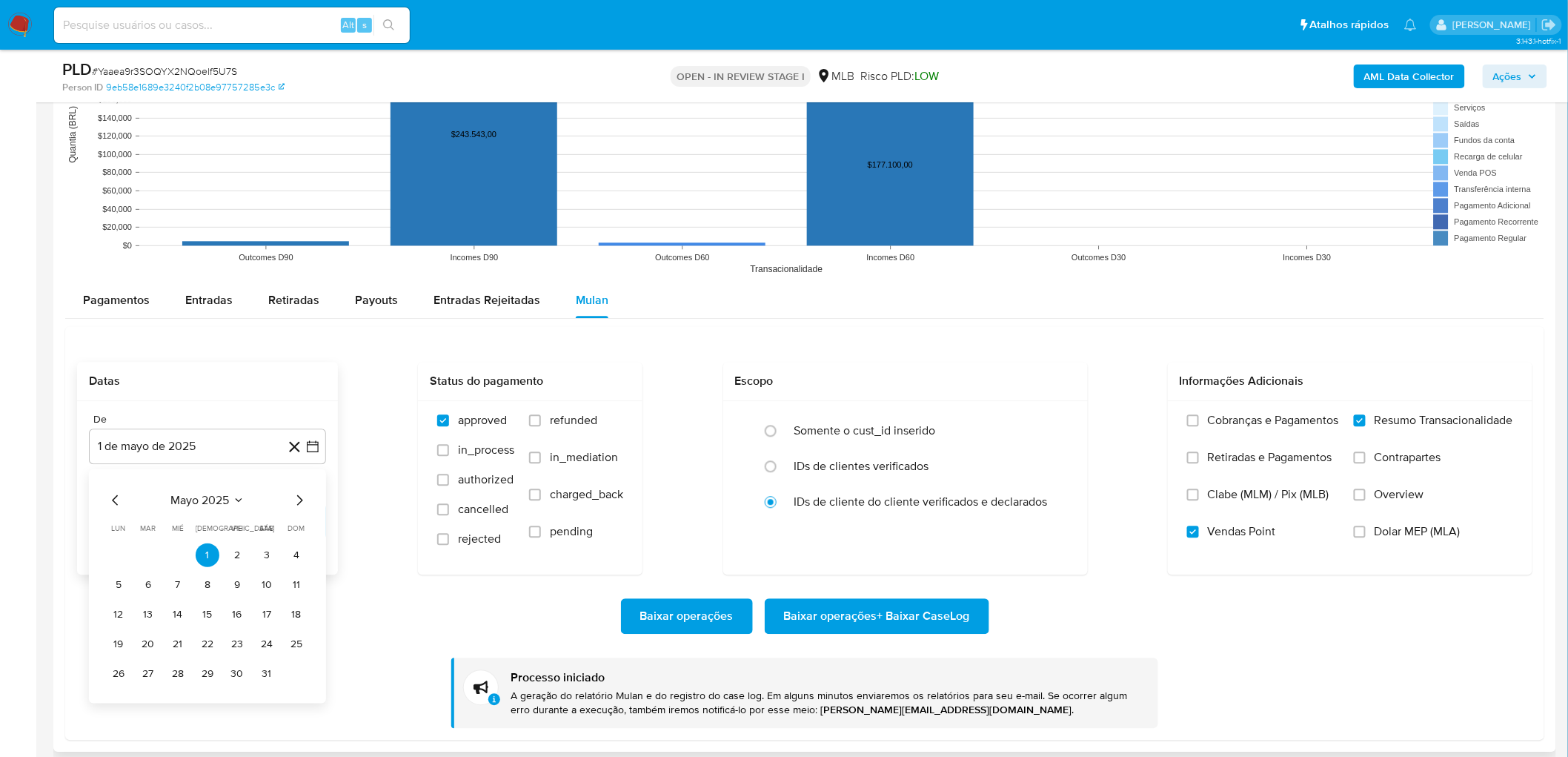 click on "mayo 2025" at bounding box center (200, 500) 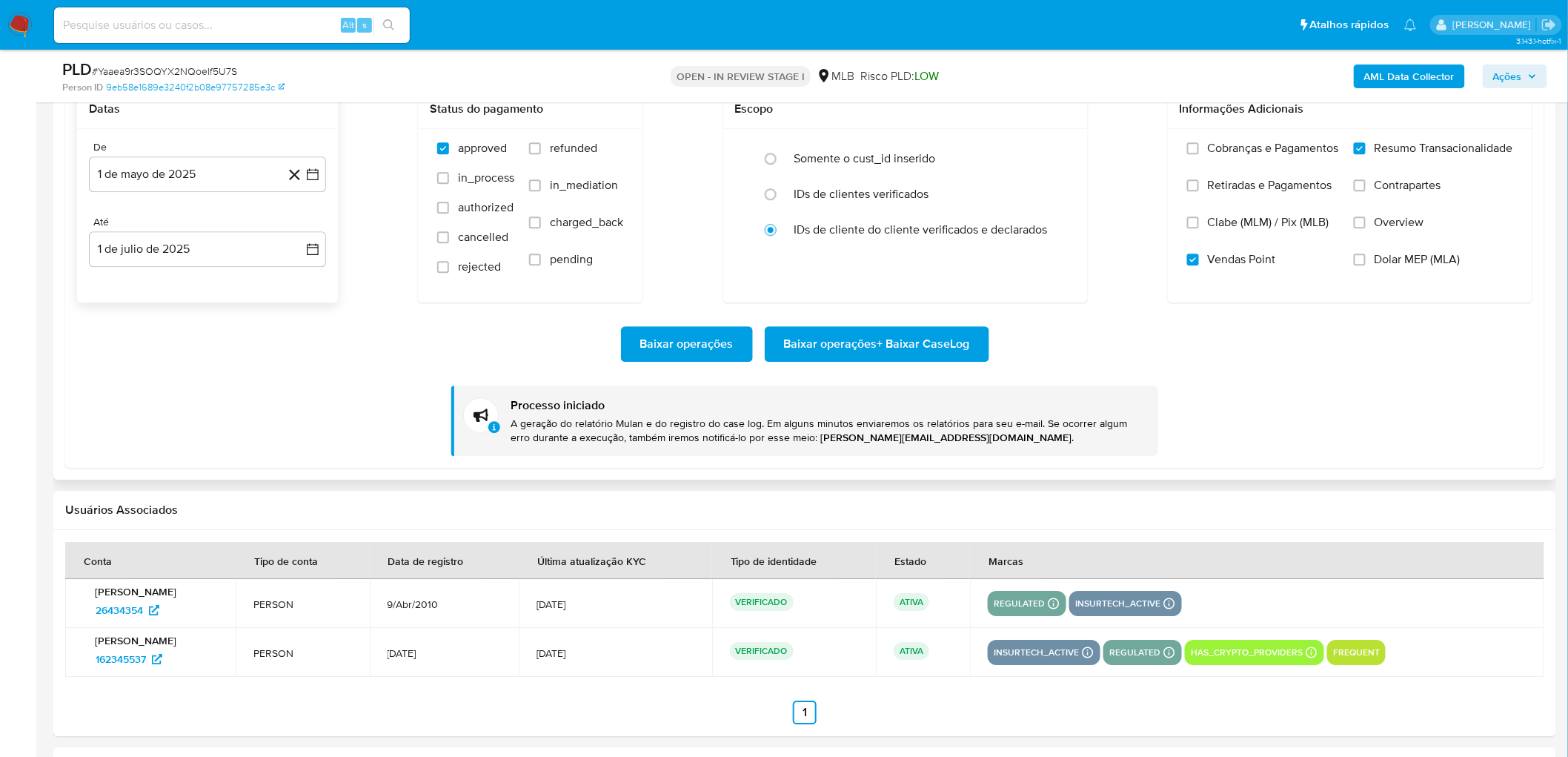scroll, scrollTop: 1592, scrollLeft: 0, axis: vertical 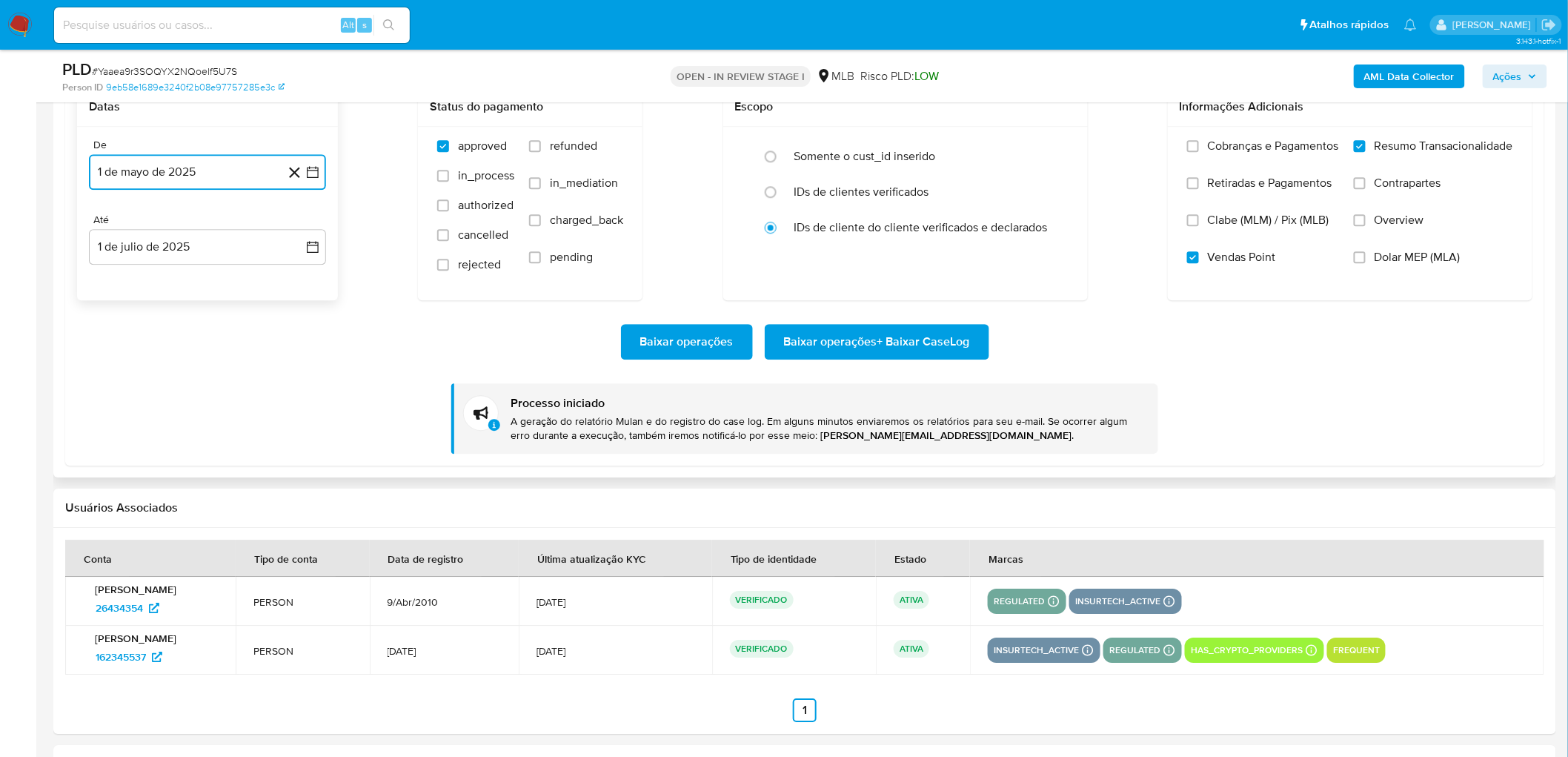 click on "1 de mayo de 2025" at bounding box center (207, 172) 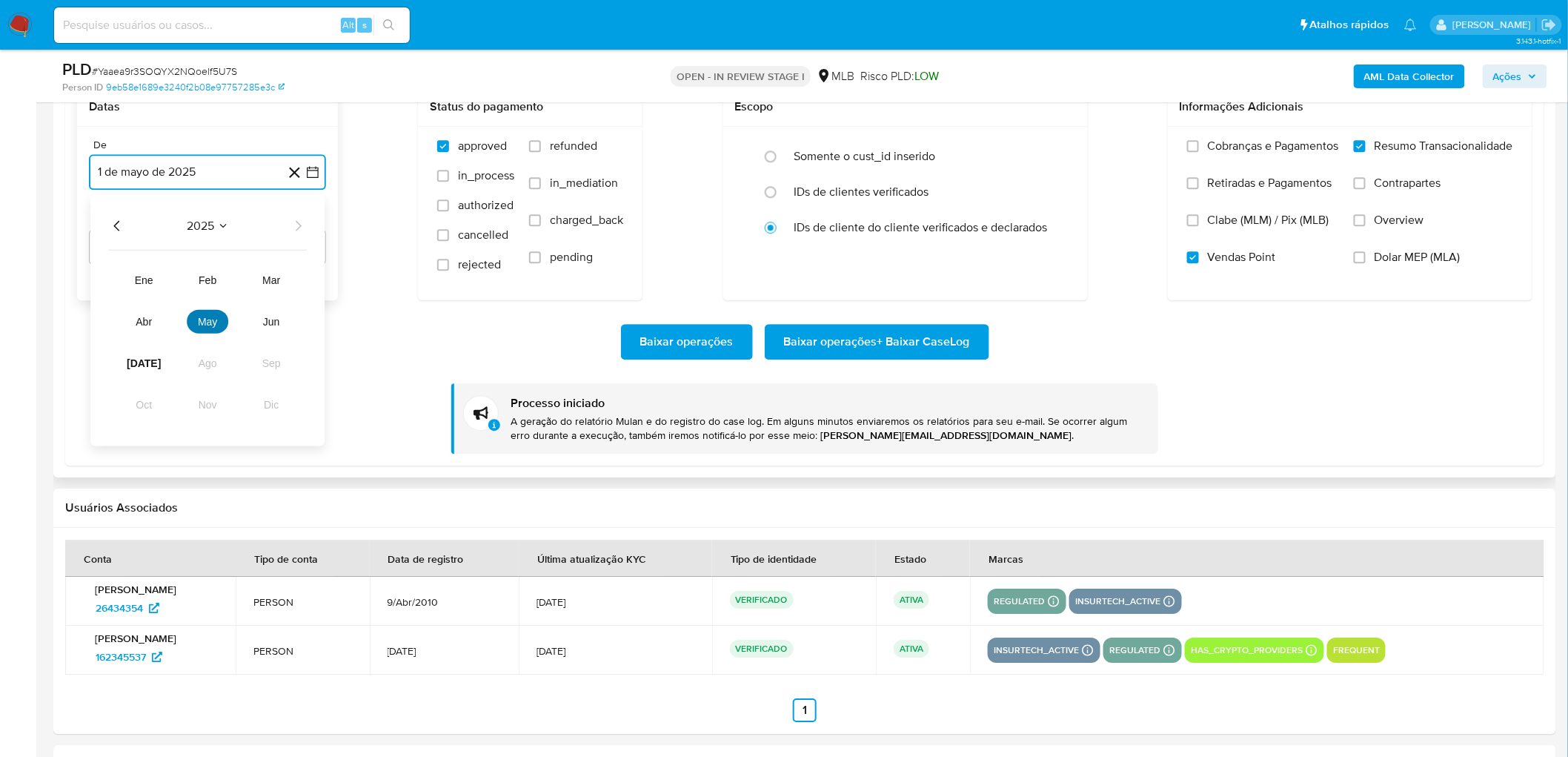click on "may" at bounding box center [207, 322] 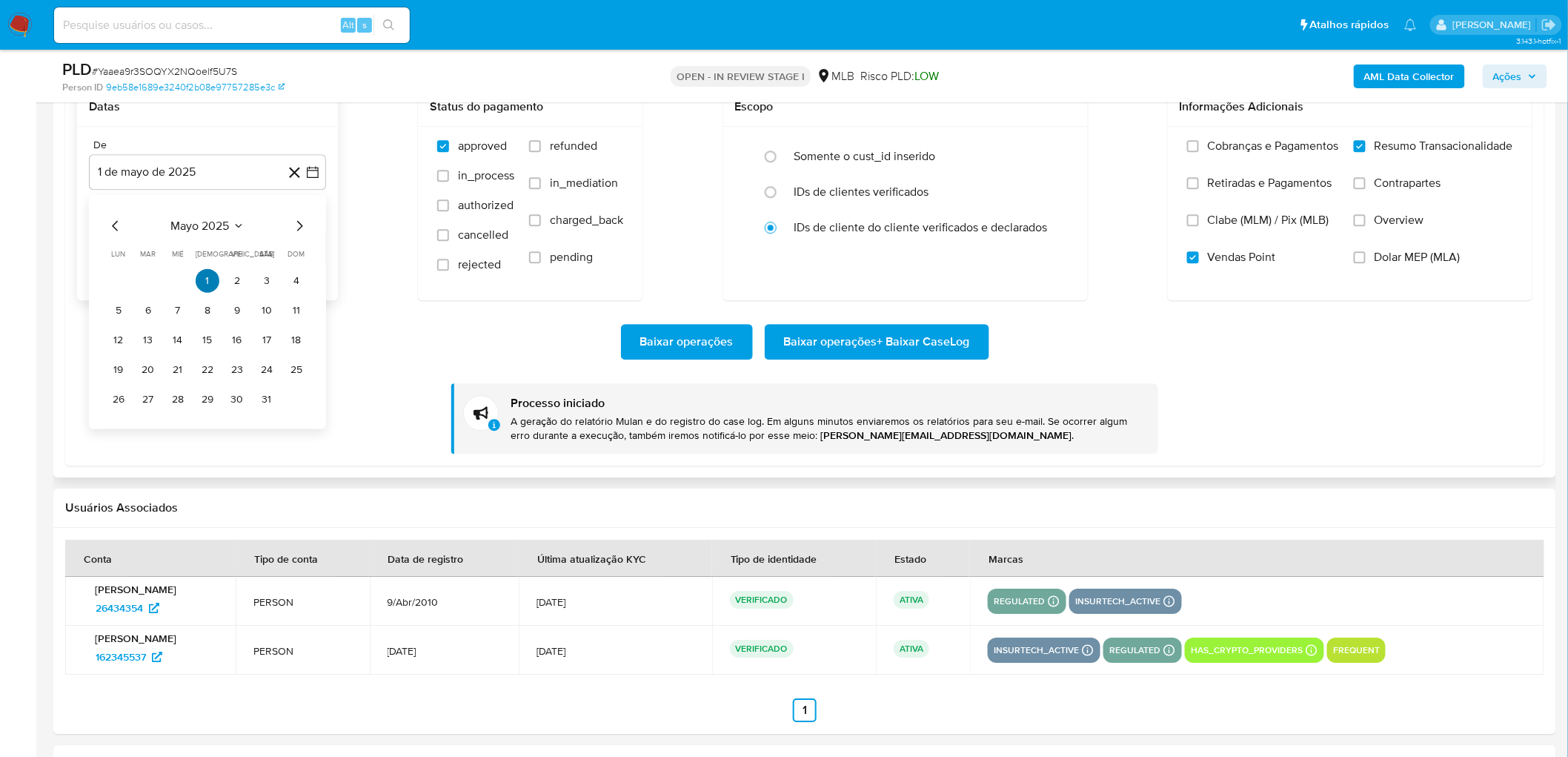 click on "1" at bounding box center (207, 281) 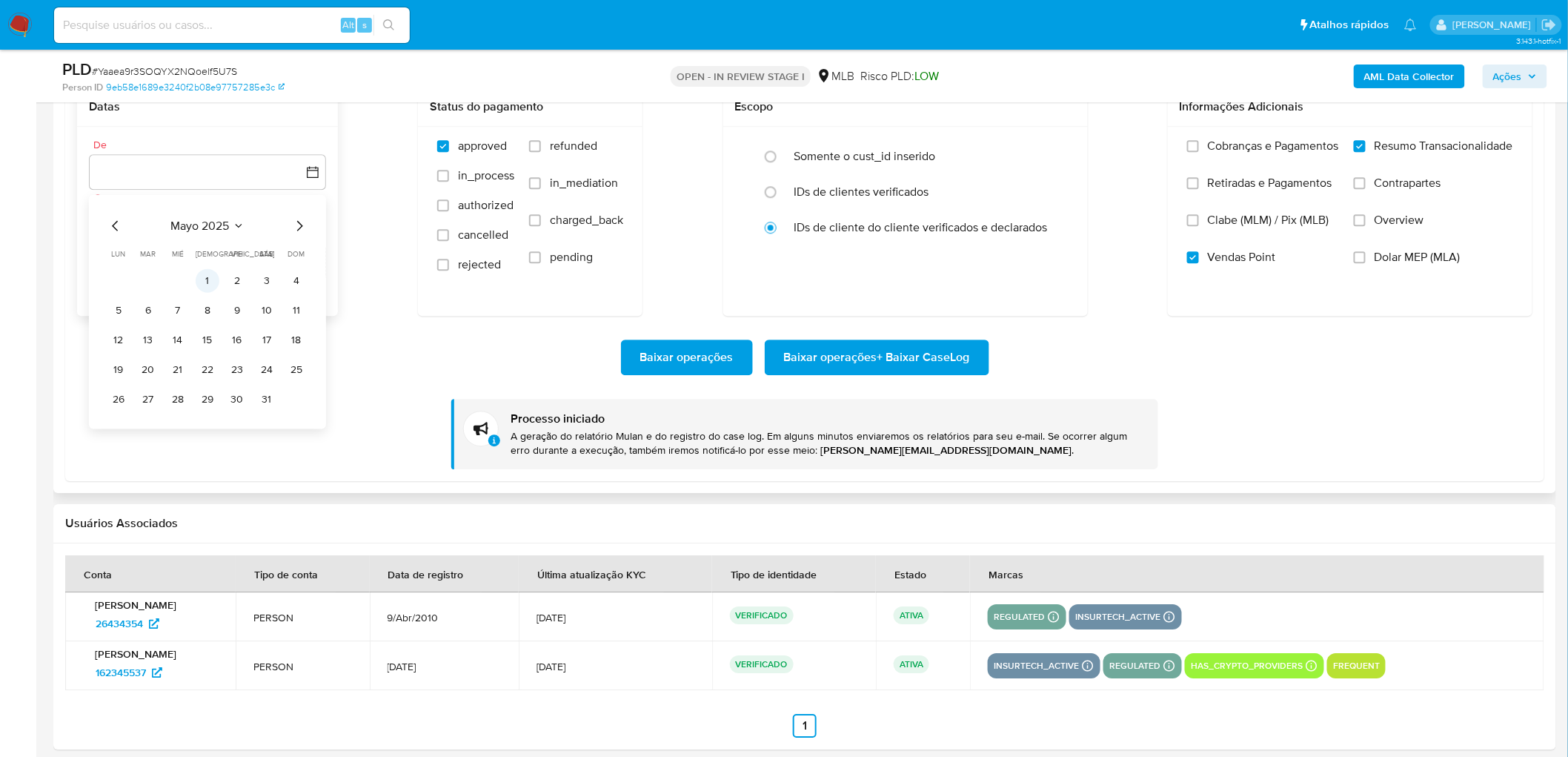 click on "1" at bounding box center (207, 281) 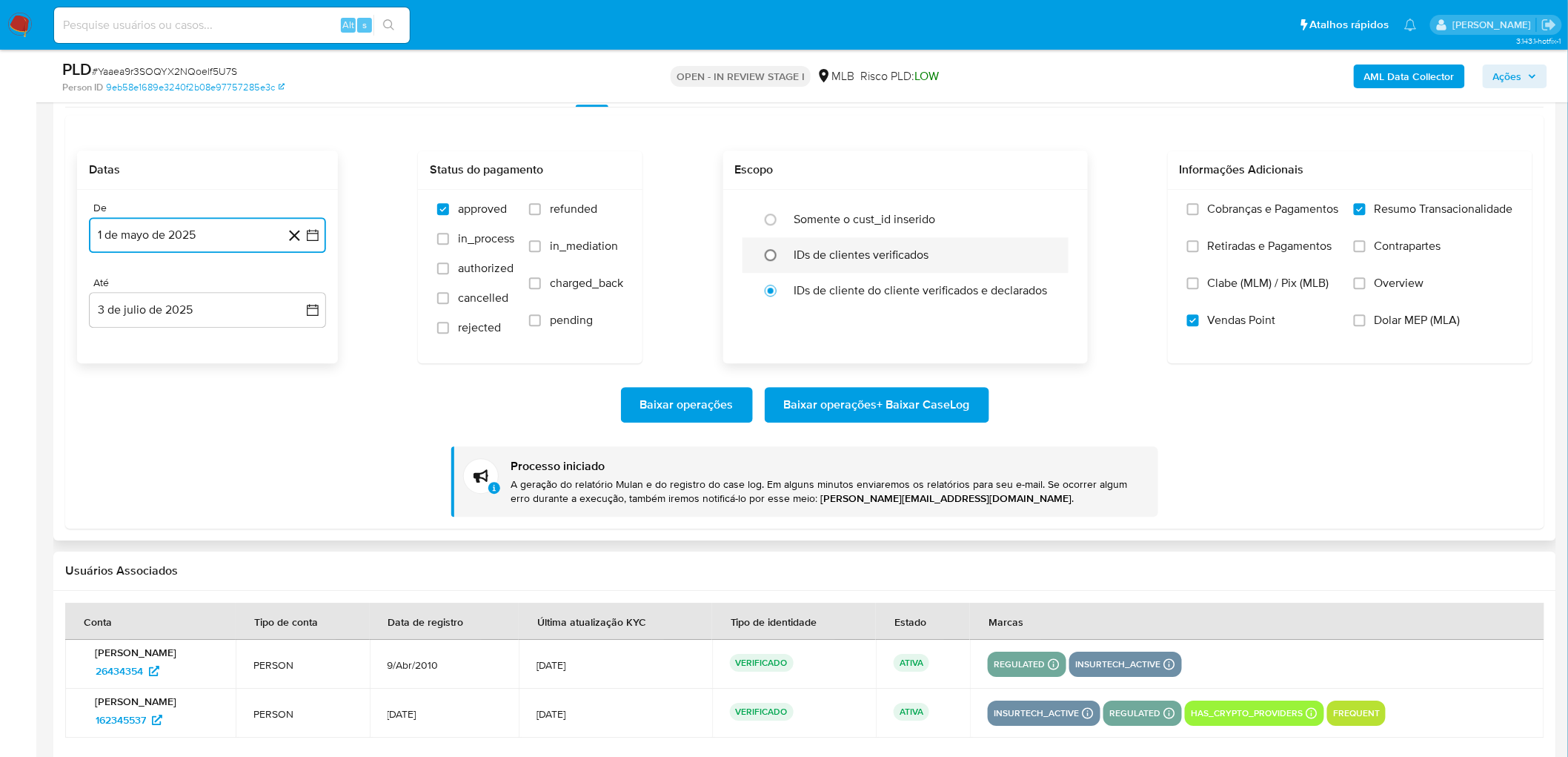 scroll, scrollTop: 1510, scrollLeft: 0, axis: vertical 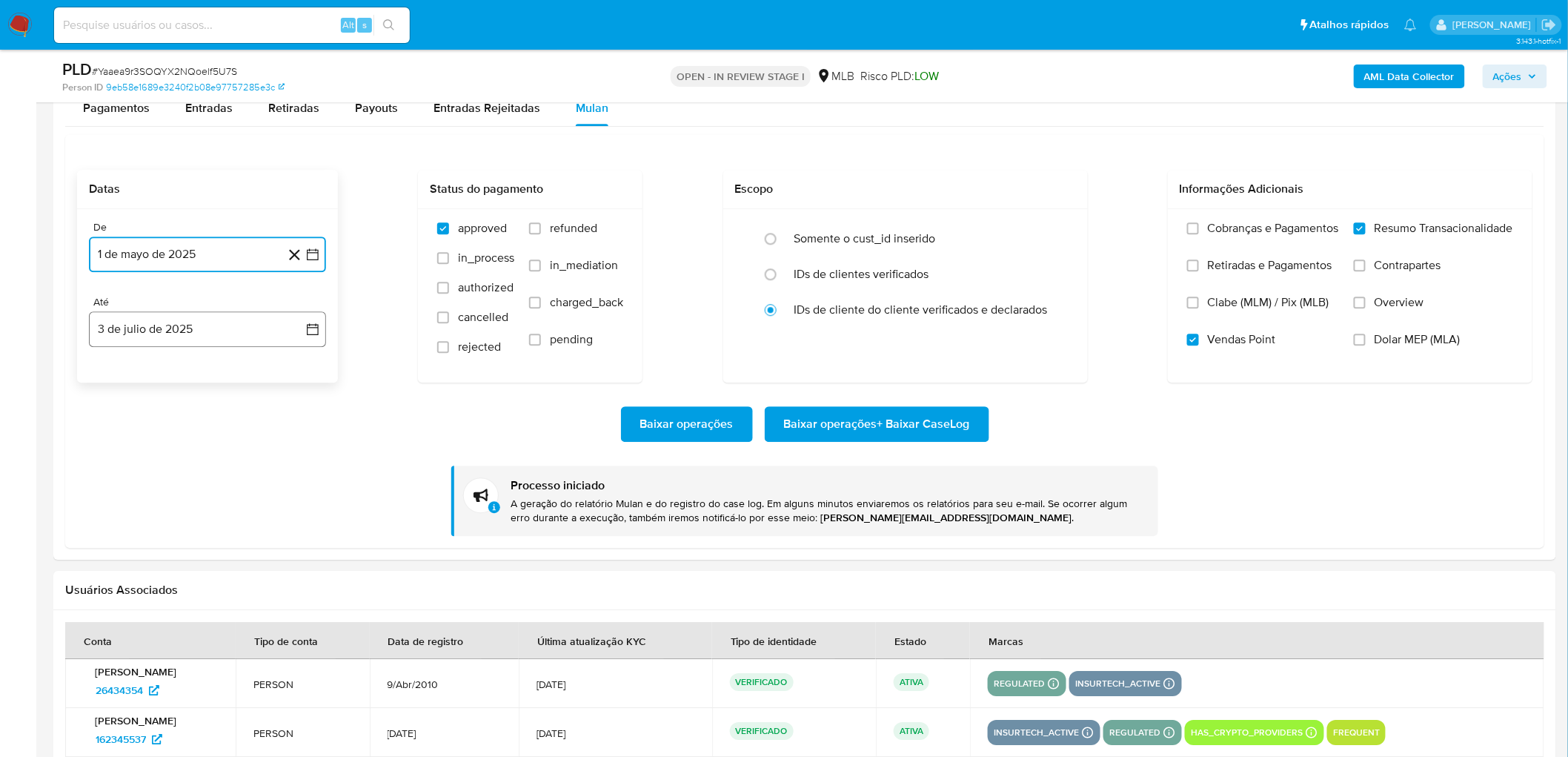click on "3 de julio de 2025" at bounding box center (207, 329) 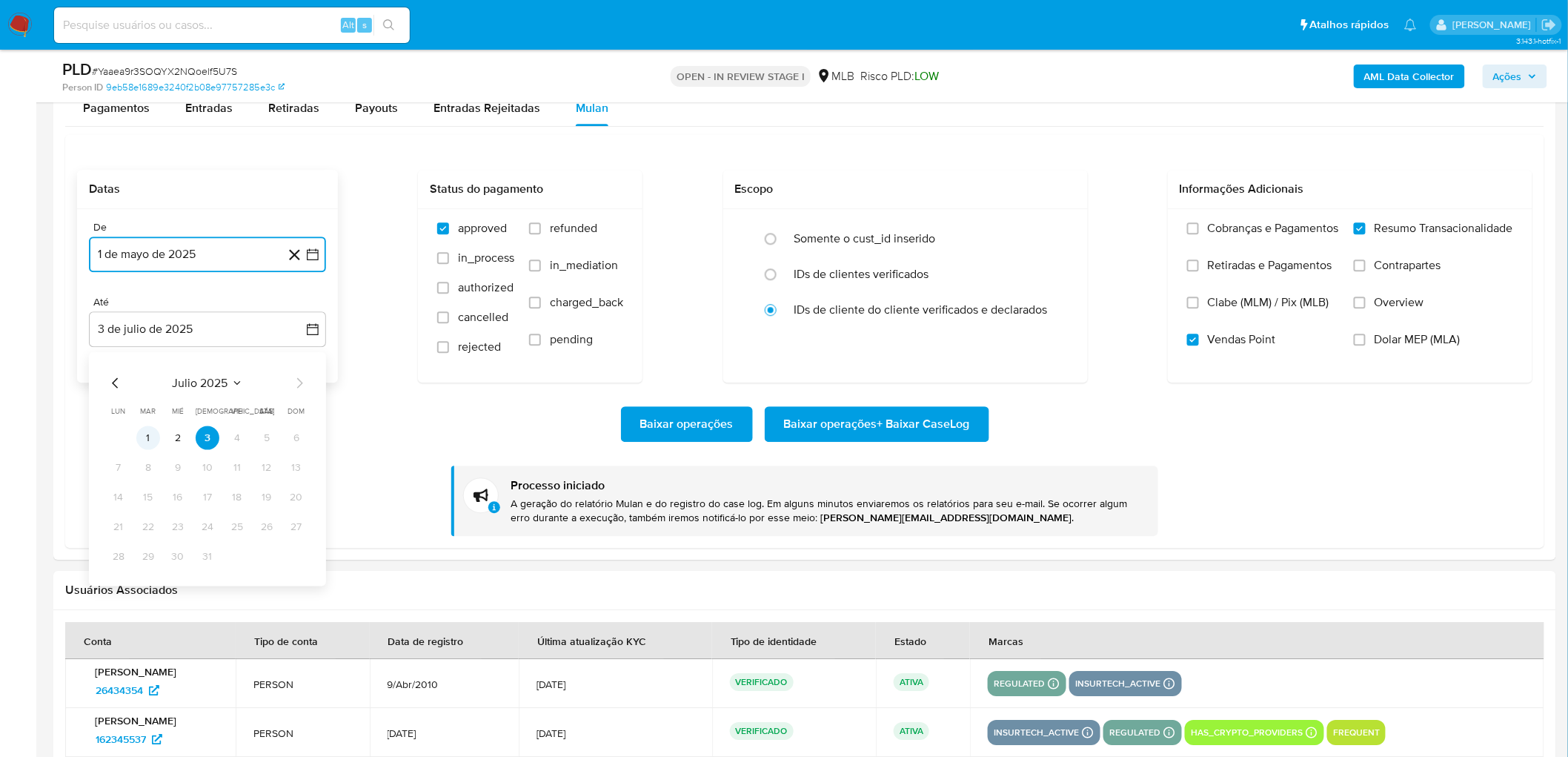 click on "1" at bounding box center [148, 438] 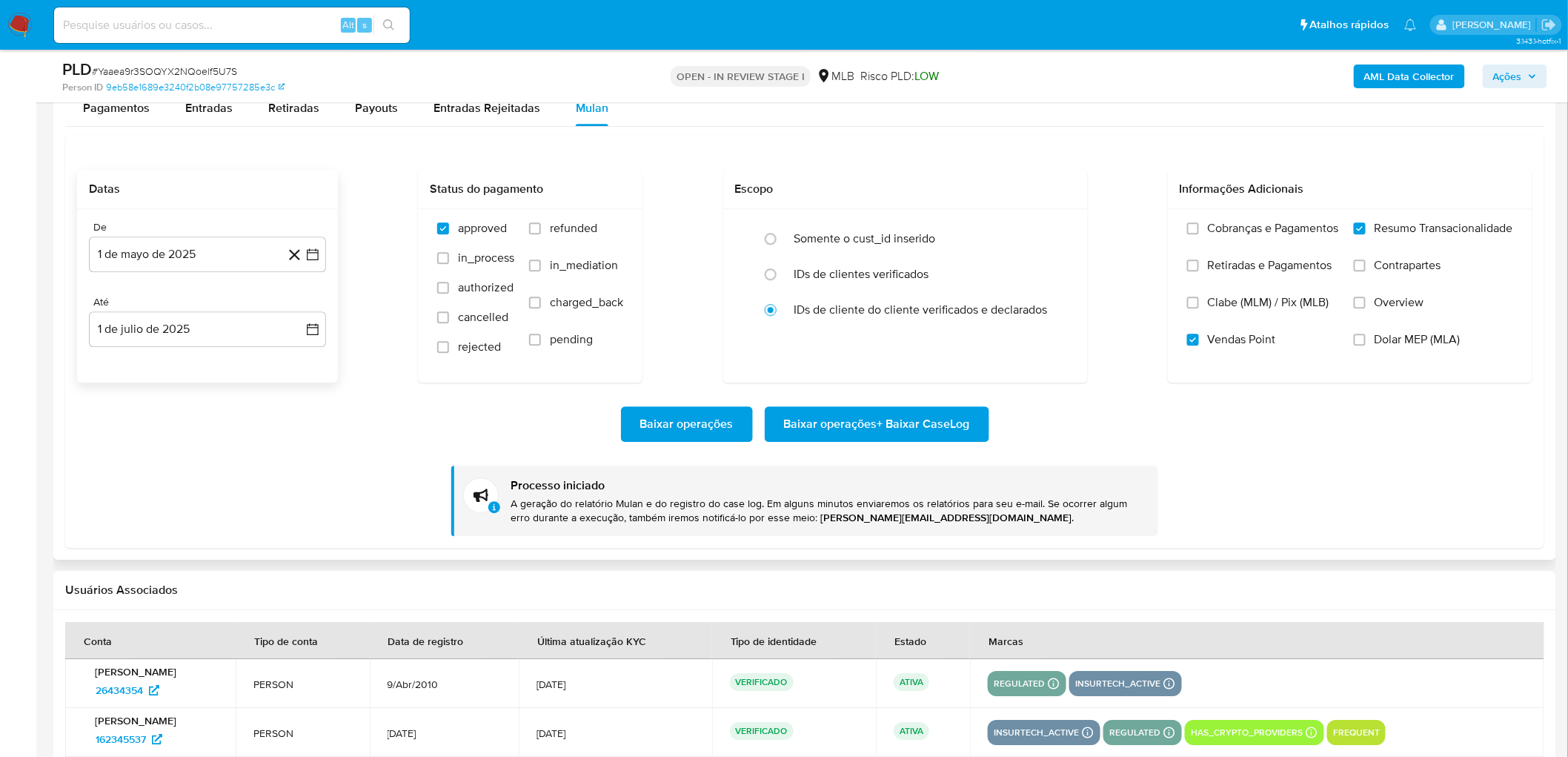 click on "Baixar operações Baixar operações  +   Baixar CaseLog" at bounding box center (805, 424) 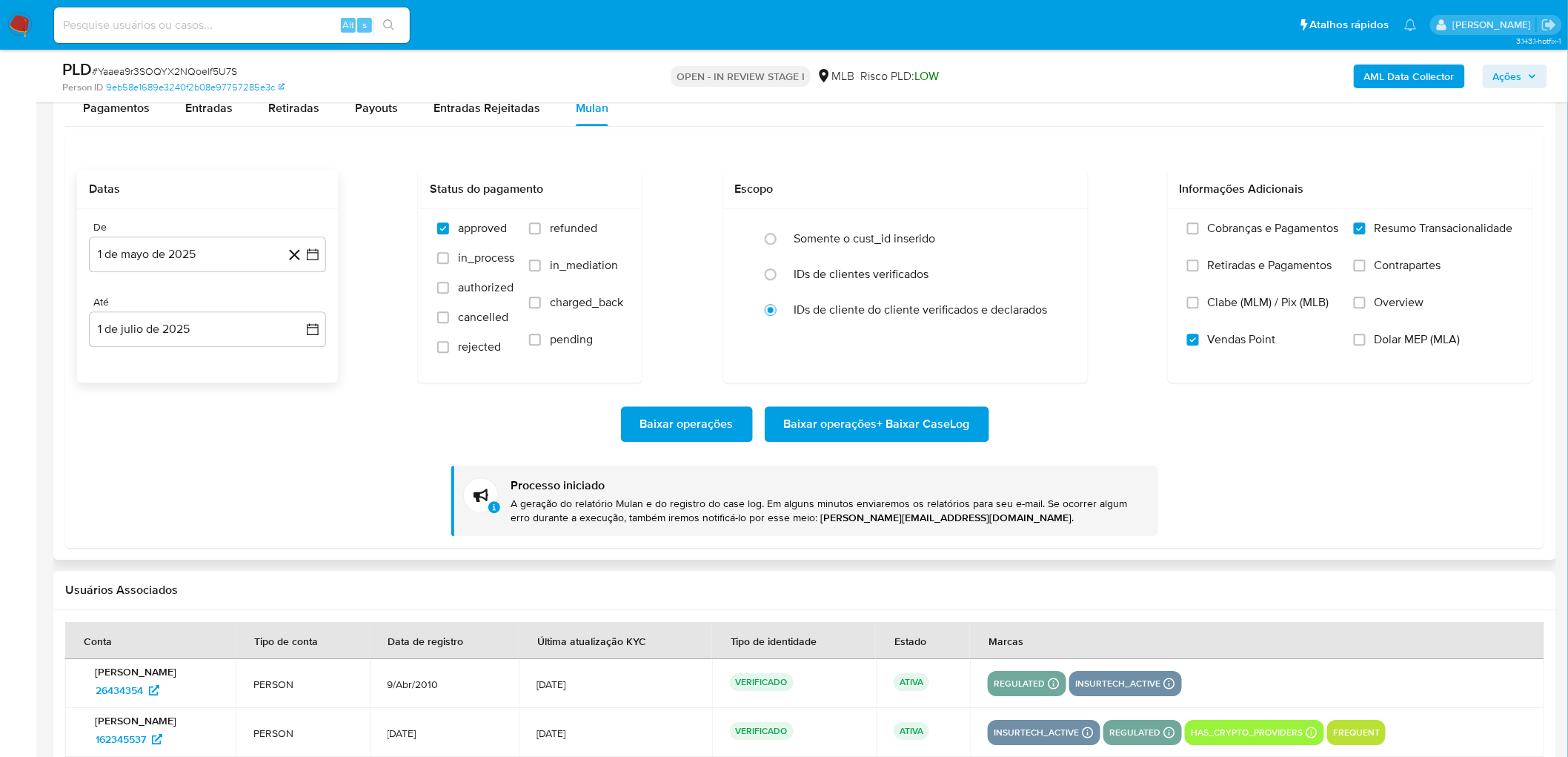 click on "Baixar operações  +   Baixar CaseLog" at bounding box center (877, 424) 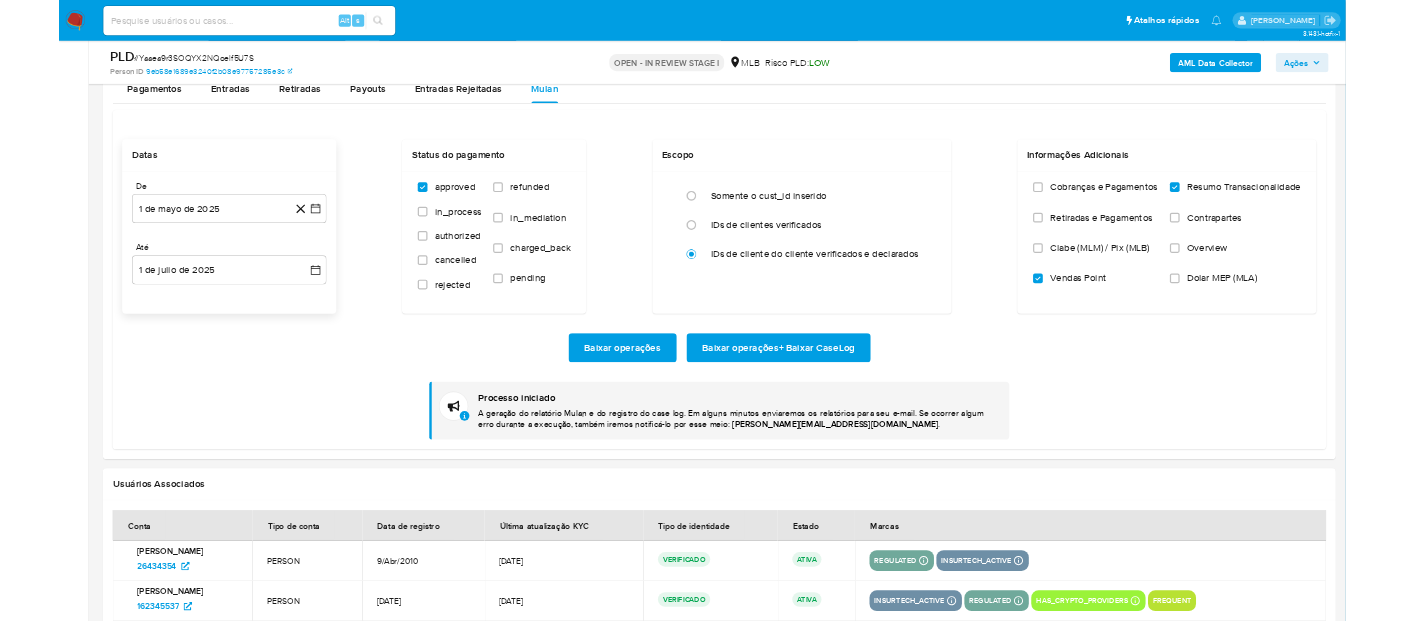 scroll, scrollTop: 2036, scrollLeft: 0, axis: vertical 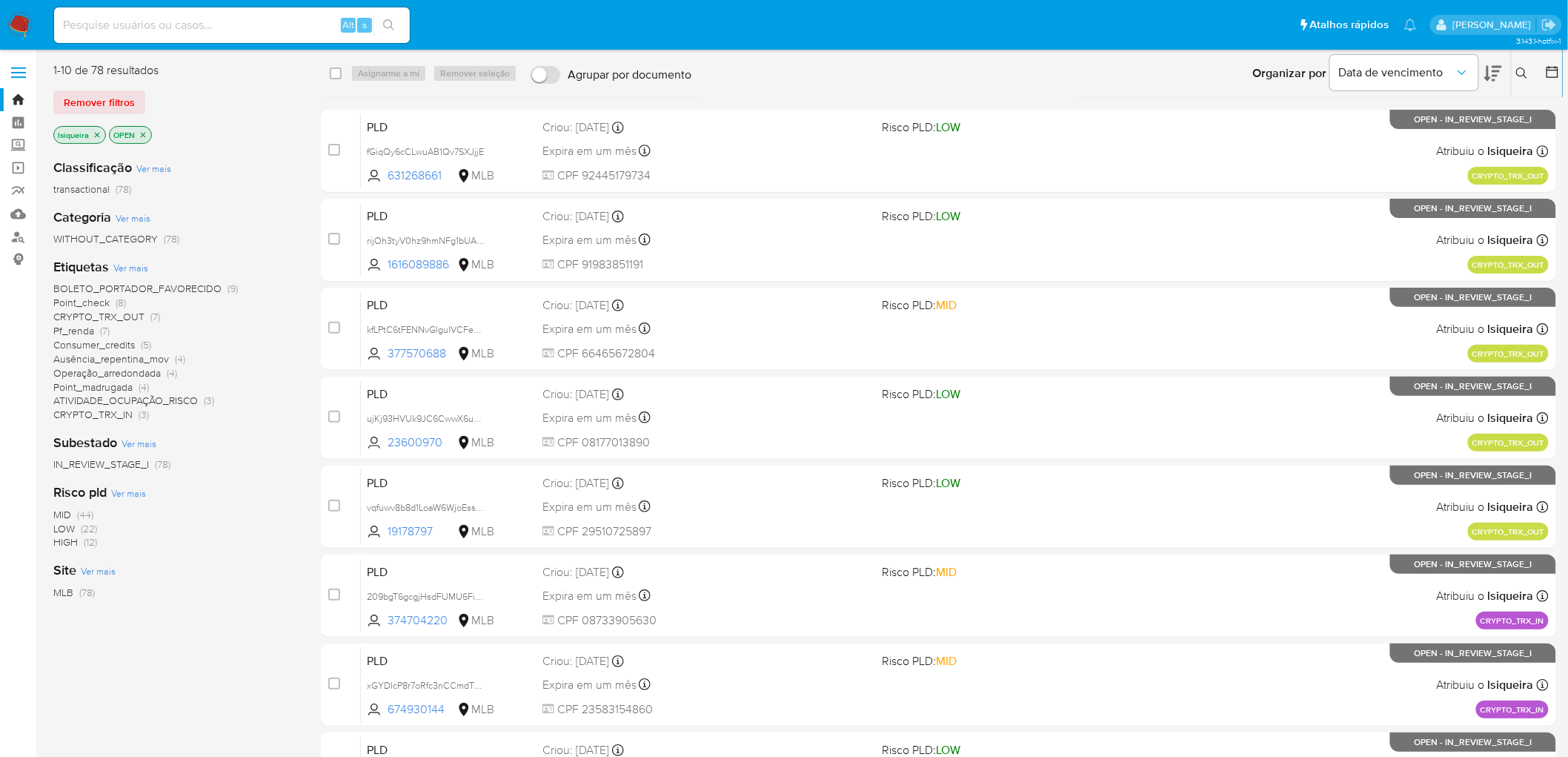 click on "Operação_arredondada" at bounding box center (107, 373) 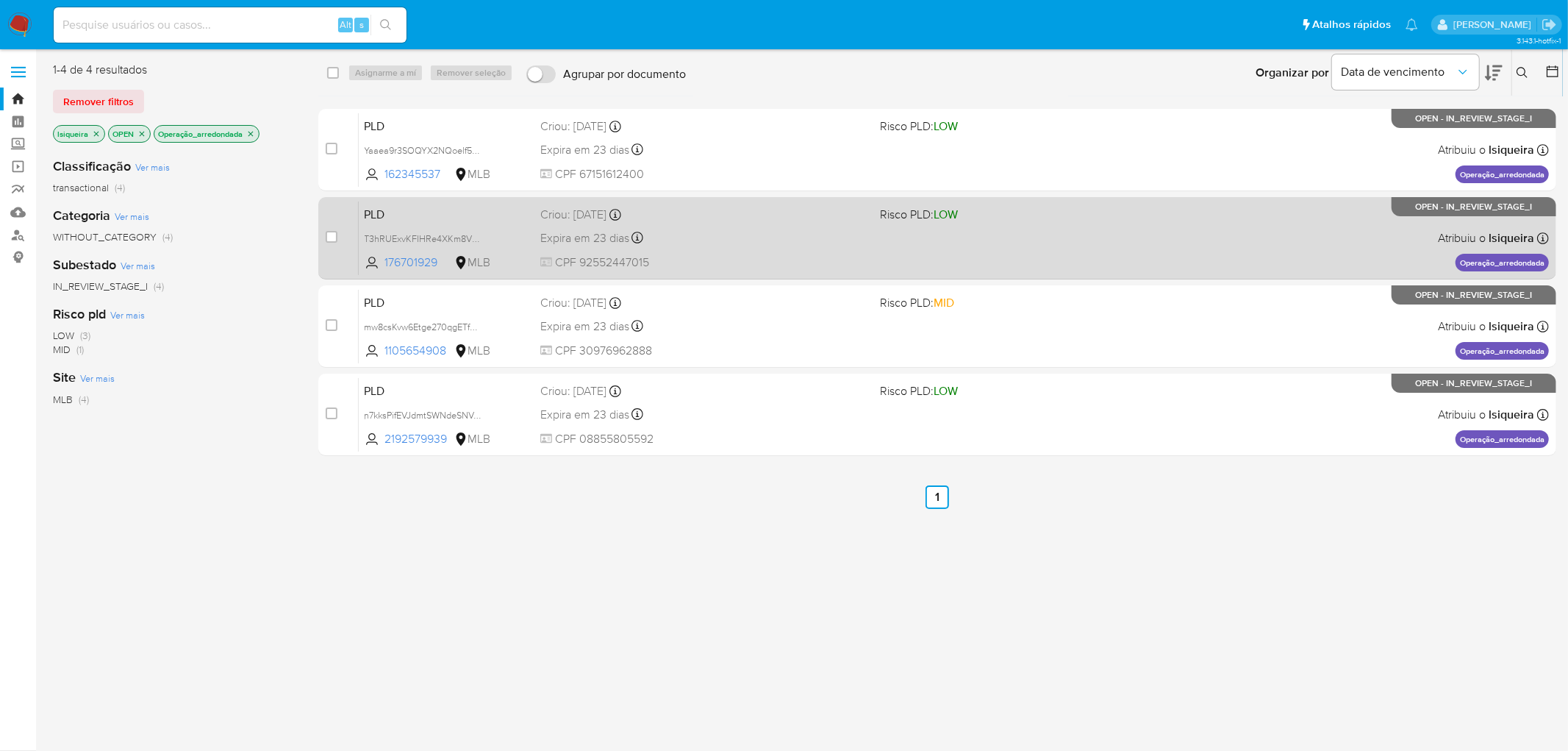 click on "Expira em 23 dias   Expira em 27/07/2025 00:18:52" at bounding box center [704, 238] 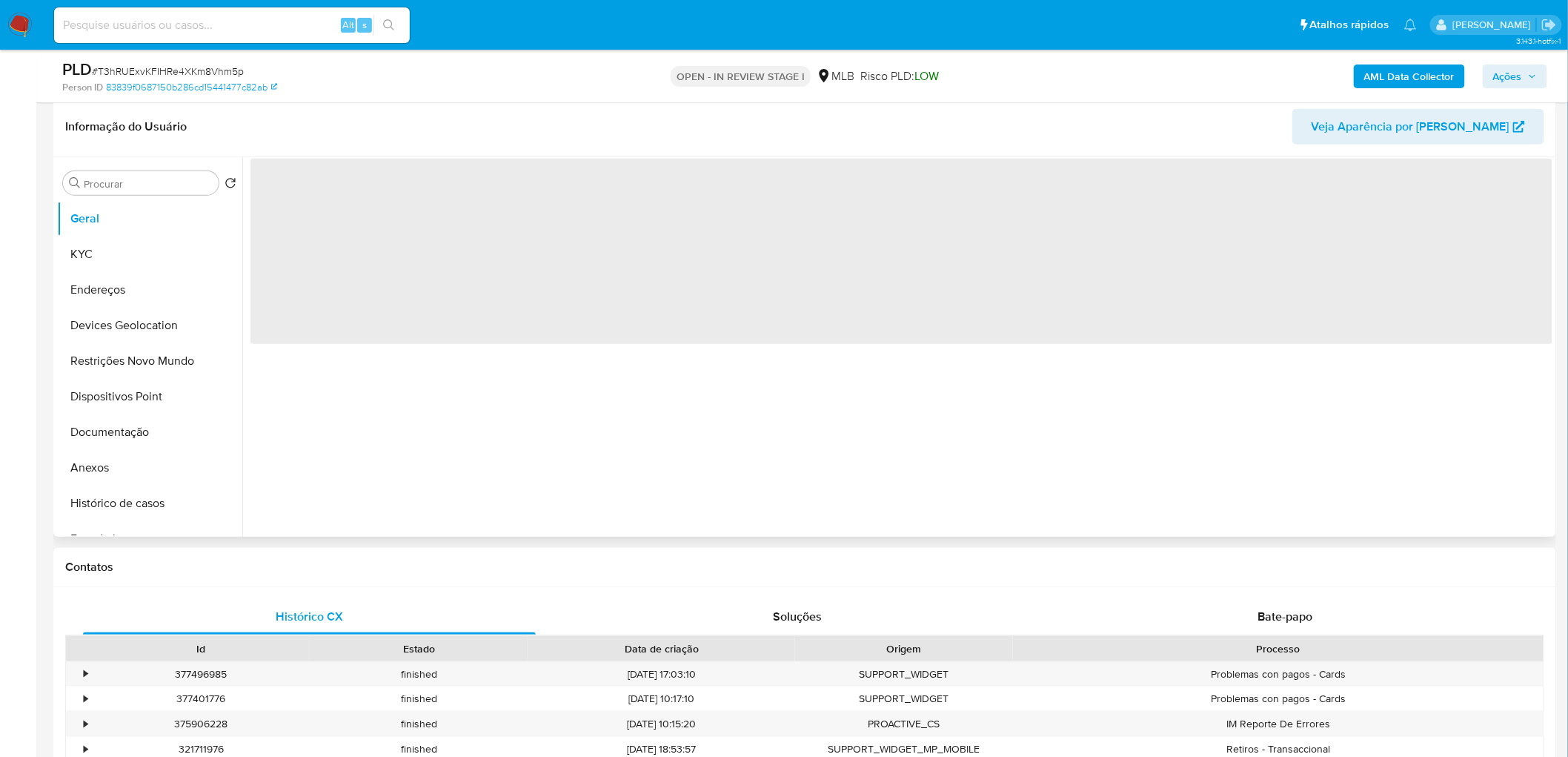 scroll, scrollTop: 247, scrollLeft: 0, axis: vertical 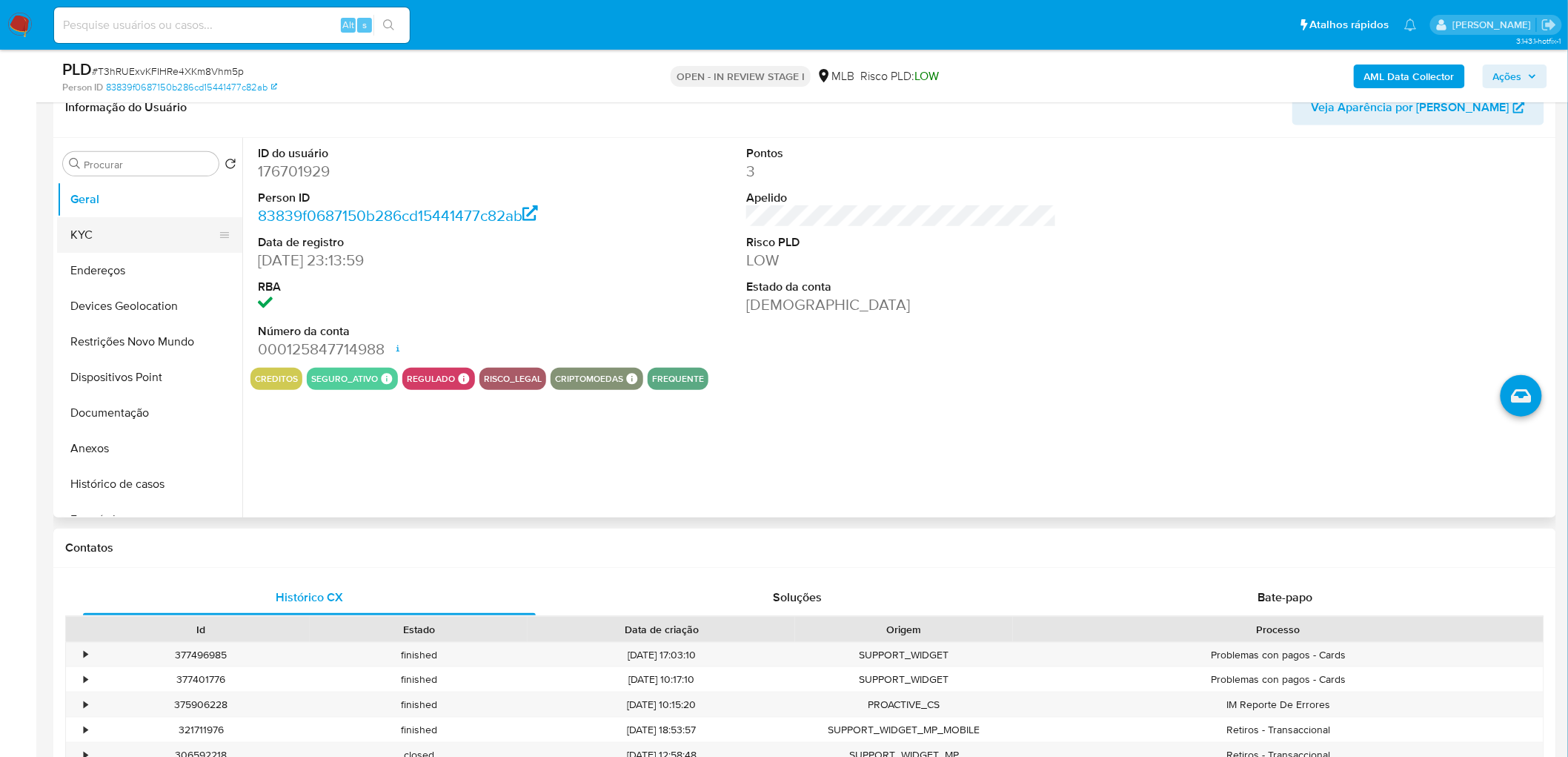 click on "KYC" at bounding box center (144, 235) 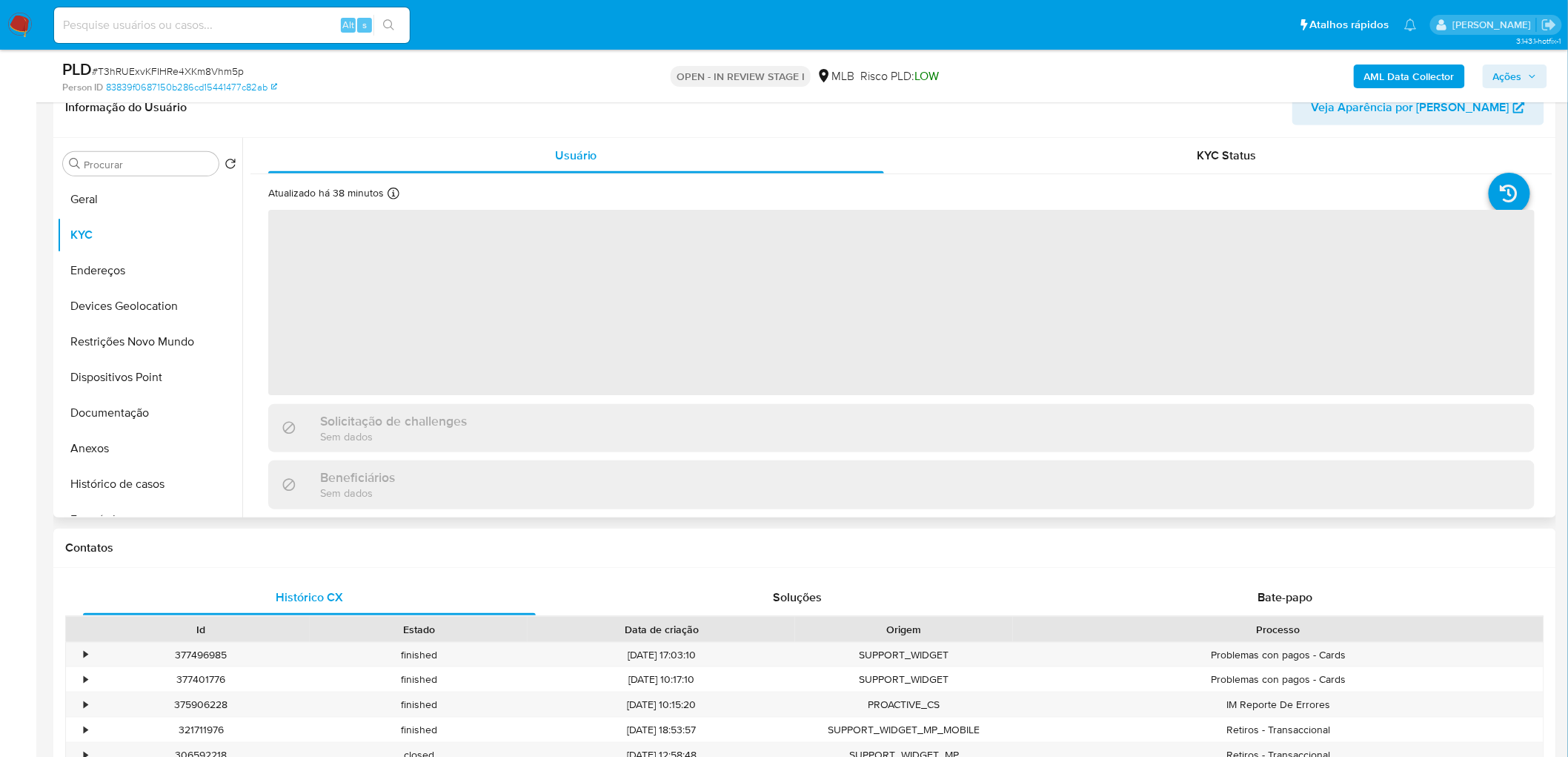 select on "10" 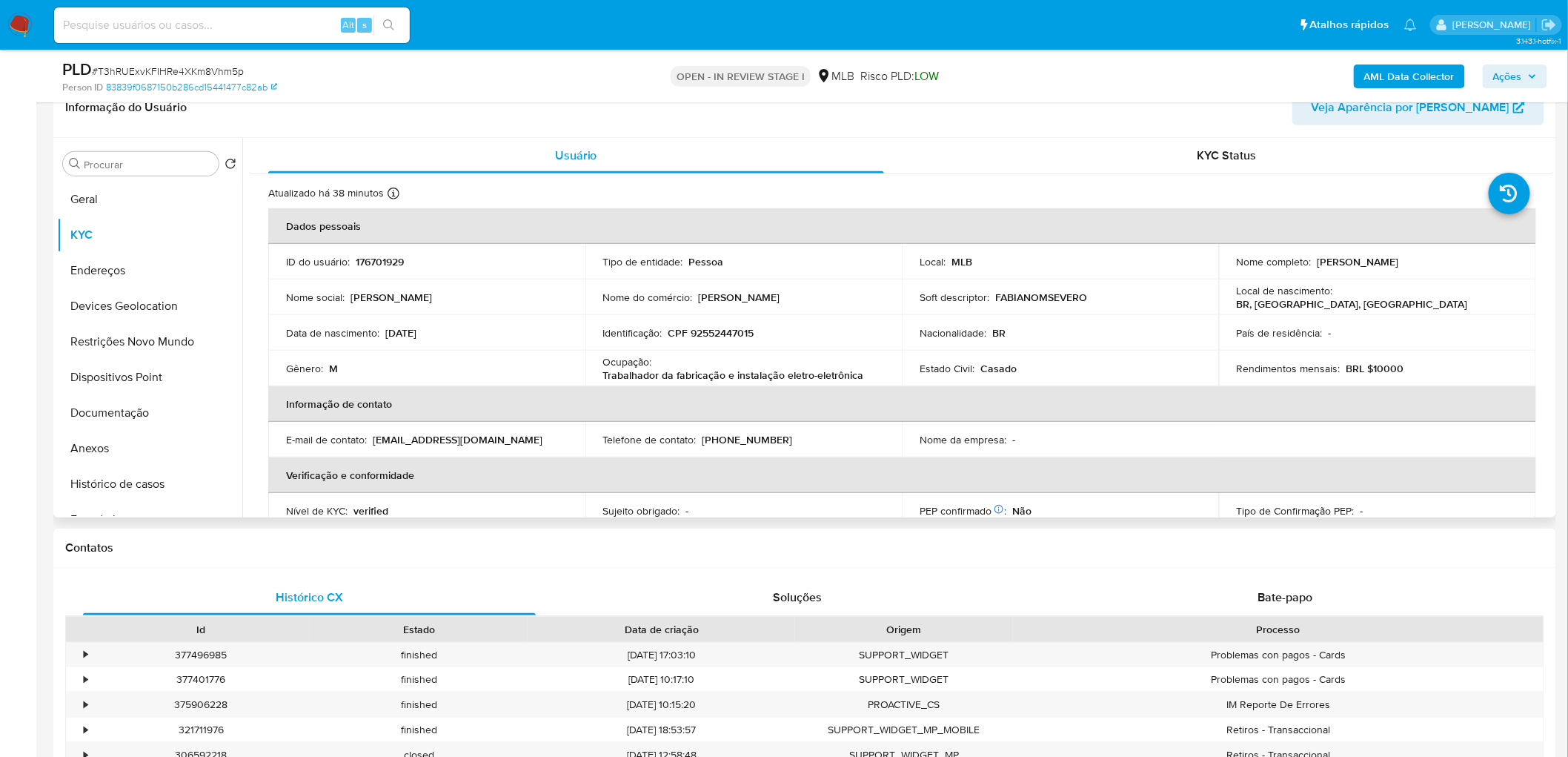 drag, startPoint x: 1434, startPoint y: 258, endPoint x: 1315, endPoint y: 261, distance: 119.03781 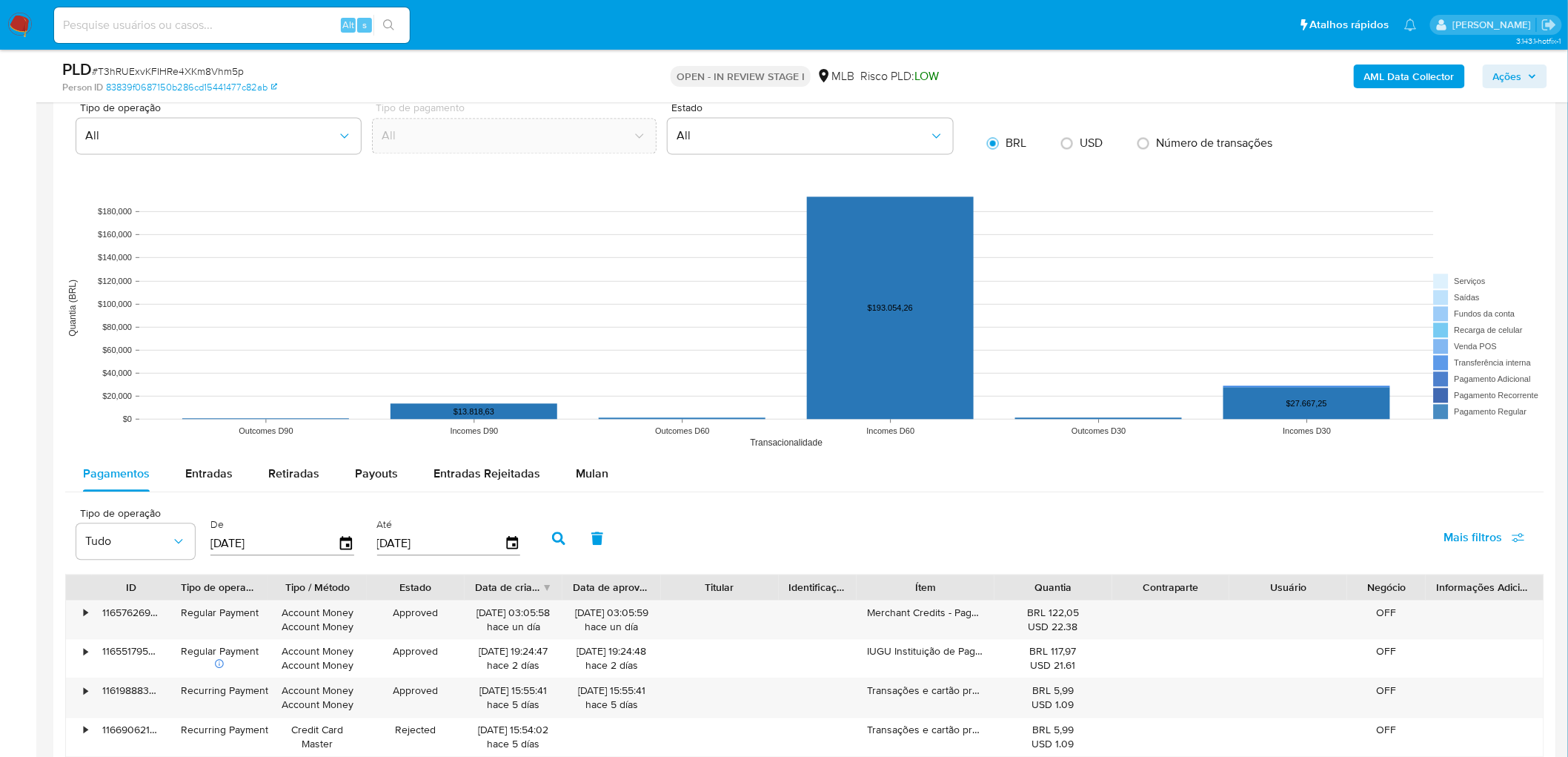 scroll, scrollTop: 1318, scrollLeft: 0, axis: vertical 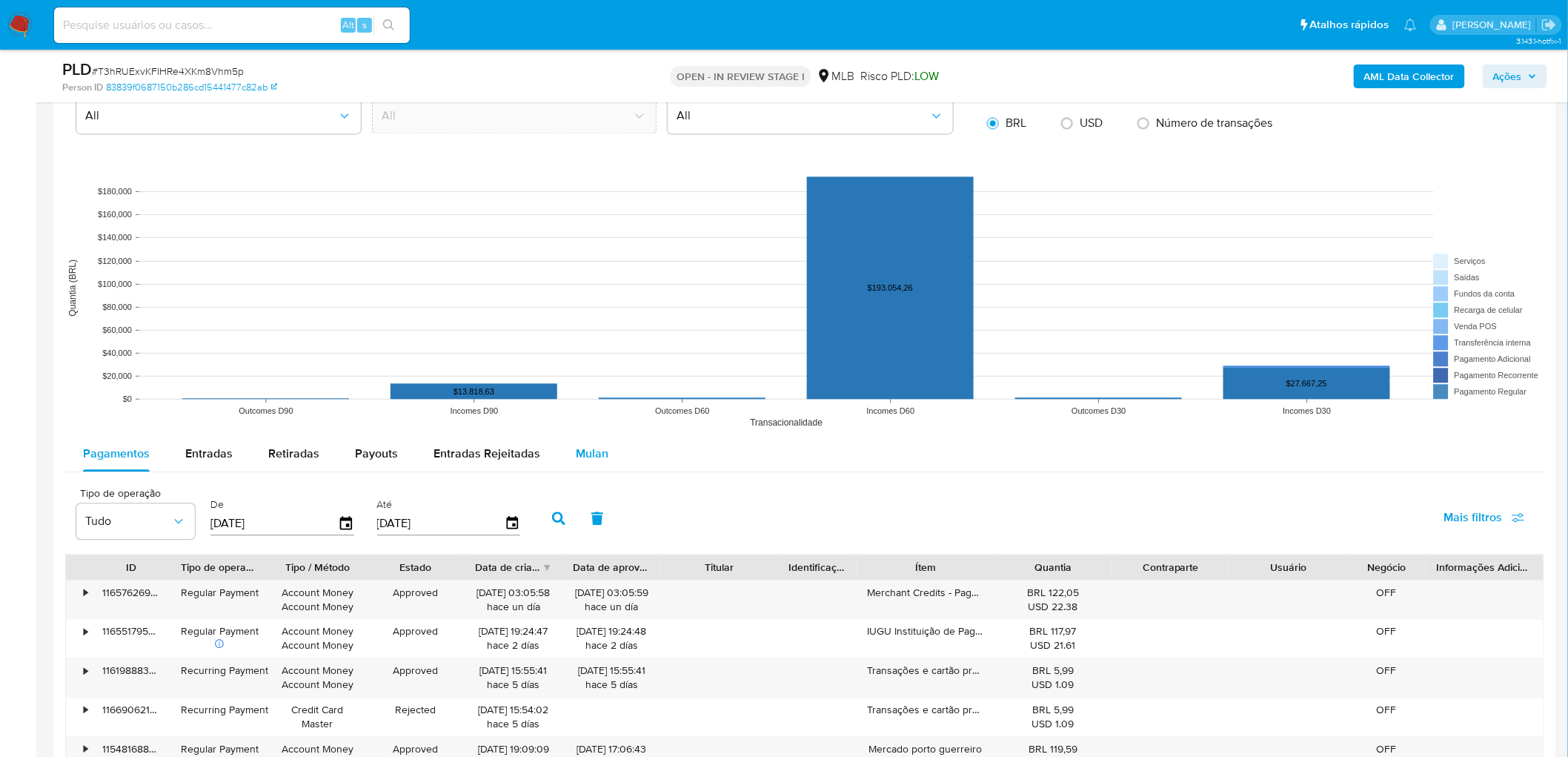 click on "Mulan" at bounding box center (592, 453) 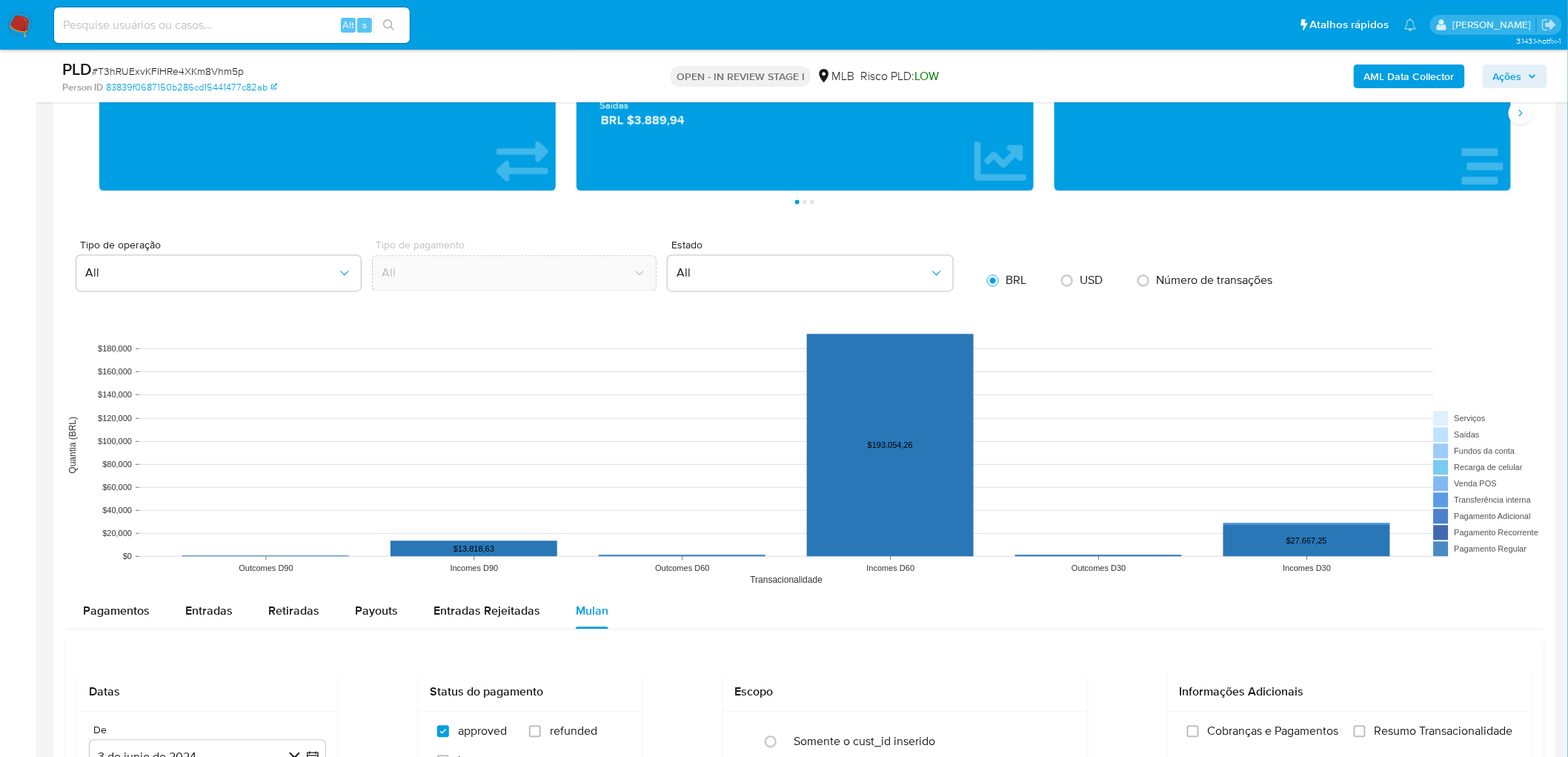 scroll, scrollTop: 1400, scrollLeft: 0, axis: vertical 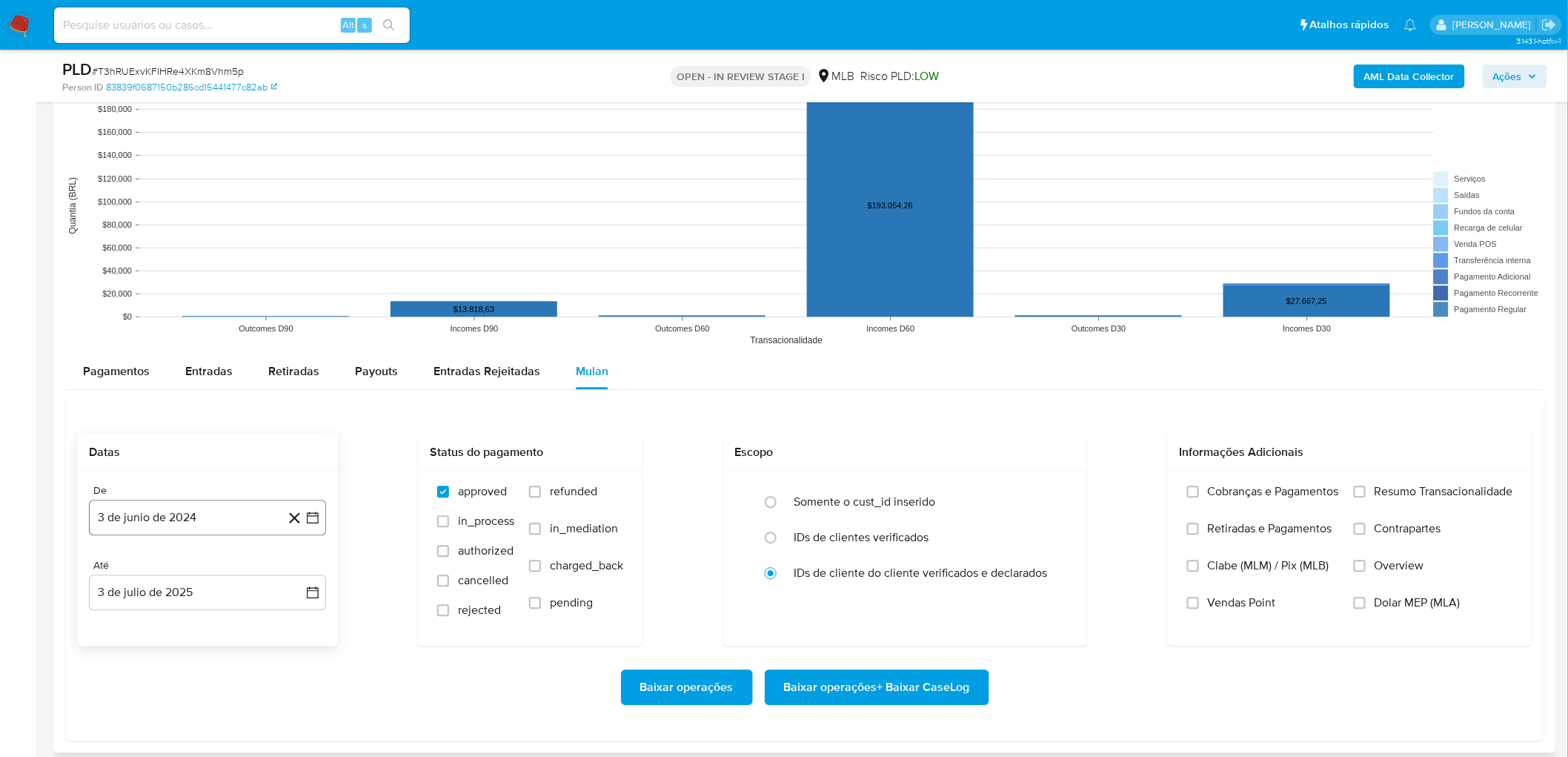click on "3 de junio de 2024" at bounding box center [207, 518] 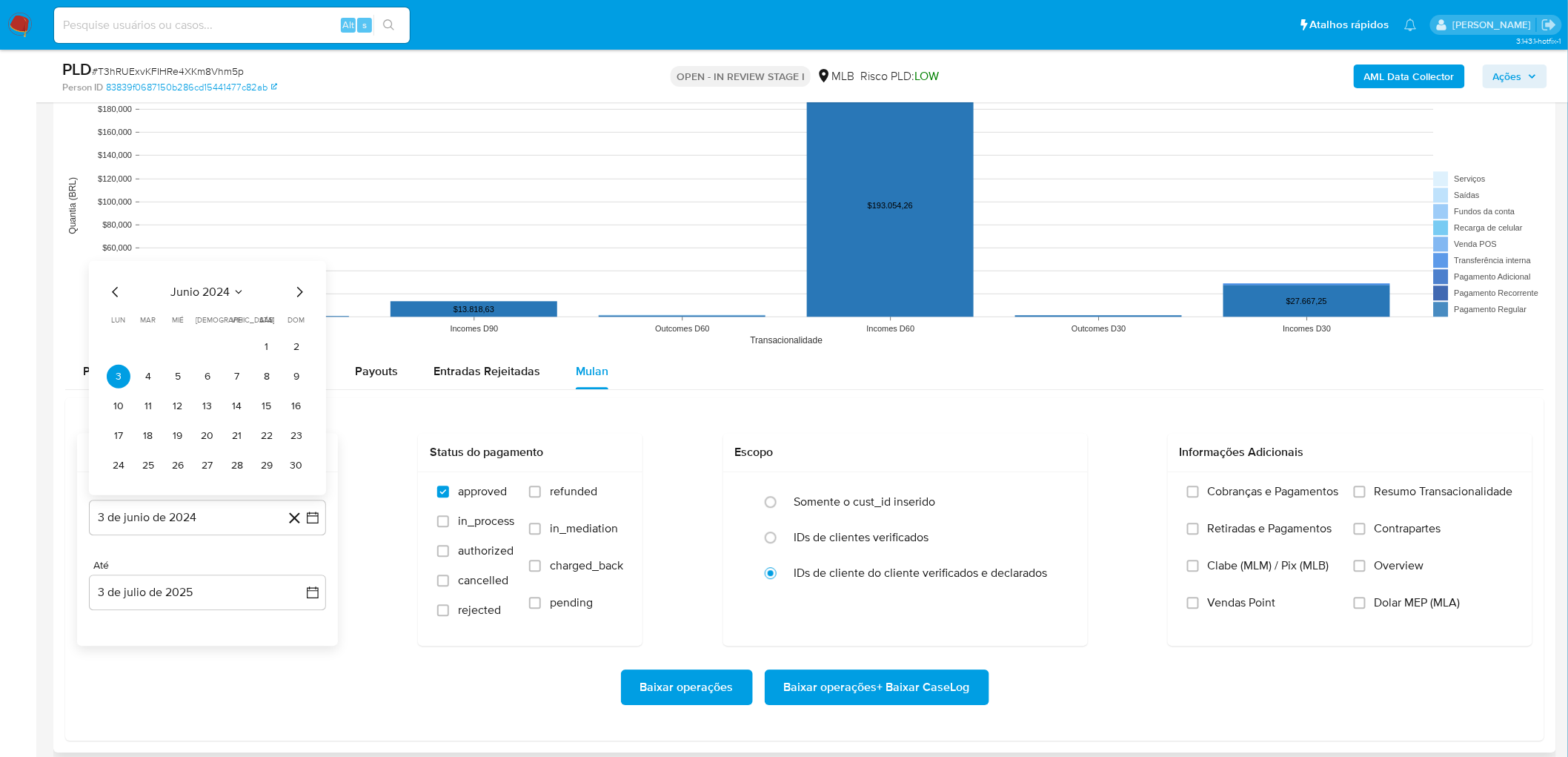 click on "junio 2024 junio 2024 lun lunes mar martes mié miércoles jue jueves vie viernes sáb sábado dom domingo 1 2 3 4 5 6 7 8 9 10 11 12 13 14 15 16 17 18 19 20 21 22 23 24 25 26 27 28 29 30" at bounding box center [207, 377] 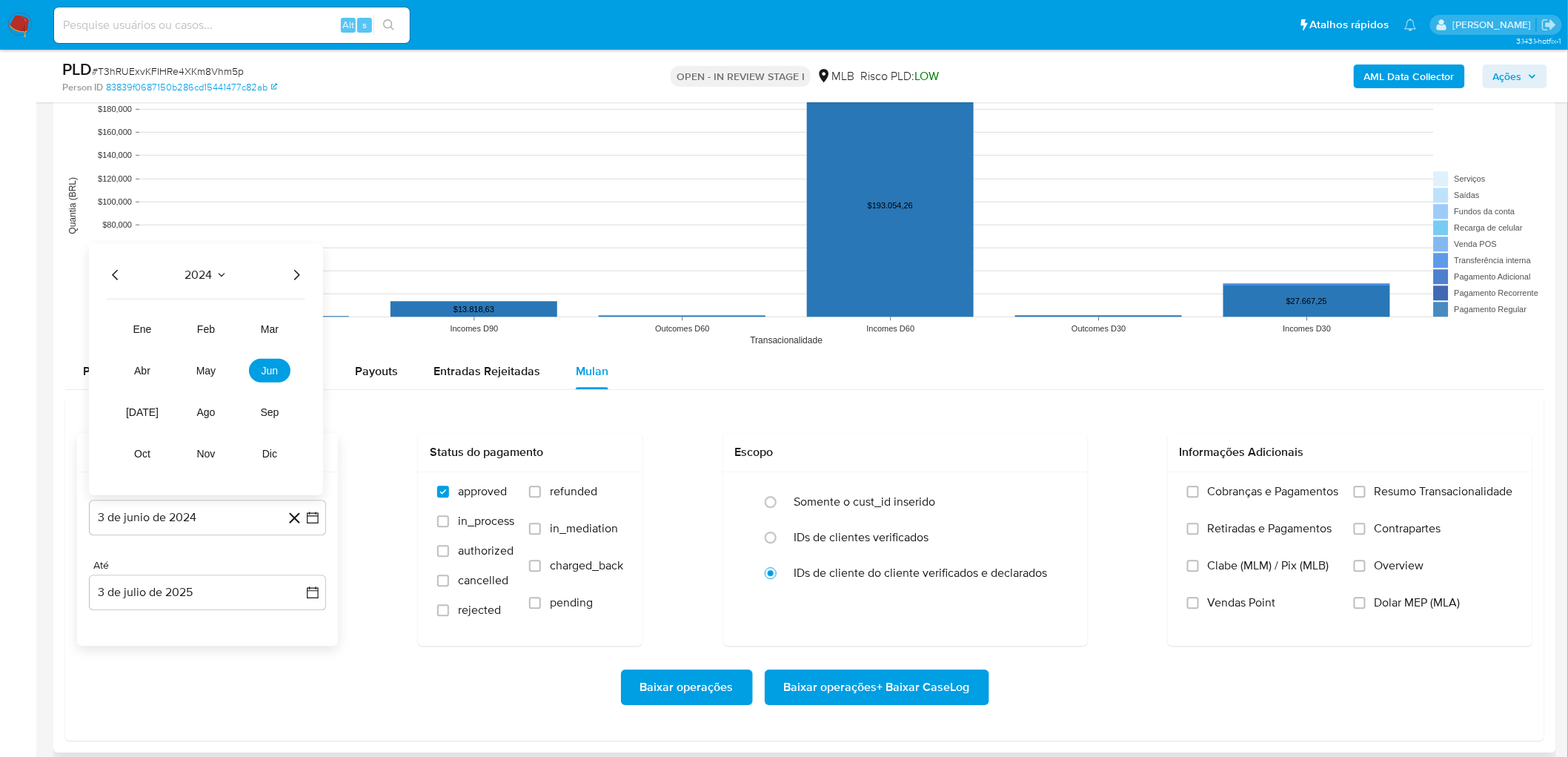 click 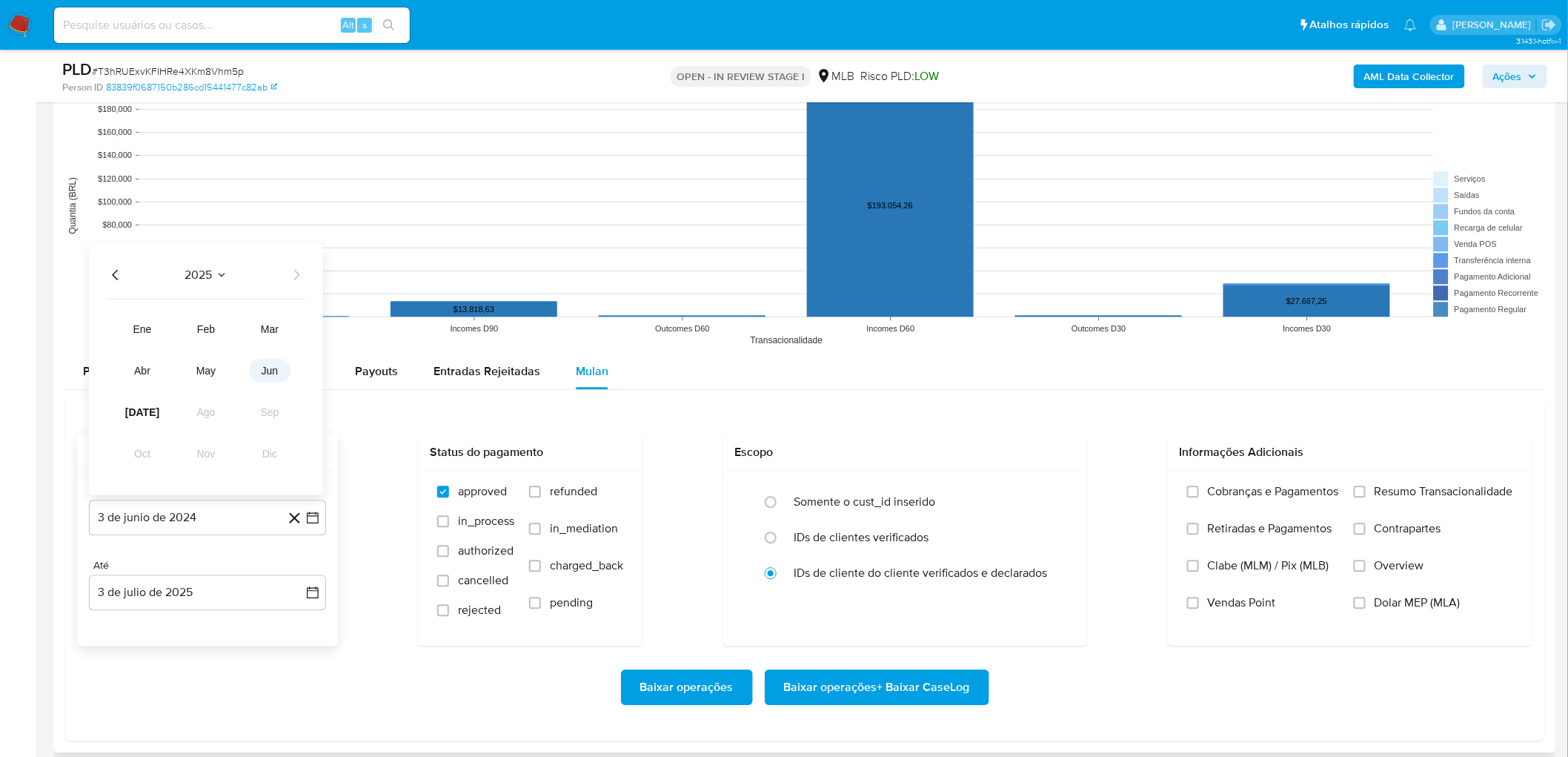 click on "jun" at bounding box center [270, 370] 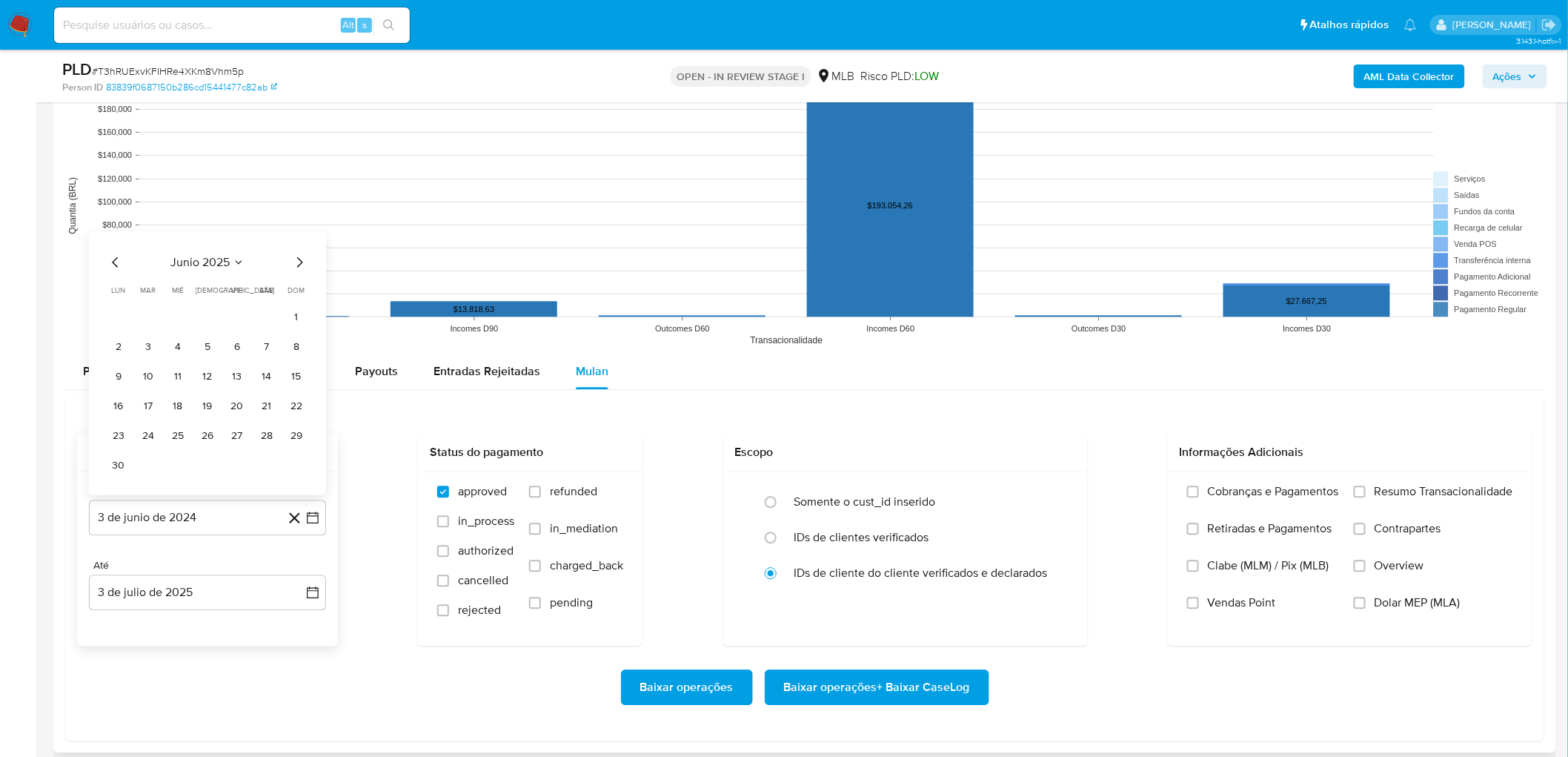 click 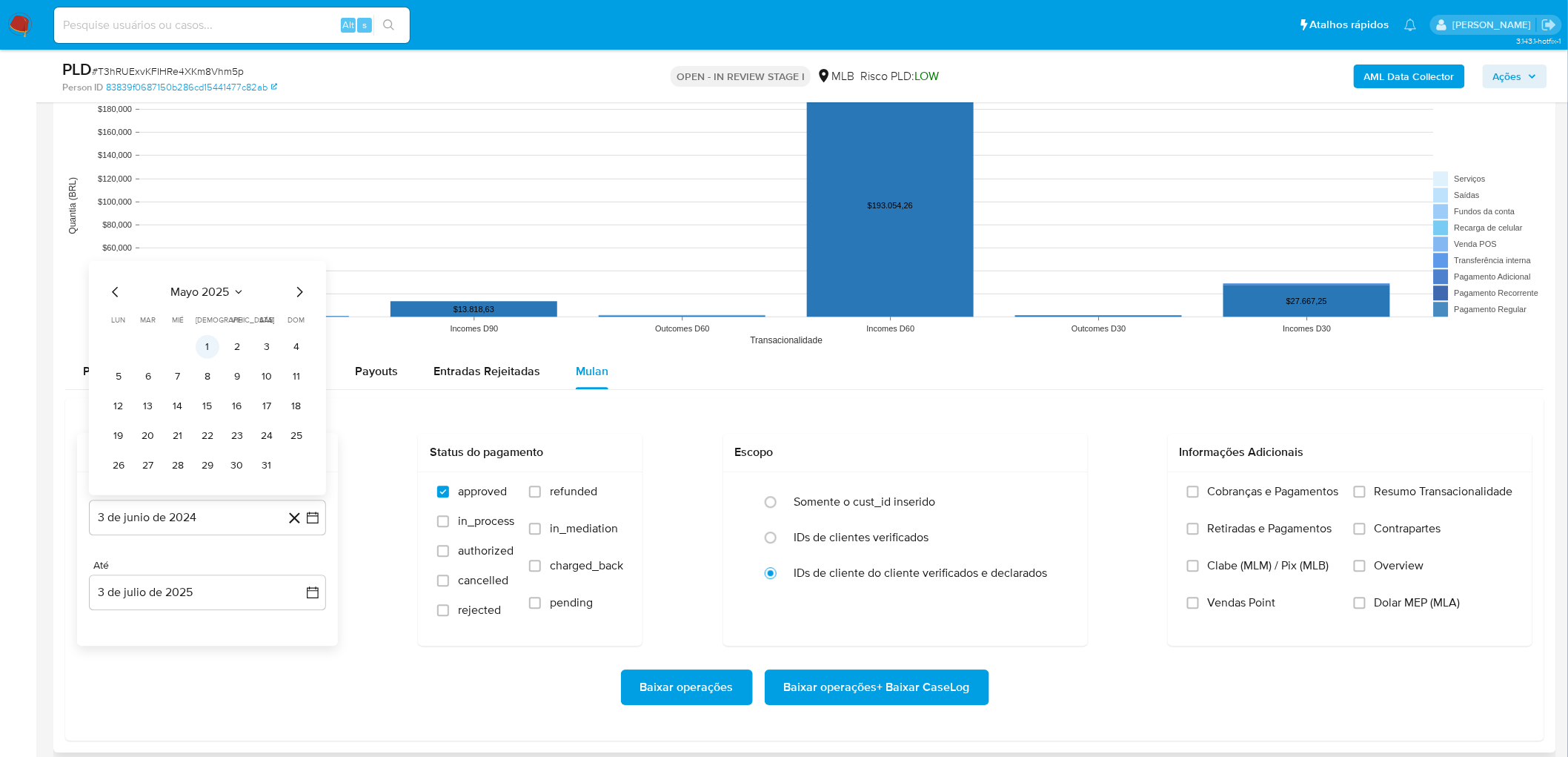 click on "1" at bounding box center (207, 346) 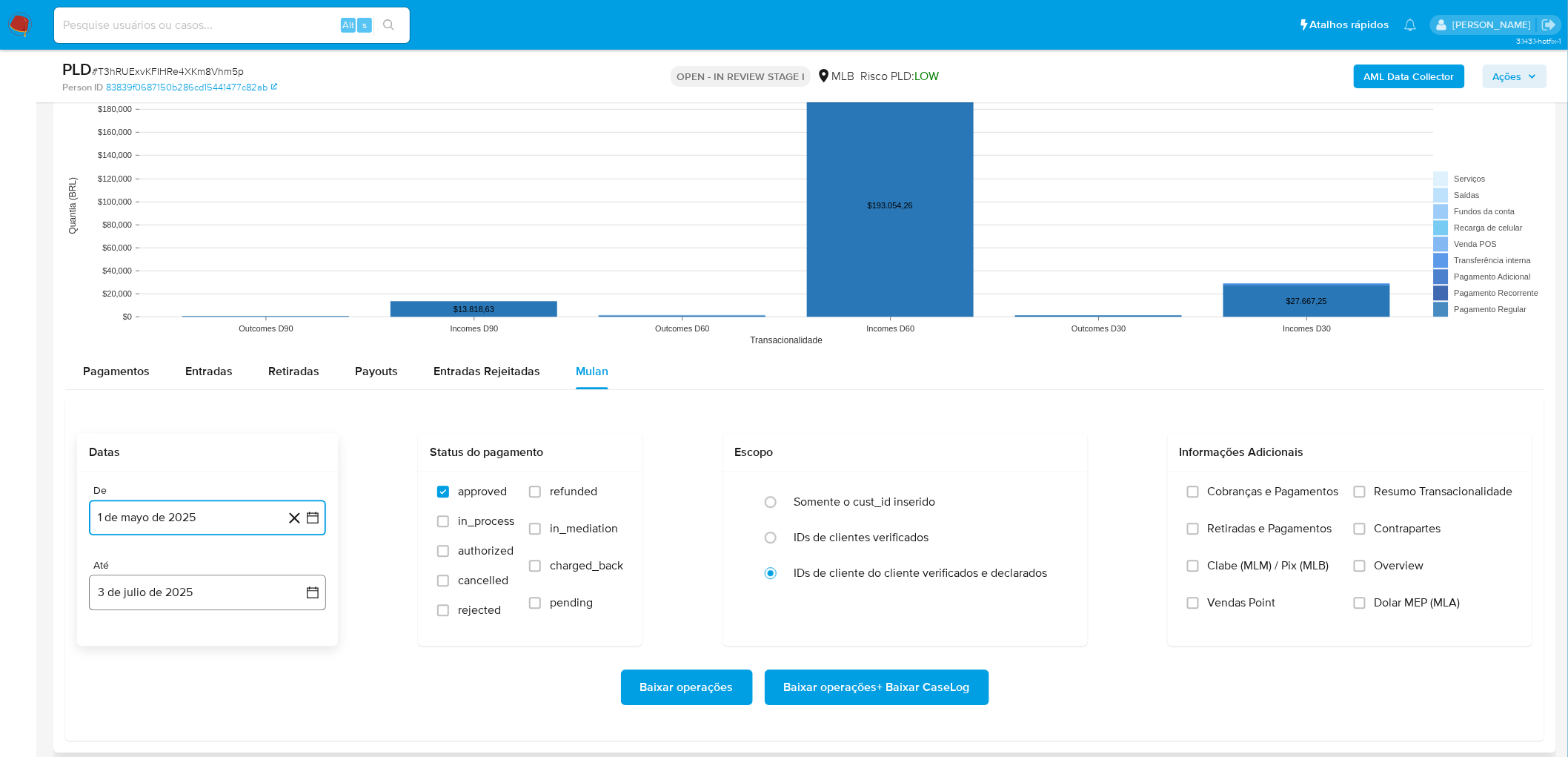 click on "3 de julio de 2025" at bounding box center [207, 592] 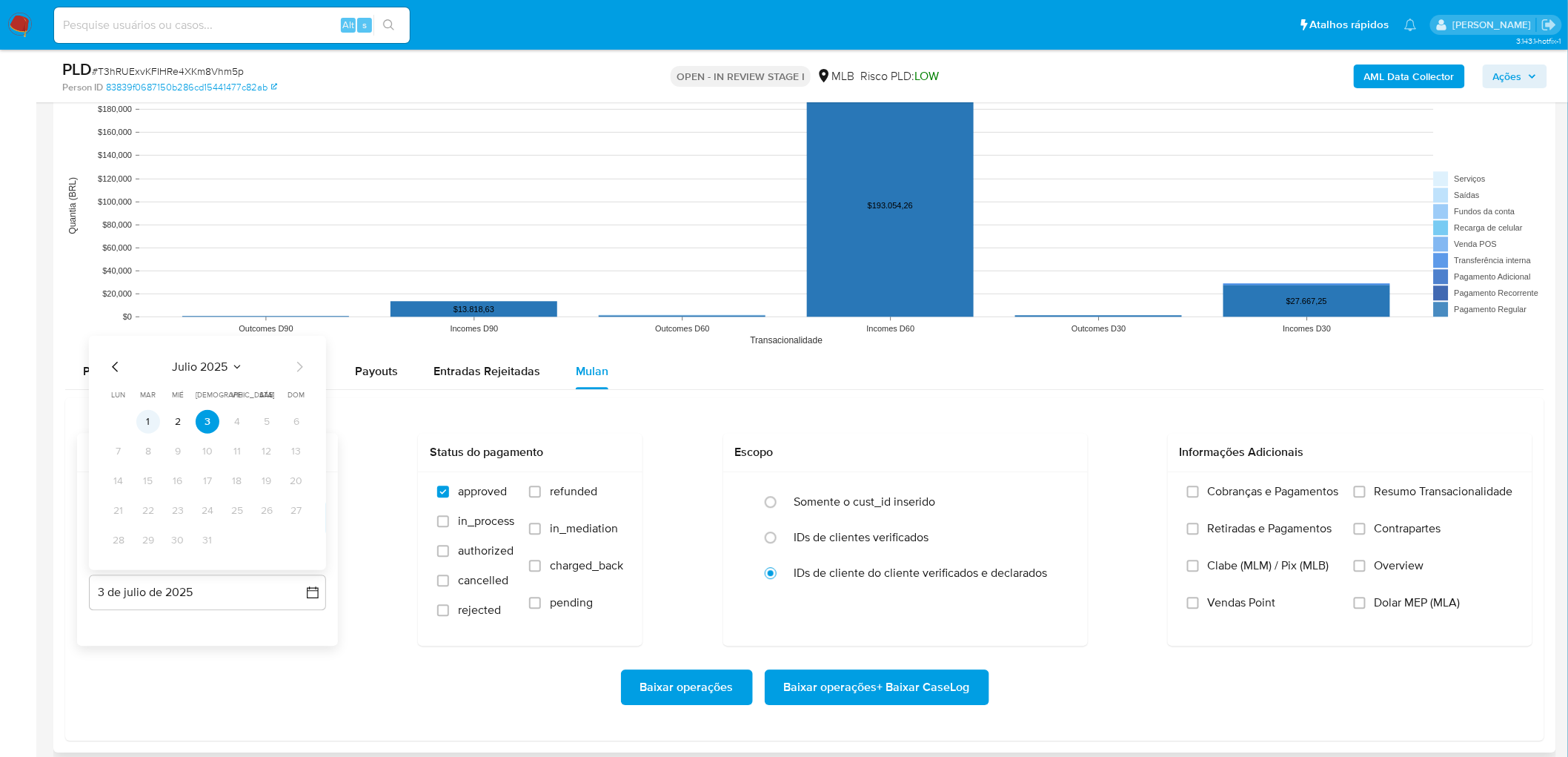 click on "1" at bounding box center [148, 421] 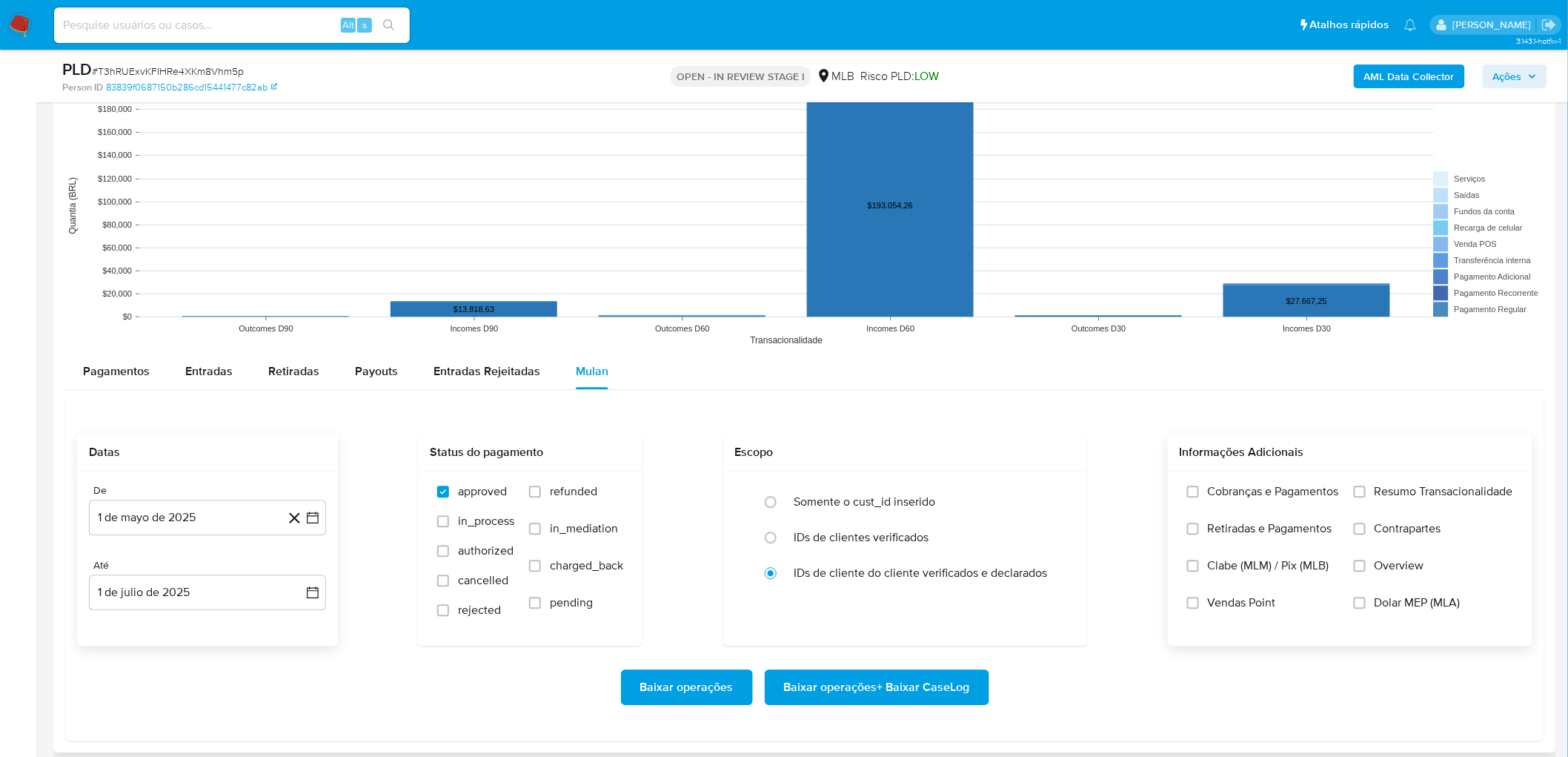 click on "Resumo Transacionalidade" at bounding box center (1444, 492) 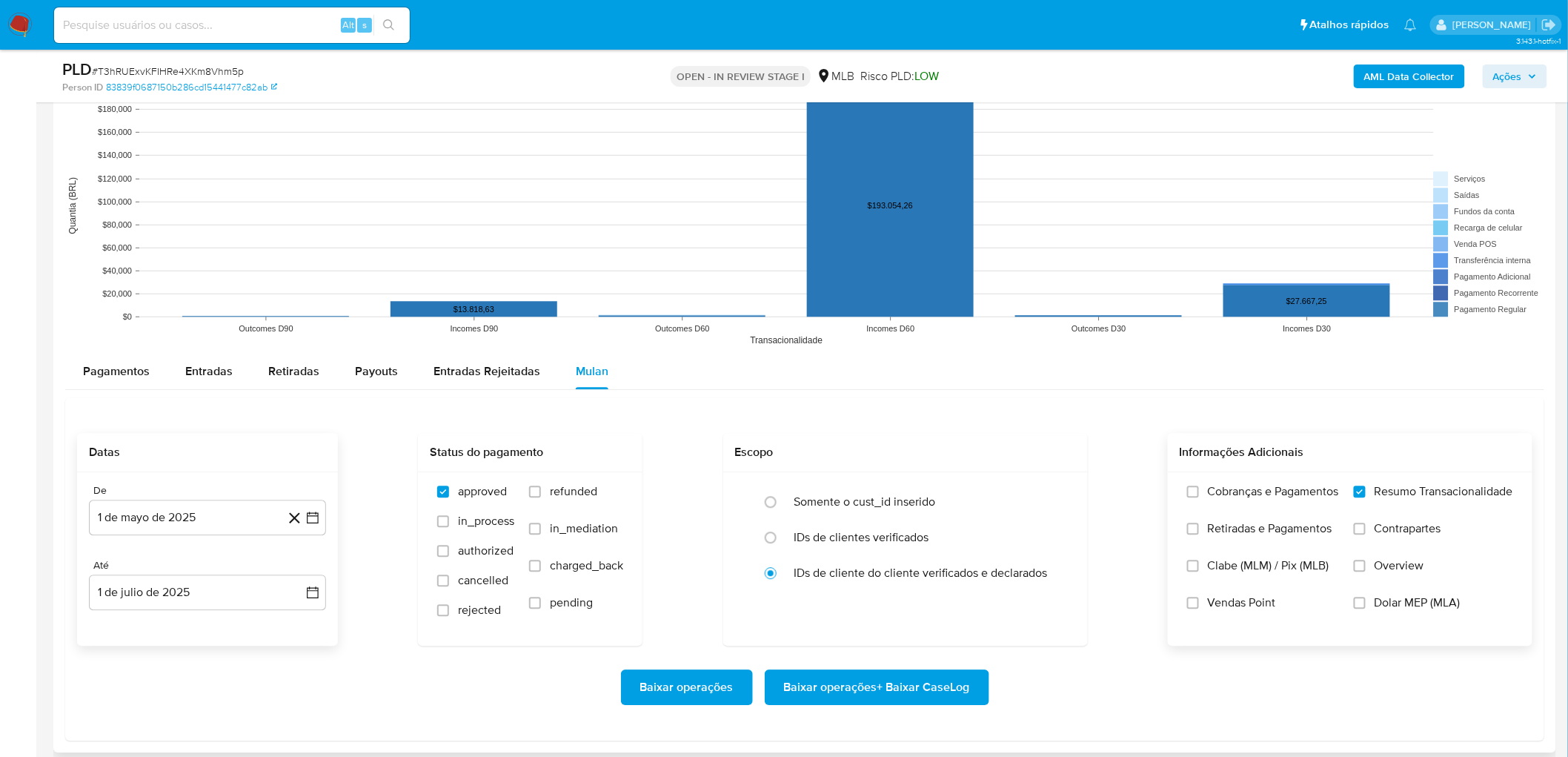 click on "Vendas Point" at bounding box center (1242, 603) 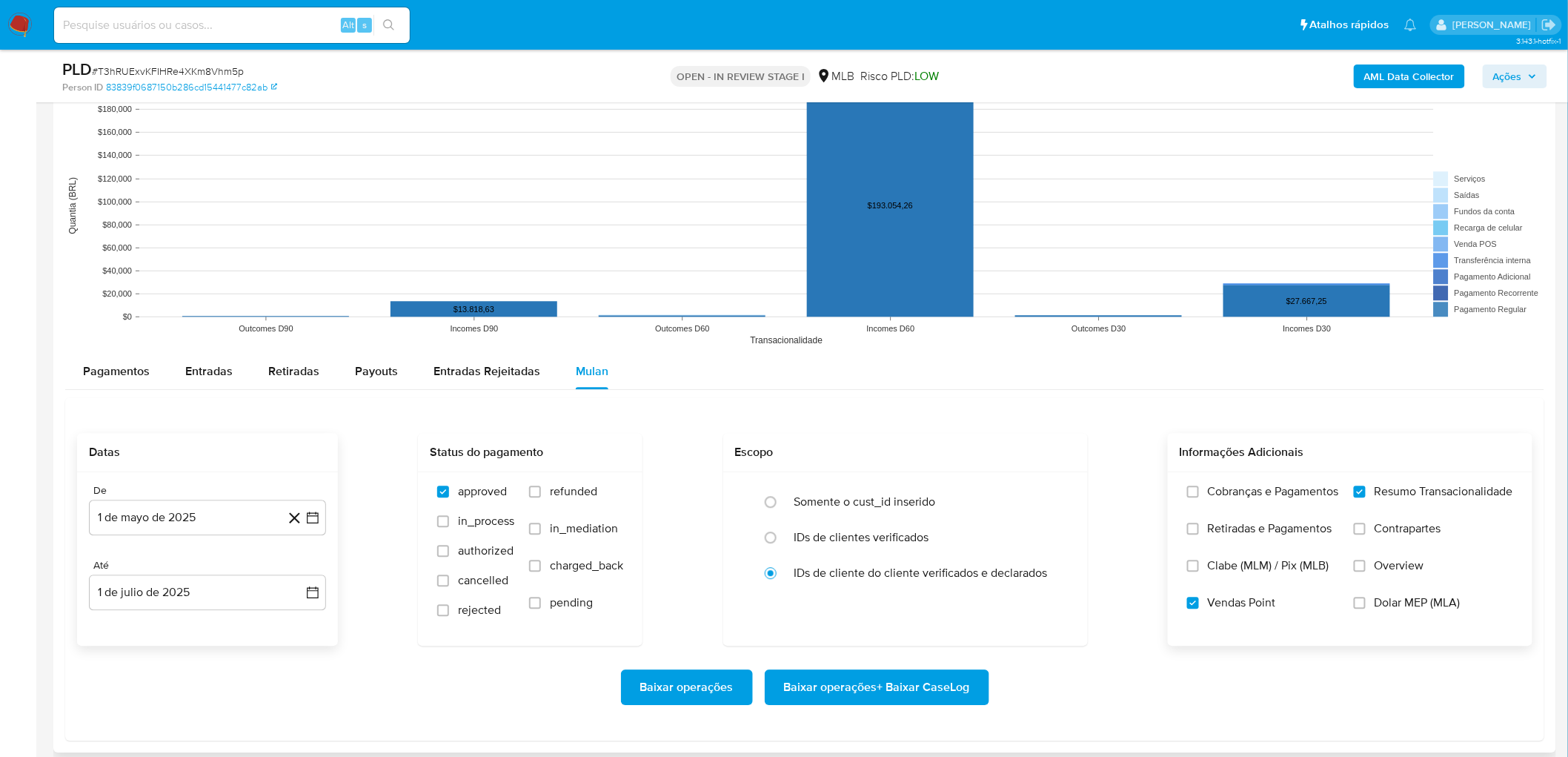 click on "Baixar operações  +   Baixar CaseLog" at bounding box center (877, 687) 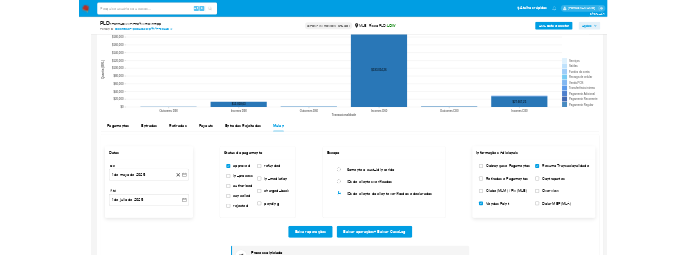 scroll, scrollTop: 1888, scrollLeft: 0, axis: vertical 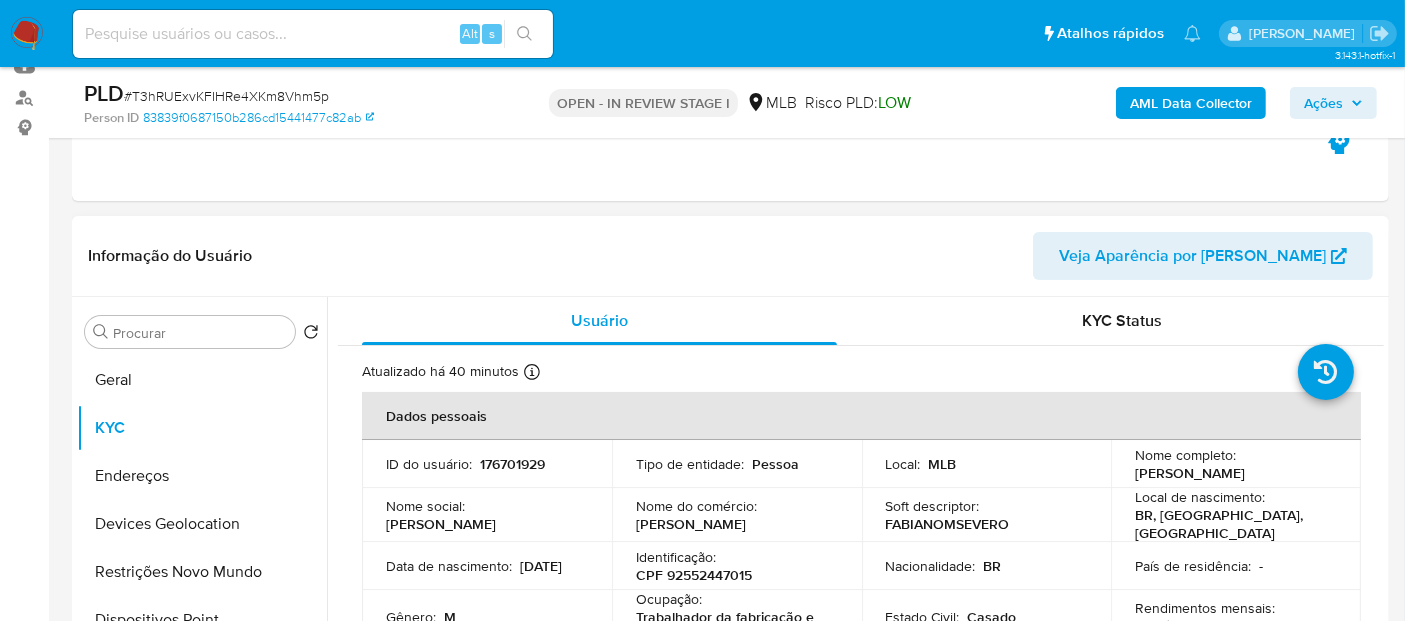 drag, startPoint x: 1303, startPoint y: 475, endPoint x: 1128, endPoint y: 468, distance: 175.13994 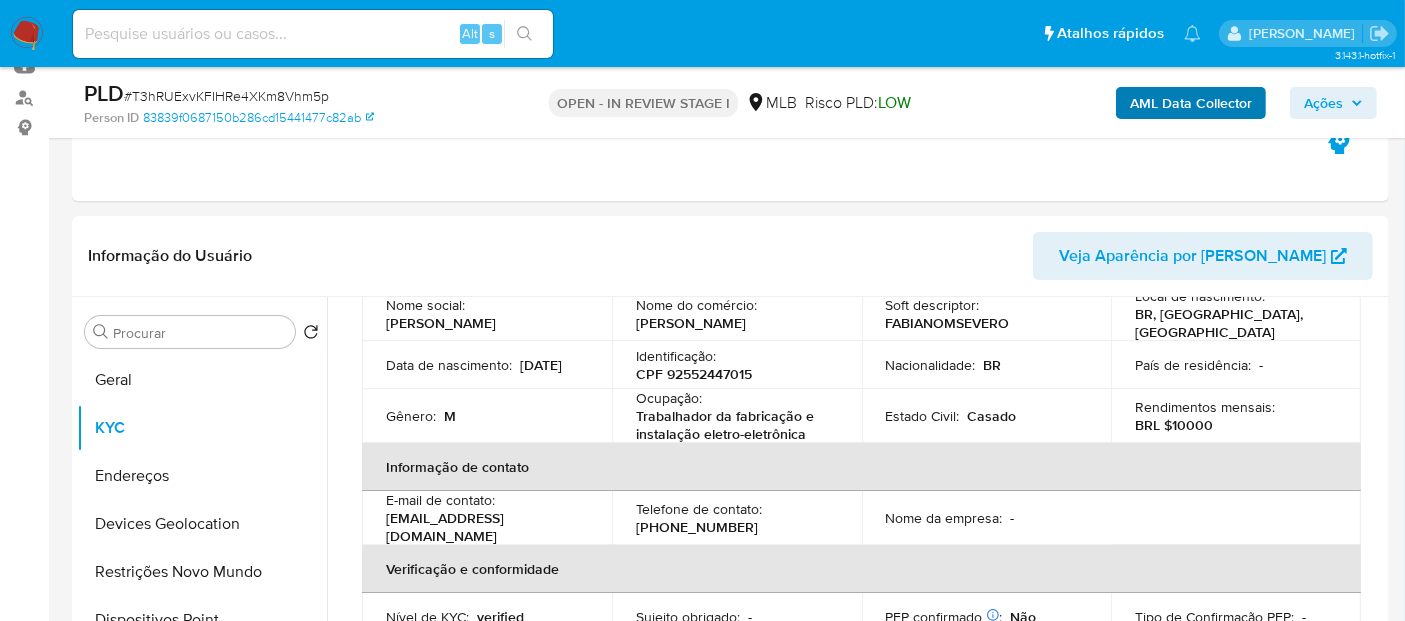 scroll, scrollTop: 555, scrollLeft: 0, axis: vertical 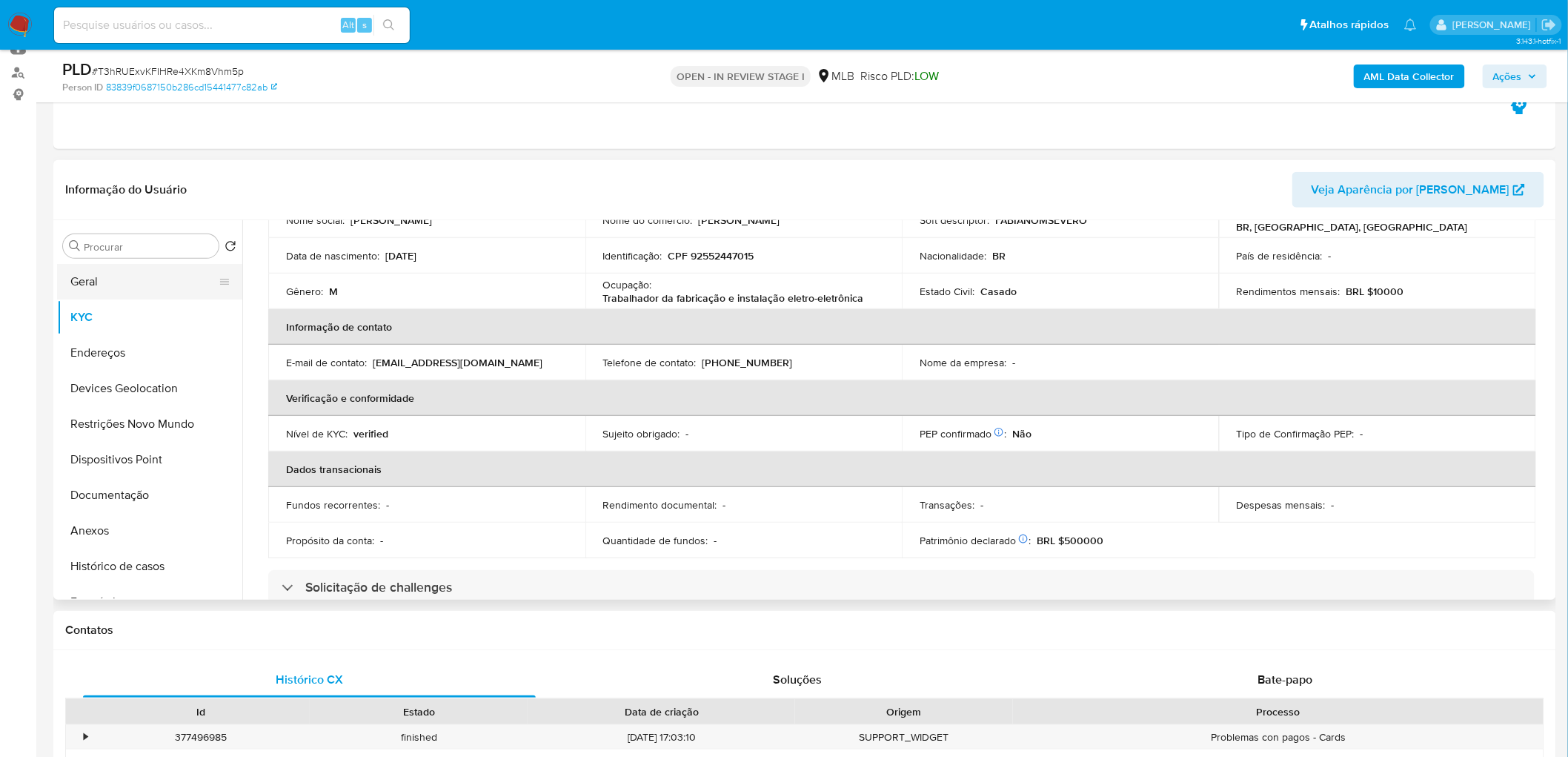 click on "Geral" at bounding box center [144, 282] 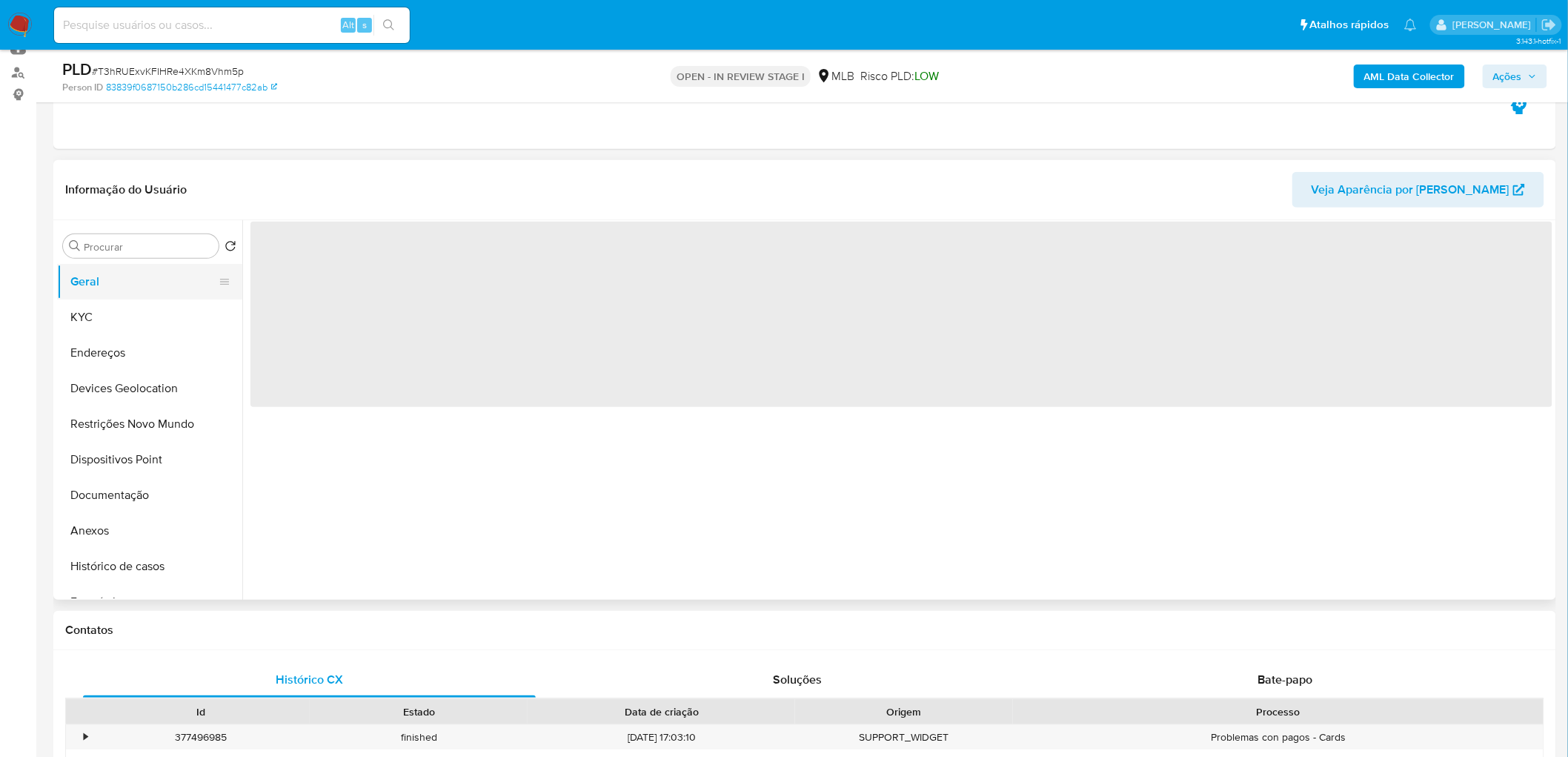 scroll, scrollTop: 0, scrollLeft: 0, axis: both 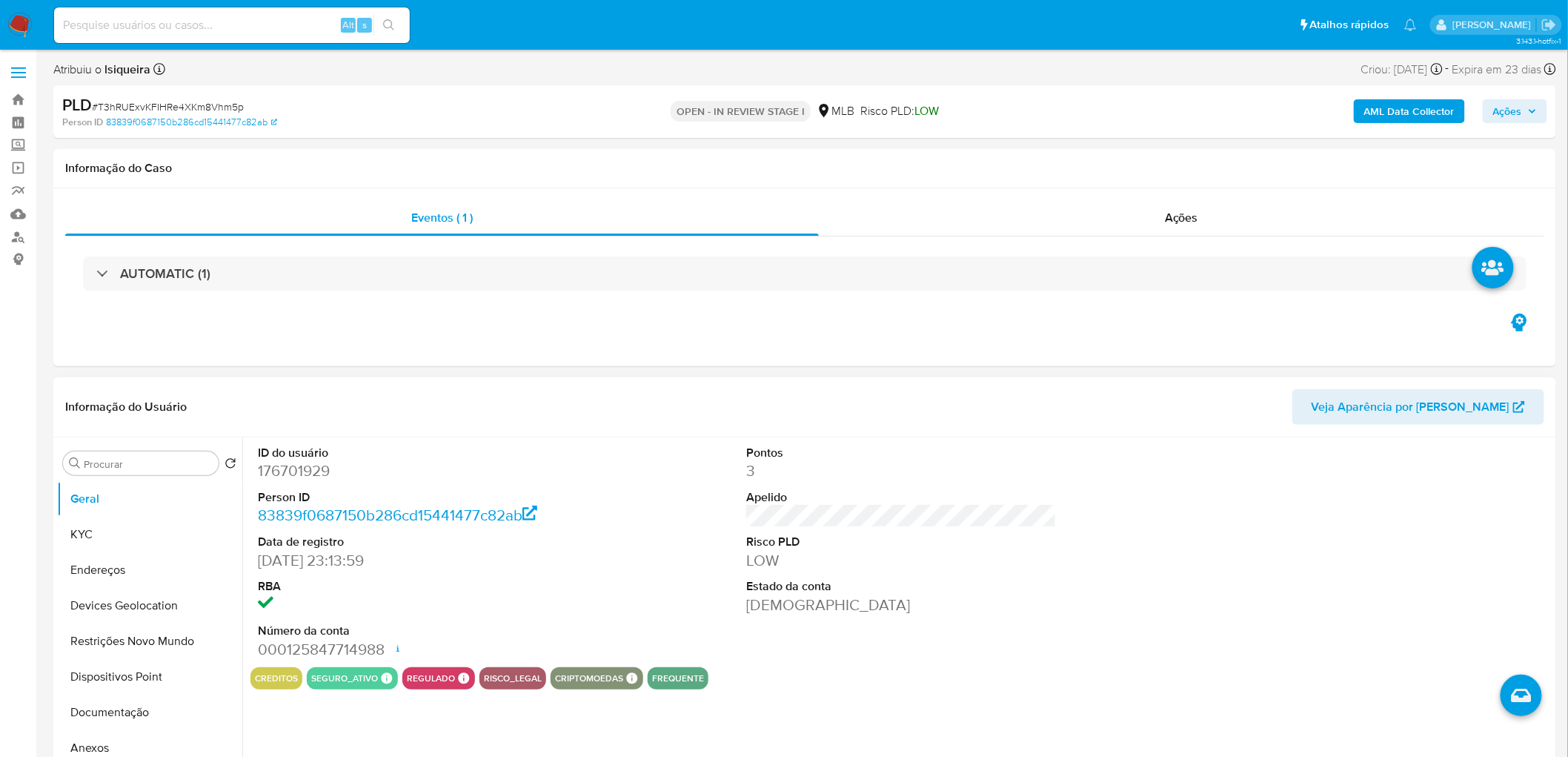 click on "Estado da conta" at bounding box center [901, 586] 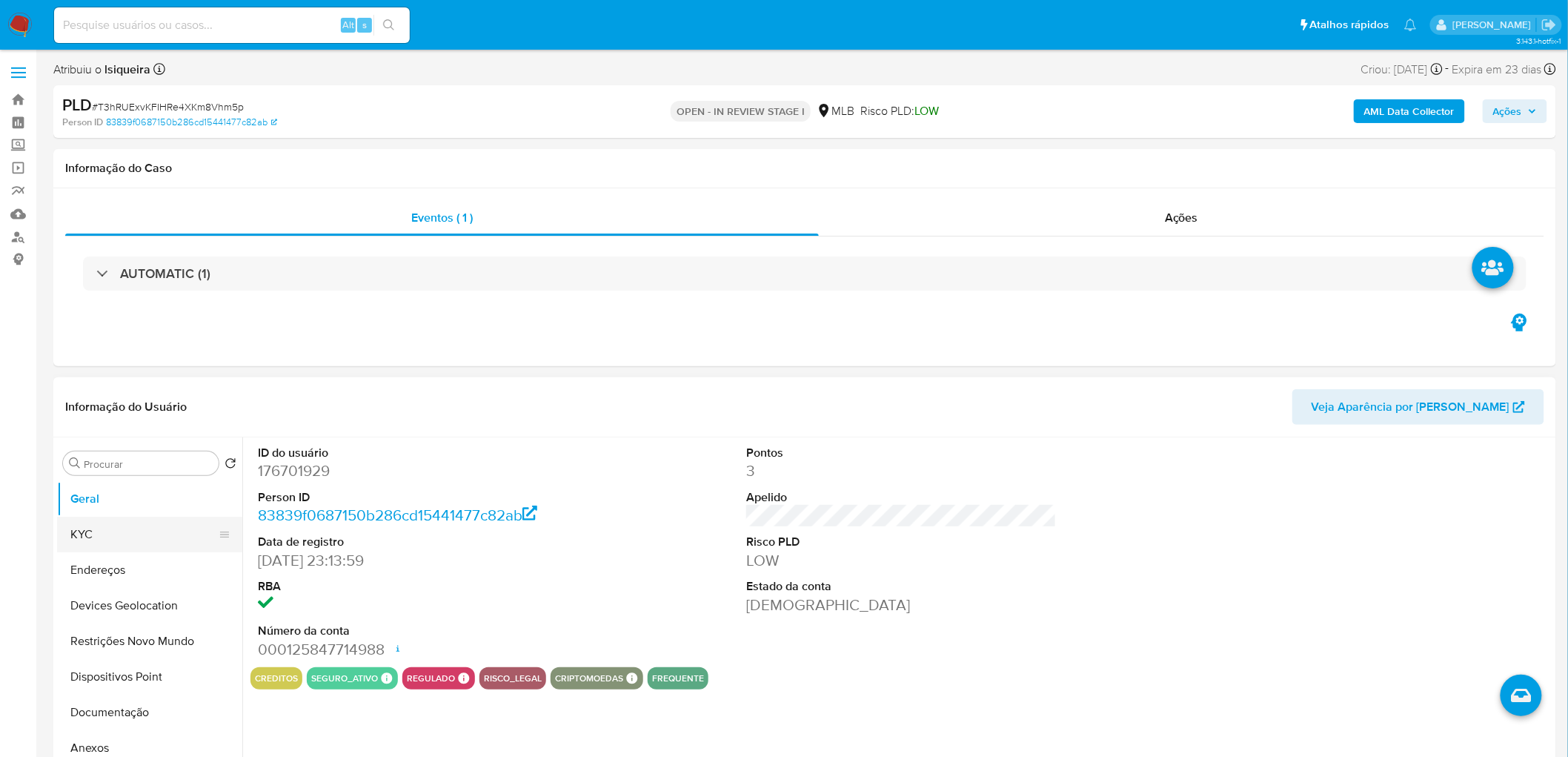 click on "KYC" at bounding box center [144, 535] 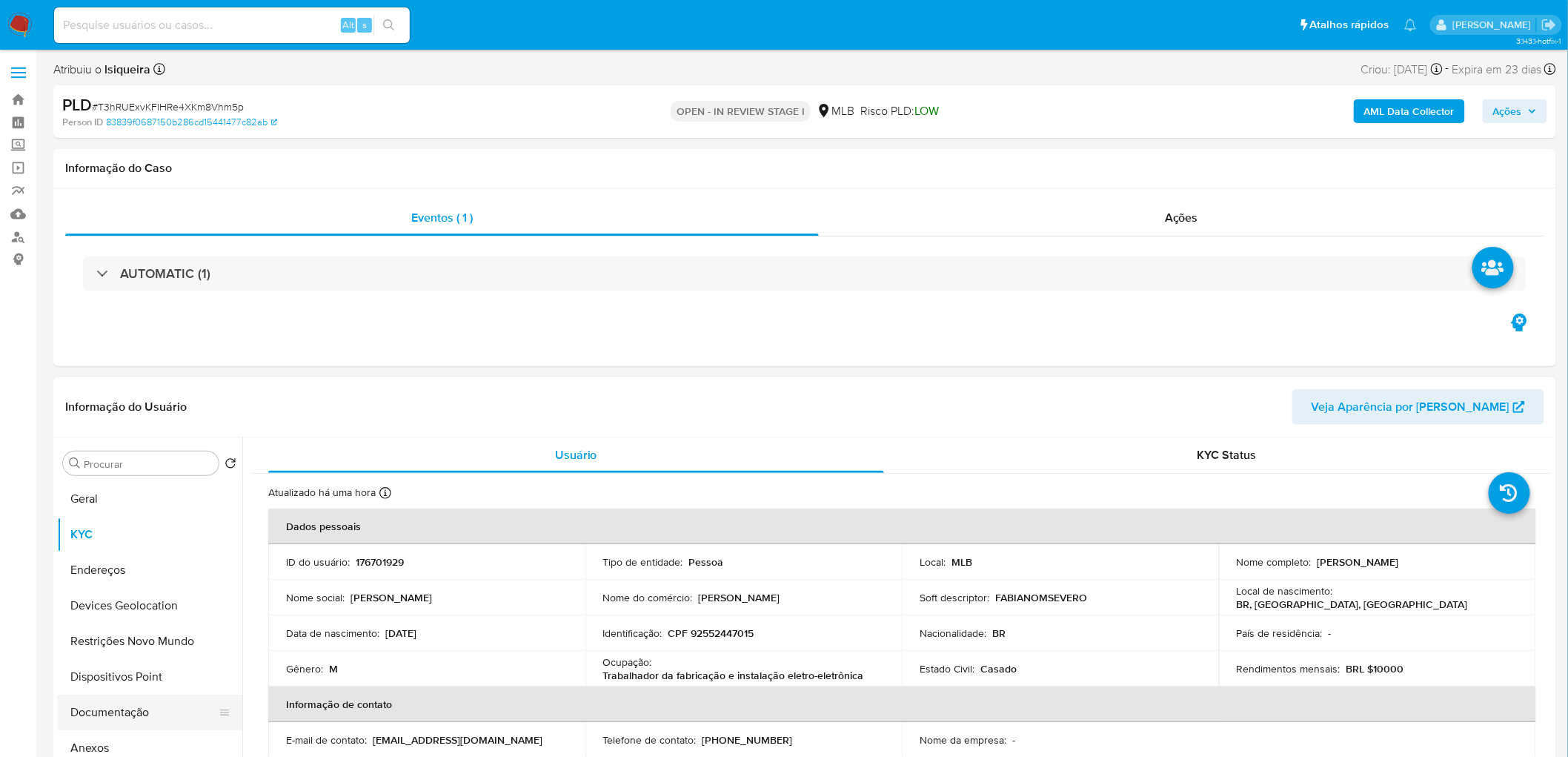 click on "Documentação" at bounding box center [144, 713] 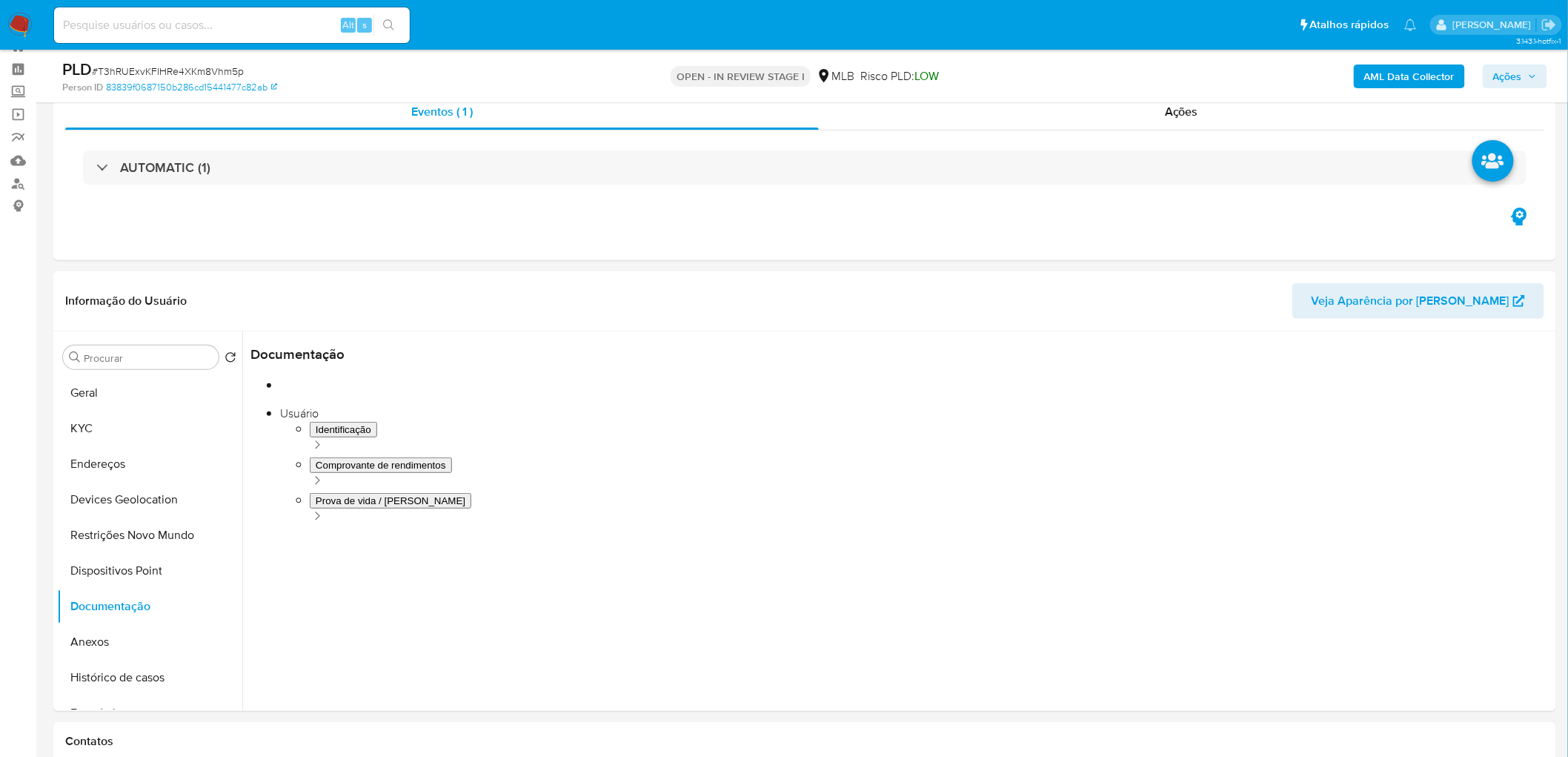 scroll, scrollTop: 82, scrollLeft: 0, axis: vertical 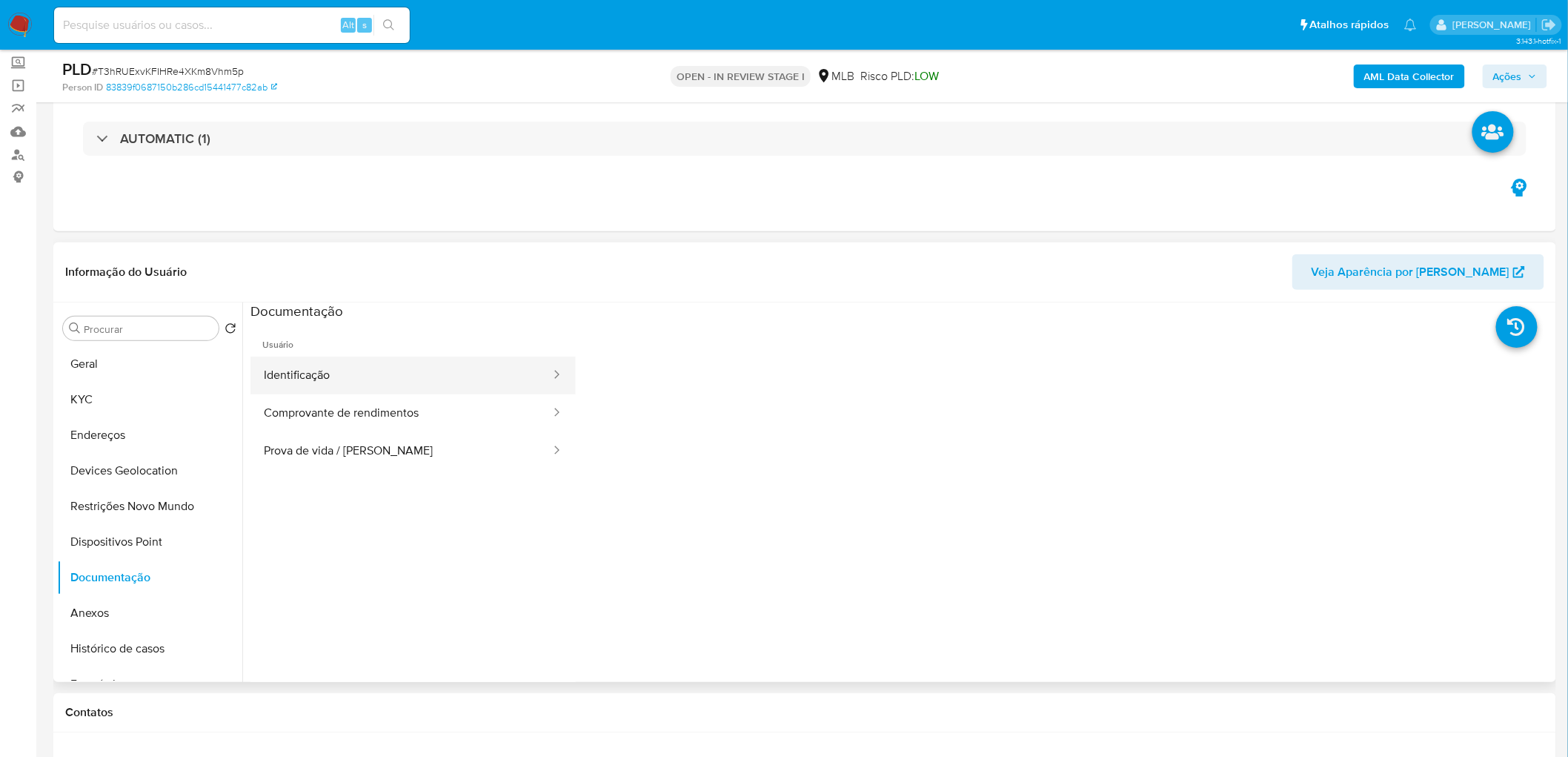 click on "Identificação" at bounding box center (401, 375) 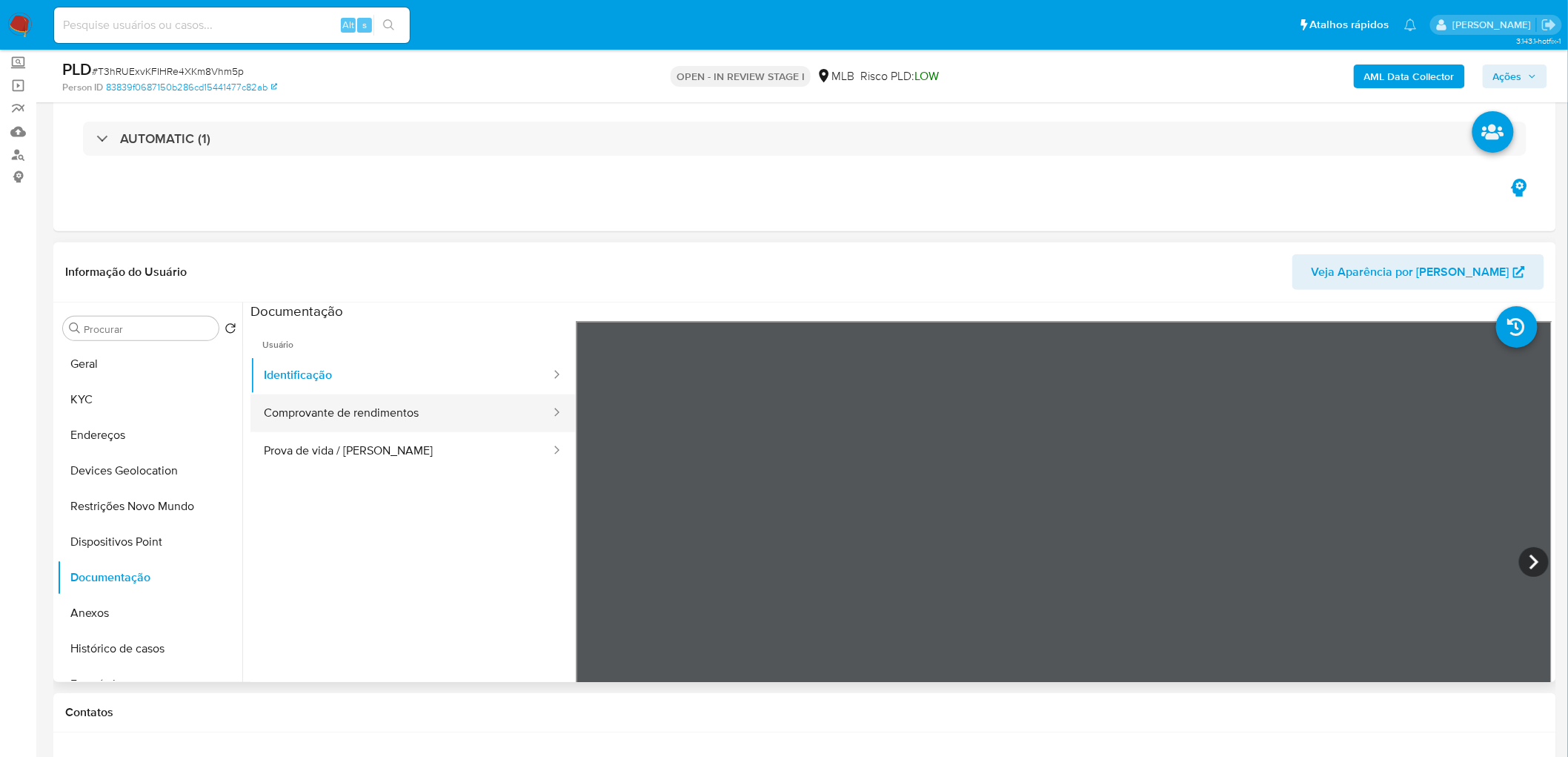 click on "Comprovante de rendimentos" at bounding box center [401, 413] 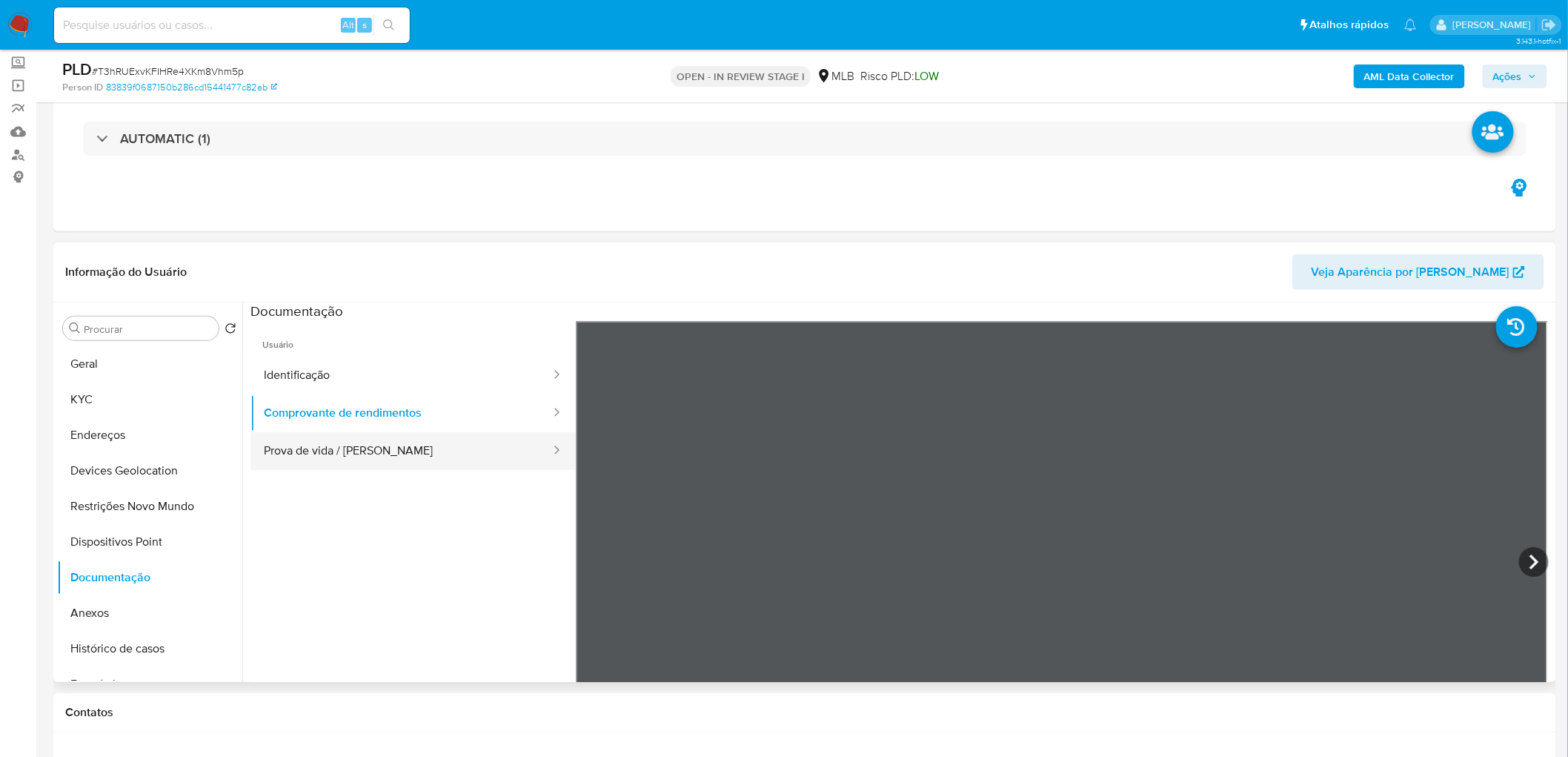 scroll, scrollTop: 0, scrollLeft: 0, axis: both 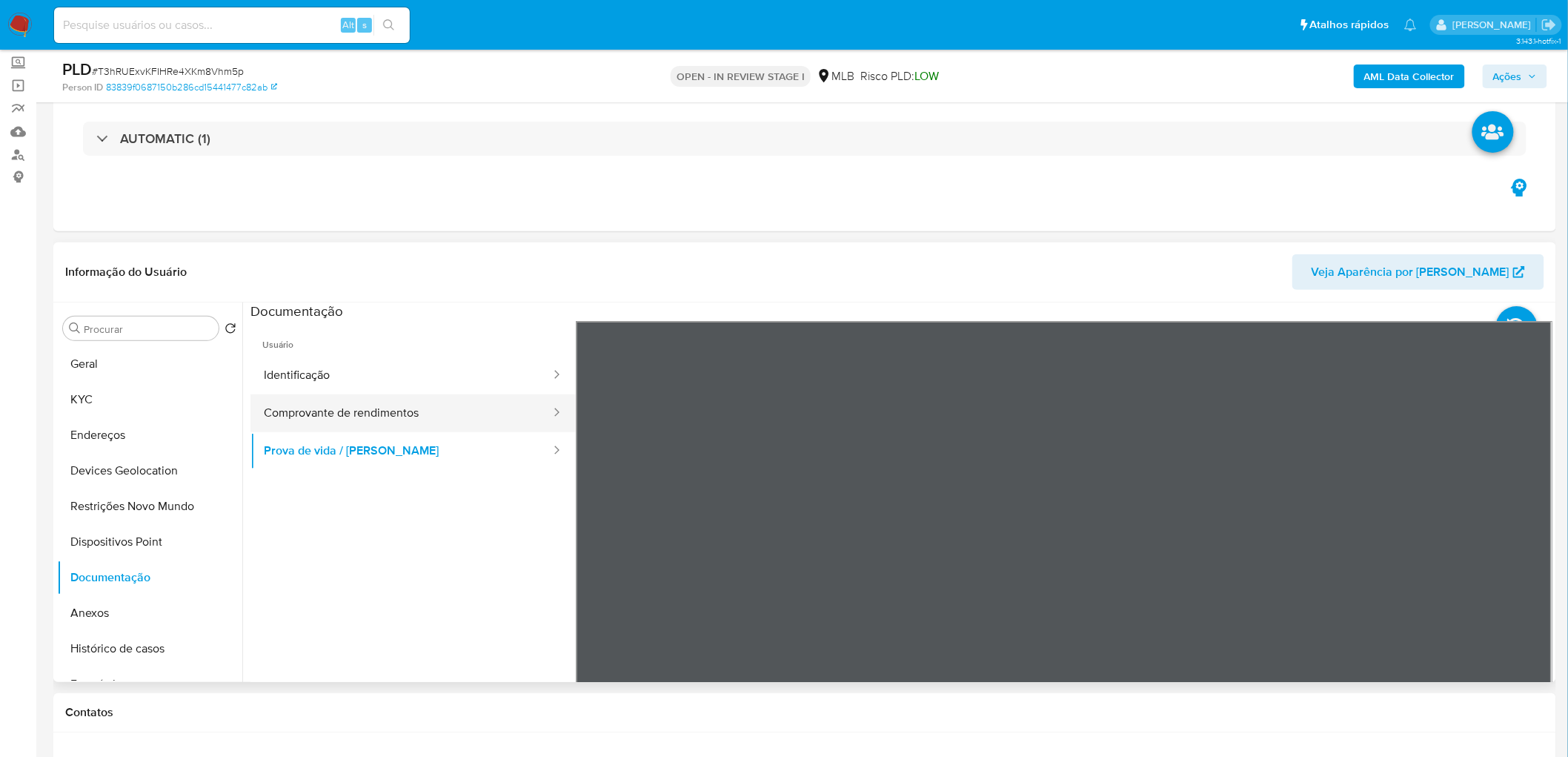 click on "Comprovante de rendimentos" at bounding box center [401, 413] 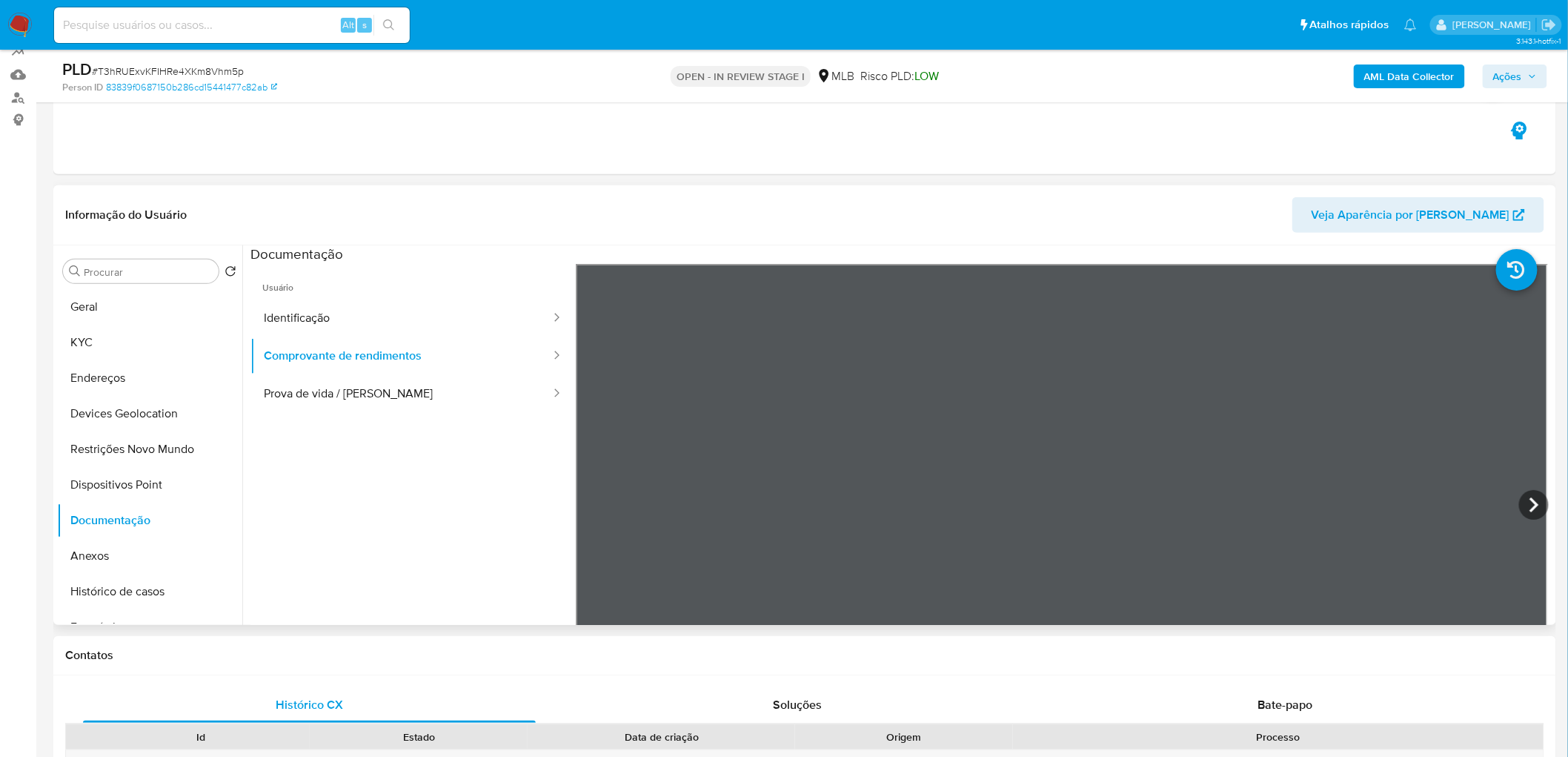 scroll, scrollTop: 165, scrollLeft: 0, axis: vertical 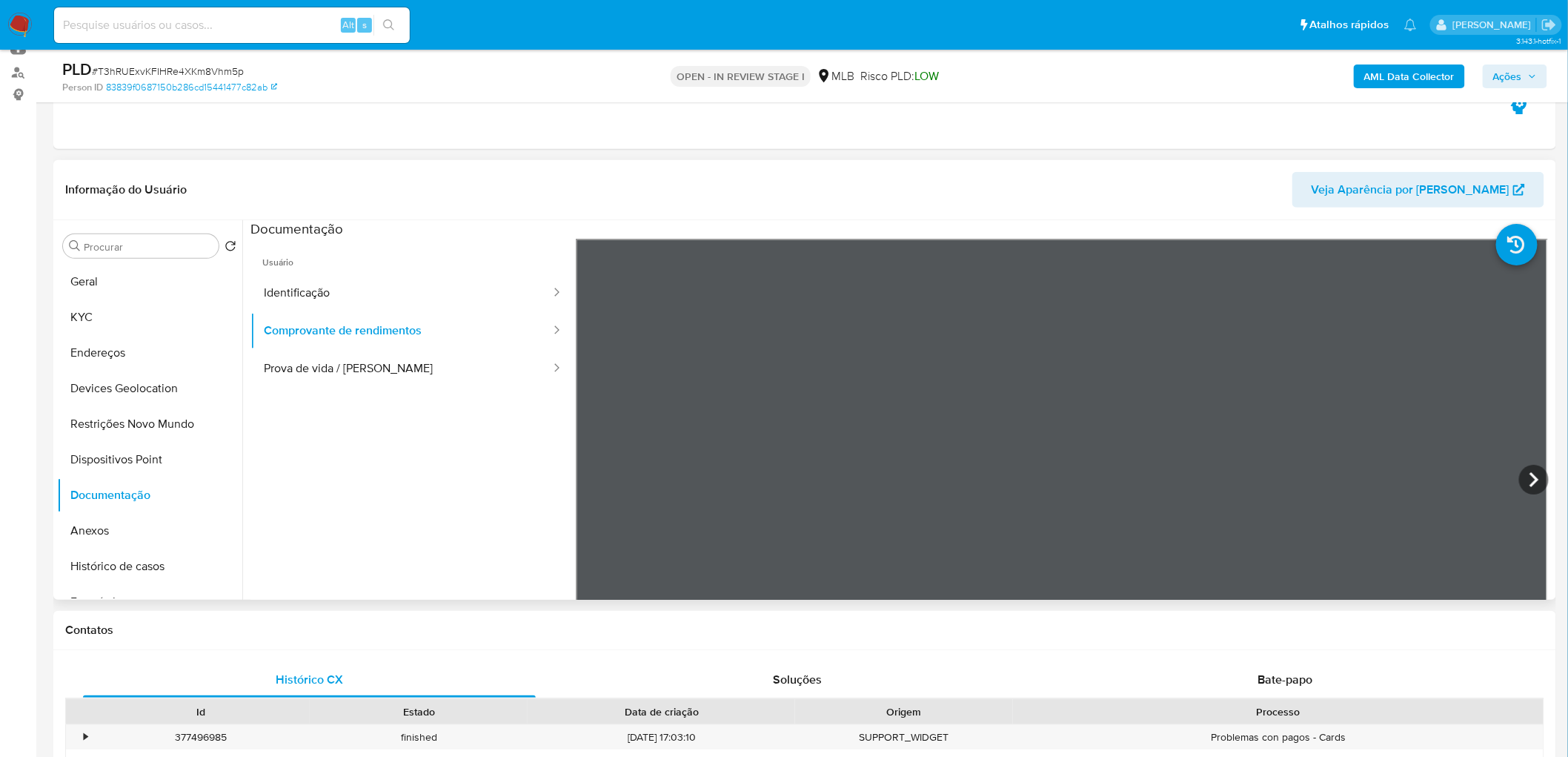 type 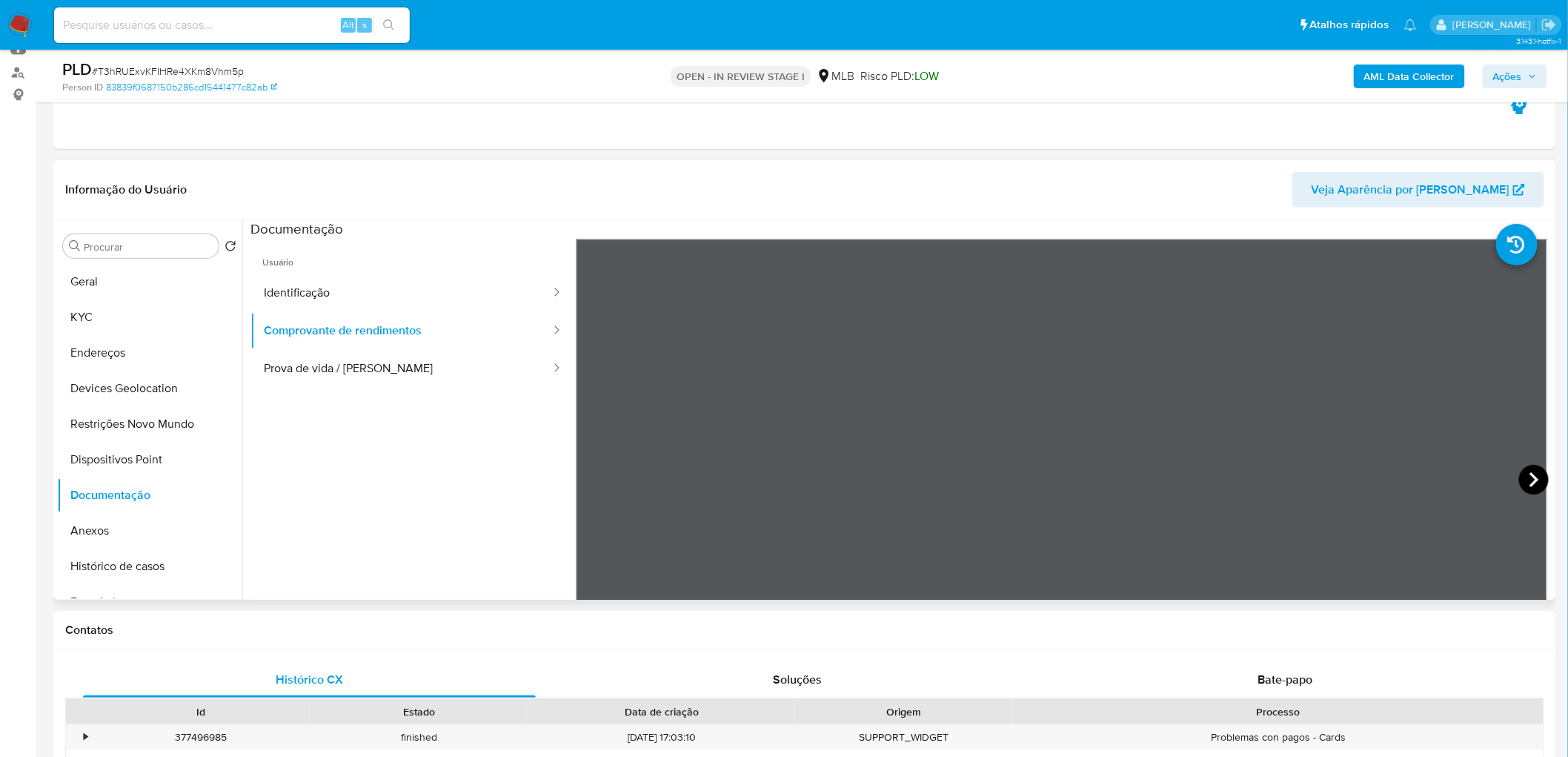 click 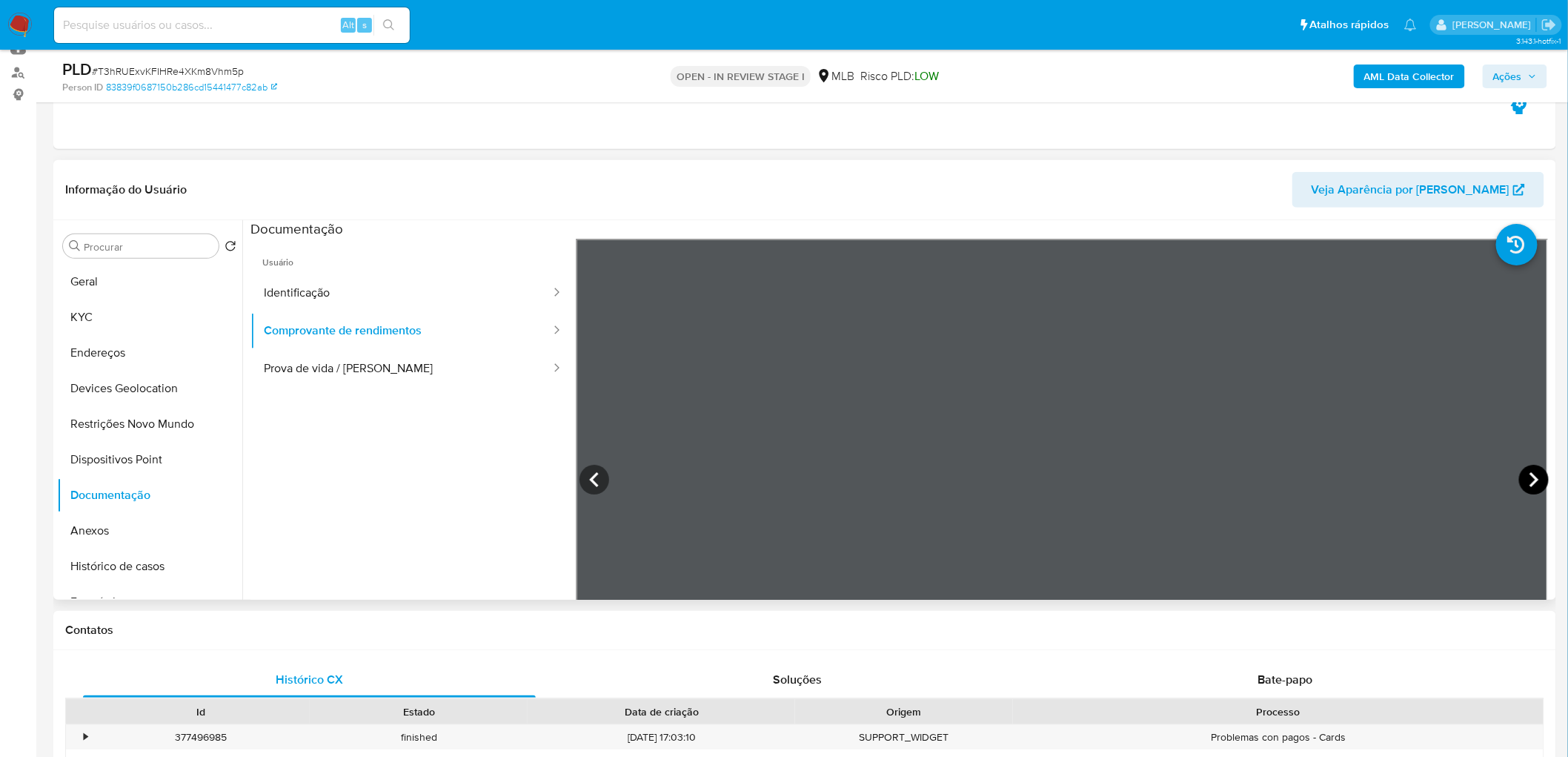 click 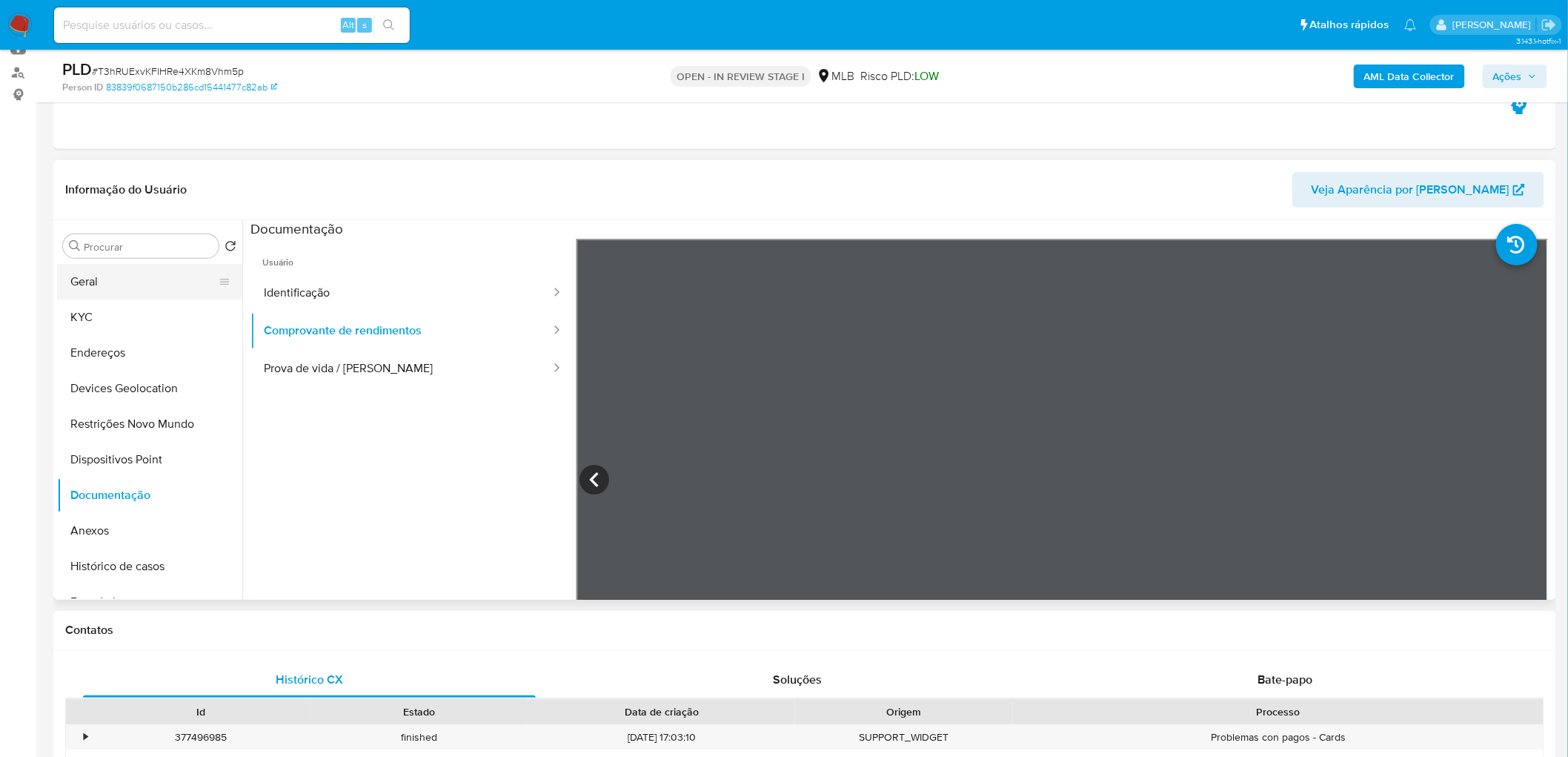 click on "Geral" at bounding box center [144, 282] 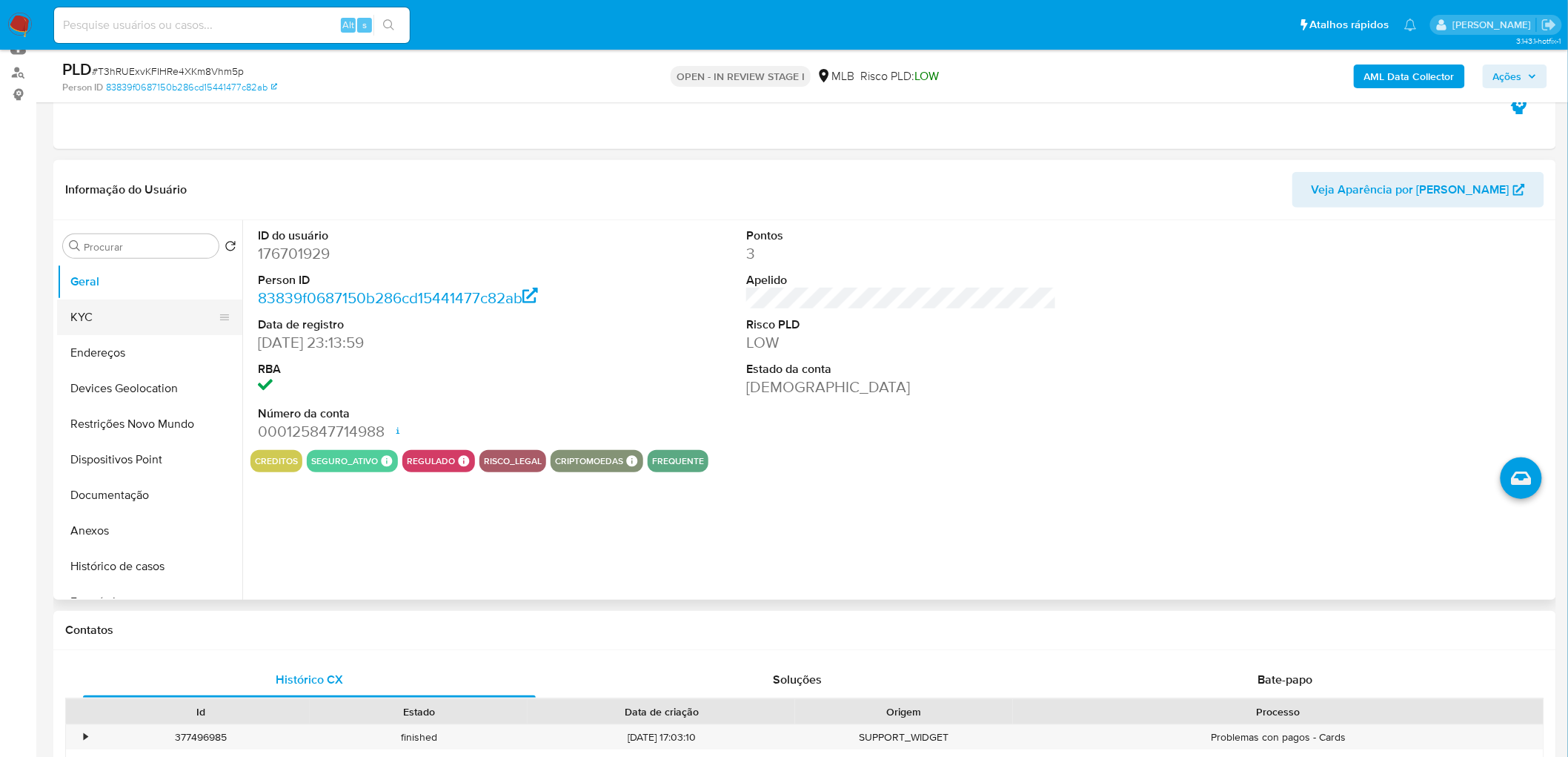 click on "KYC" at bounding box center [144, 317] 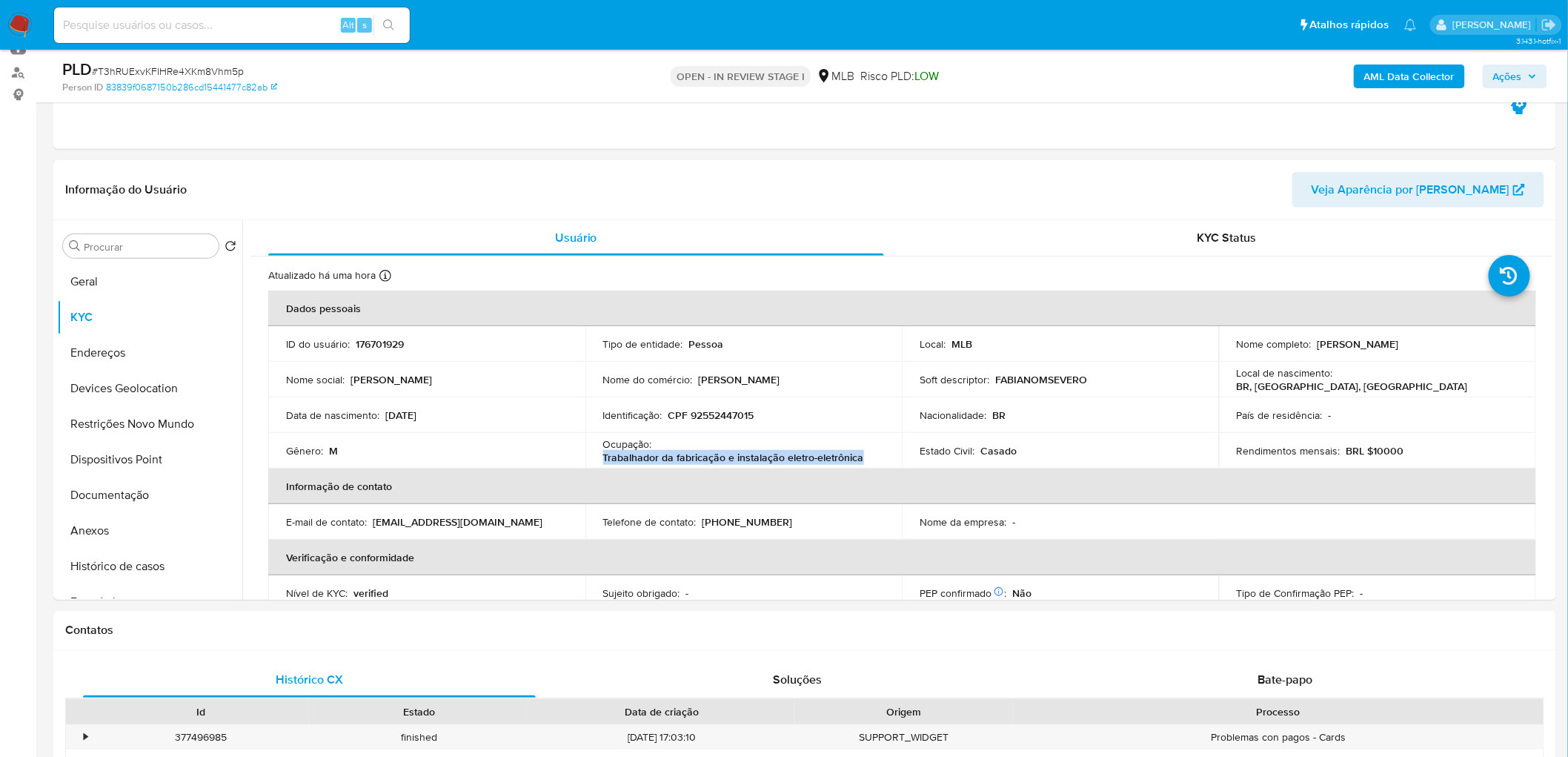 drag, startPoint x: 887, startPoint y: 453, endPoint x: 602, endPoint y: 457, distance: 285.02807 